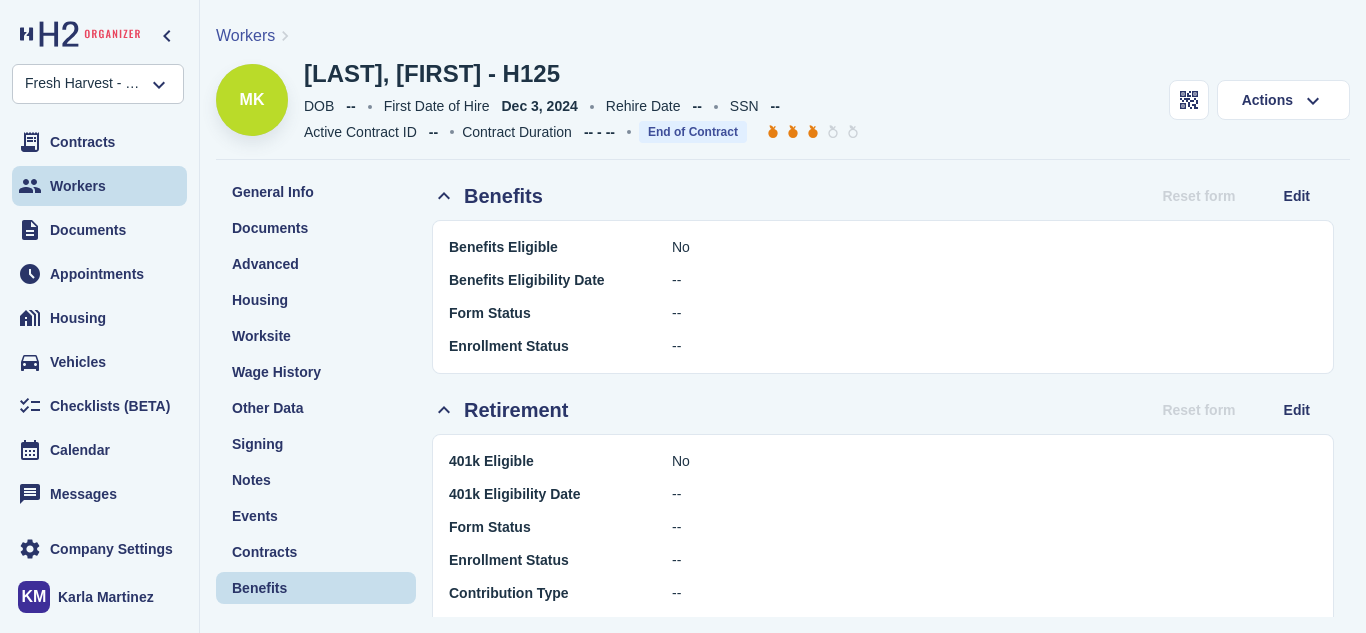 scroll, scrollTop: 0, scrollLeft: 0, axis: both 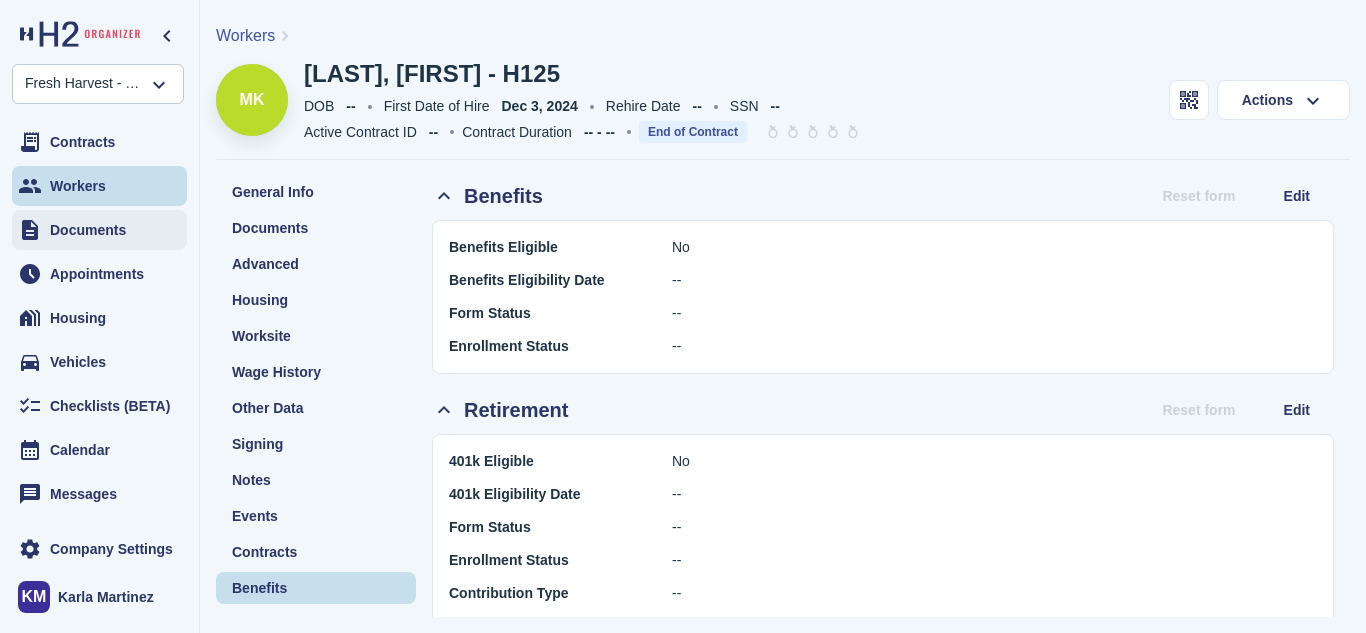 click on "Documents" at bounding box center (88, 230) 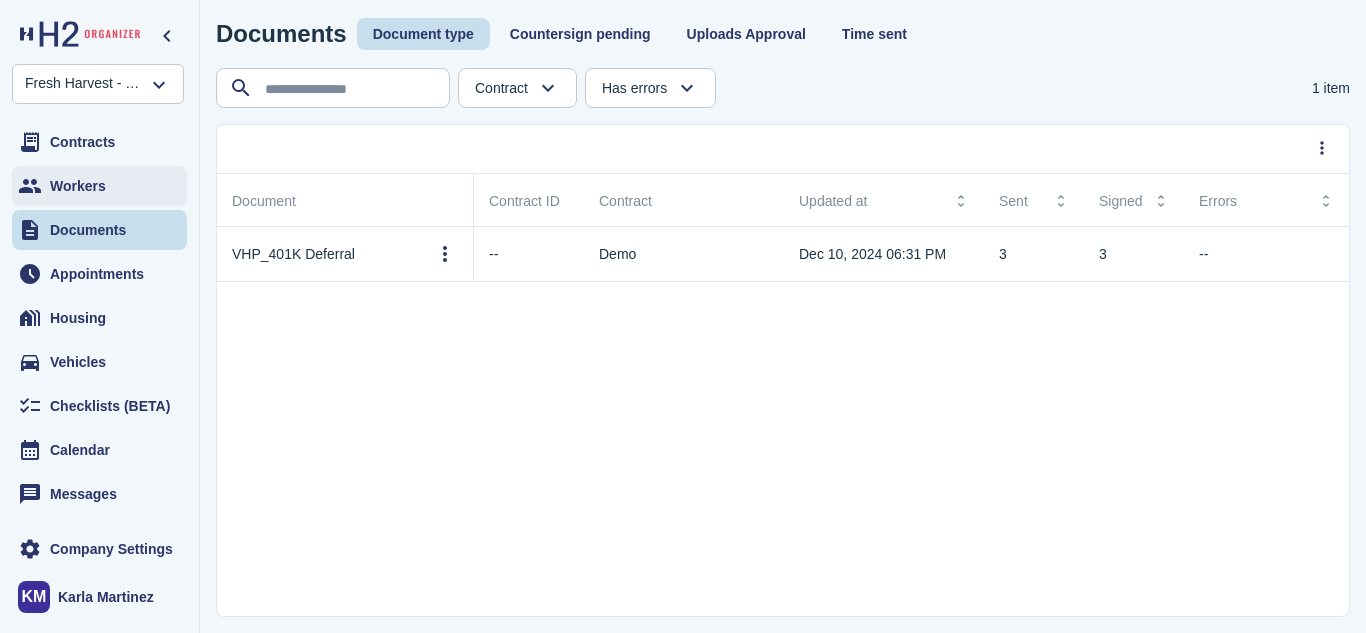 click on "Workers" at bounding box center [99, 186] 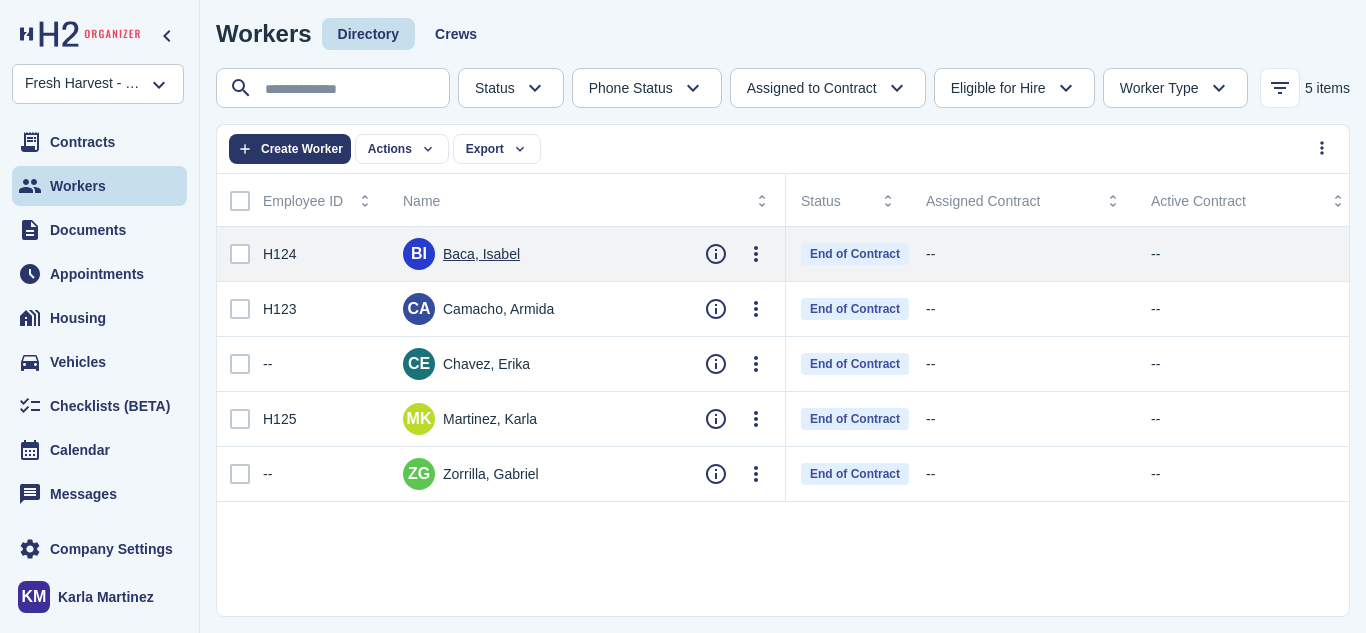 click on "Baca, Isabel" at bounding box center (481, 254) 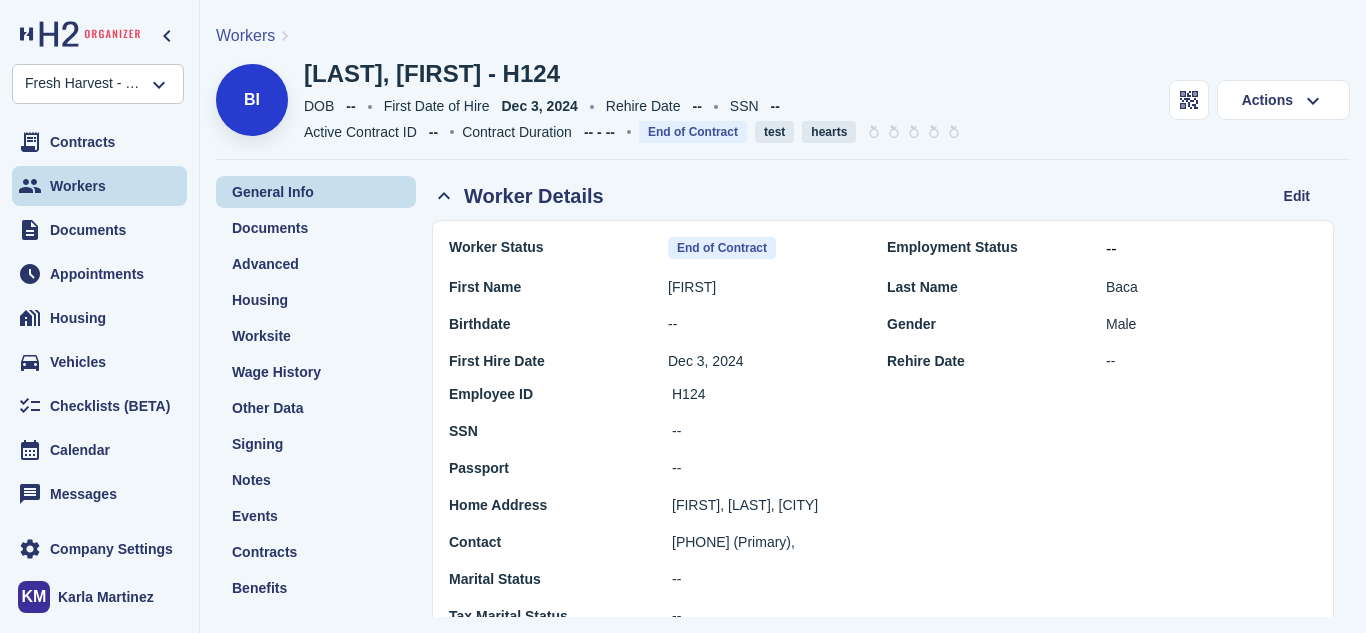 scroll, scrollTop: 100, scrollLeft: 0, axis: vertical 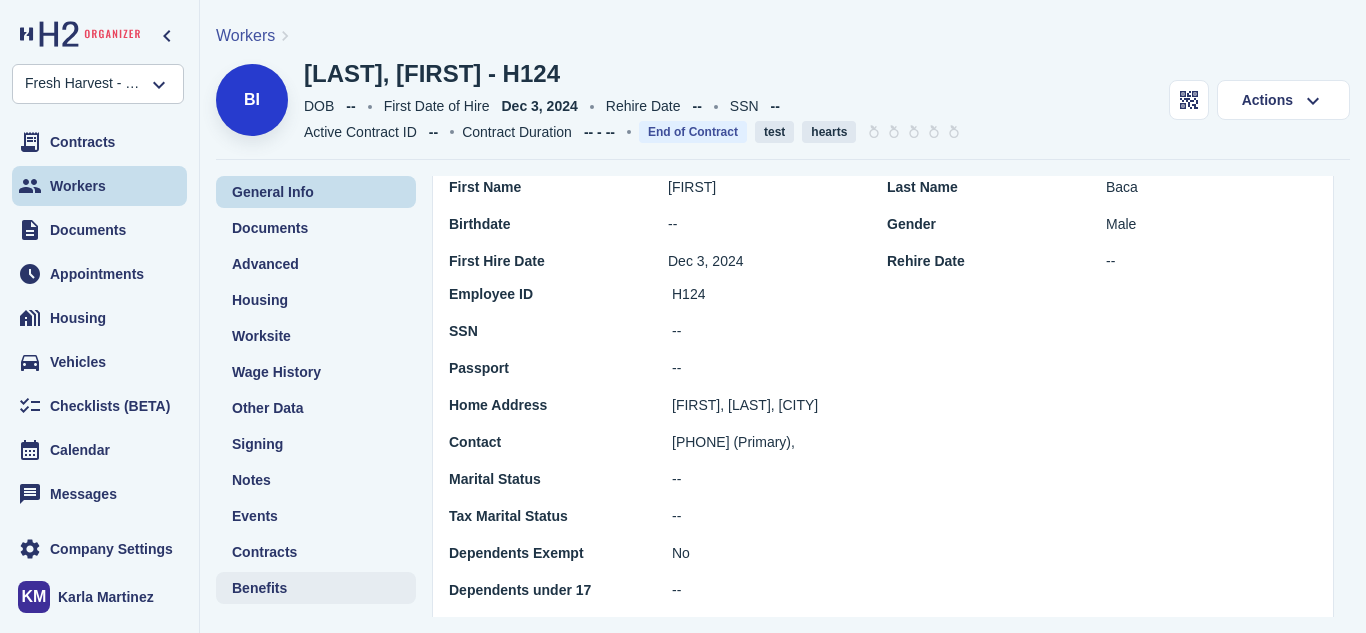 click on "Benefits" at bounding box center [259, 588] 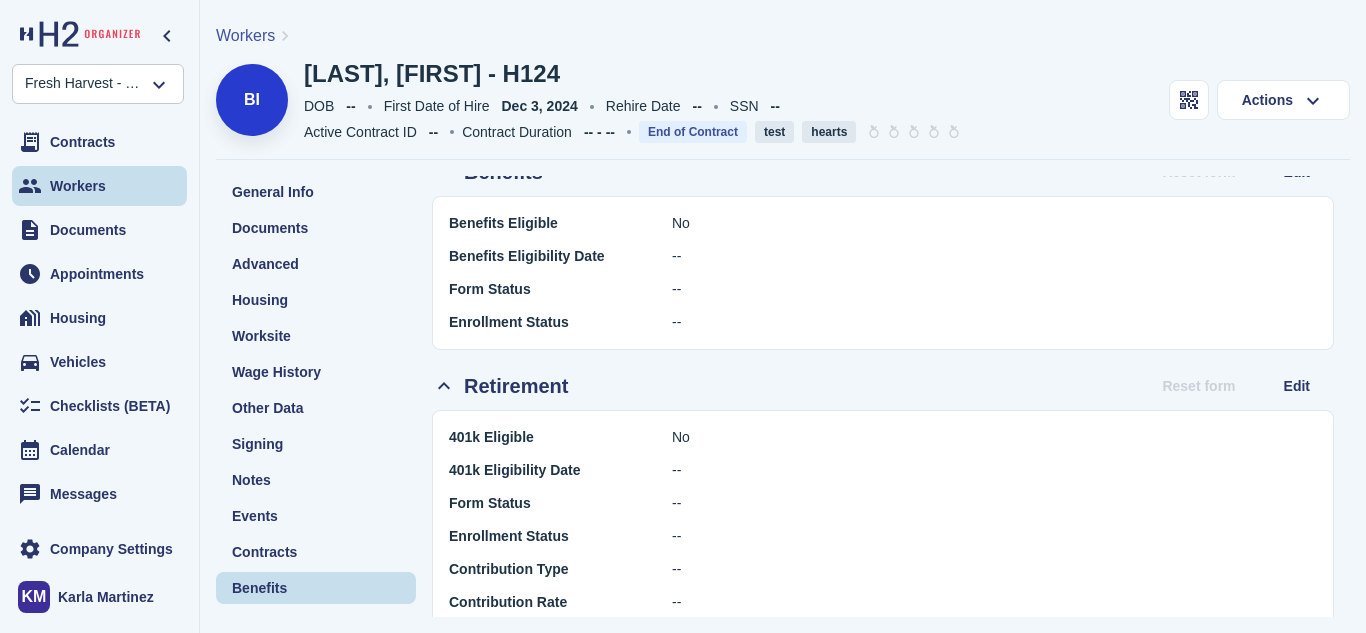 scroll, scrollTop: 0, scrollLeft: 0, axis: both 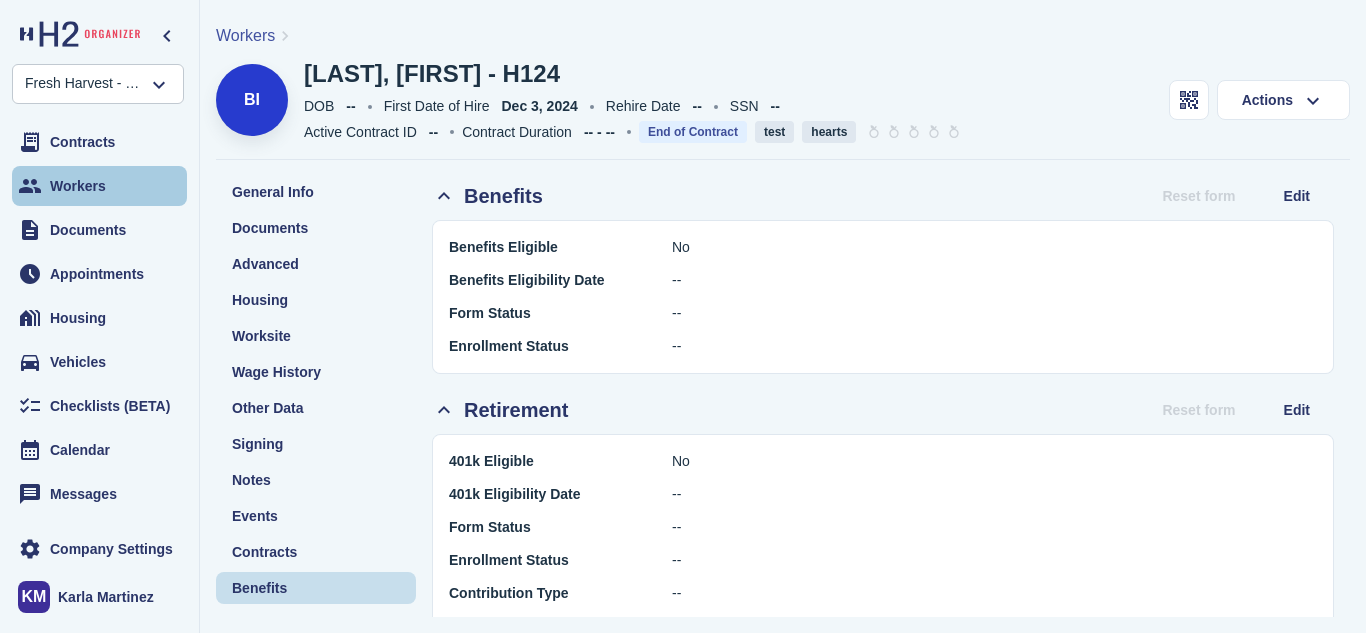 click on "Workers" at bounding box center [78, 186] 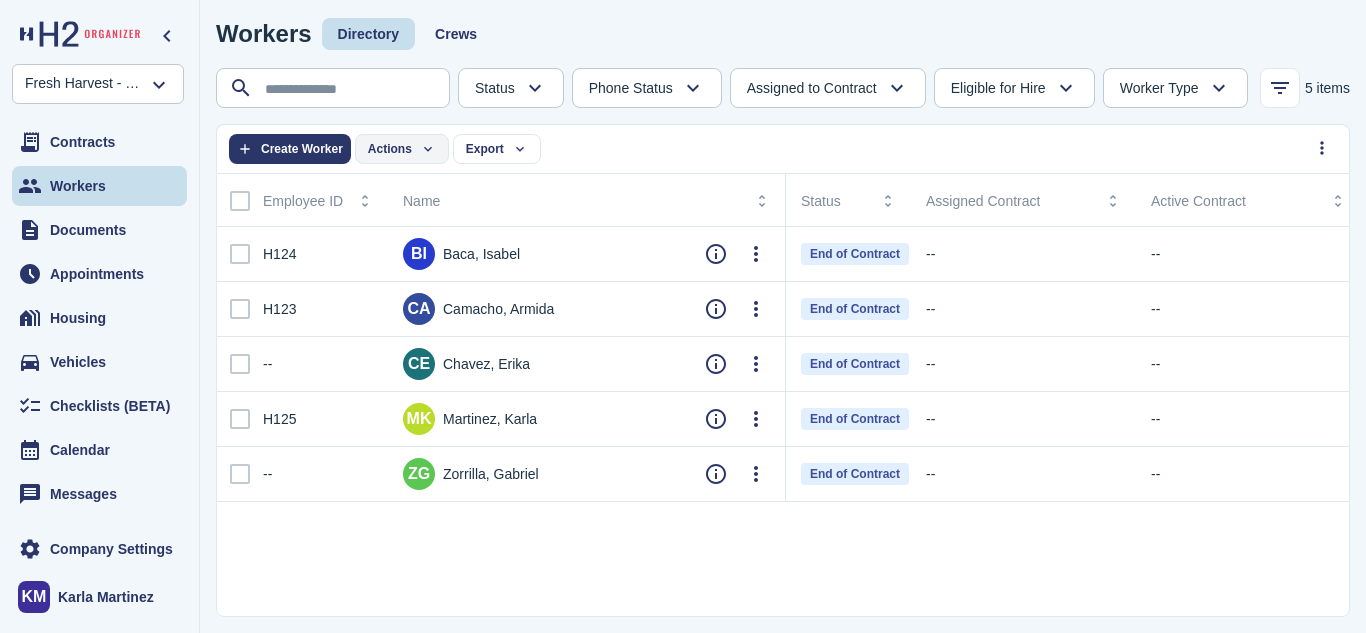 click on "Actions" at bounding box center [402, 149] 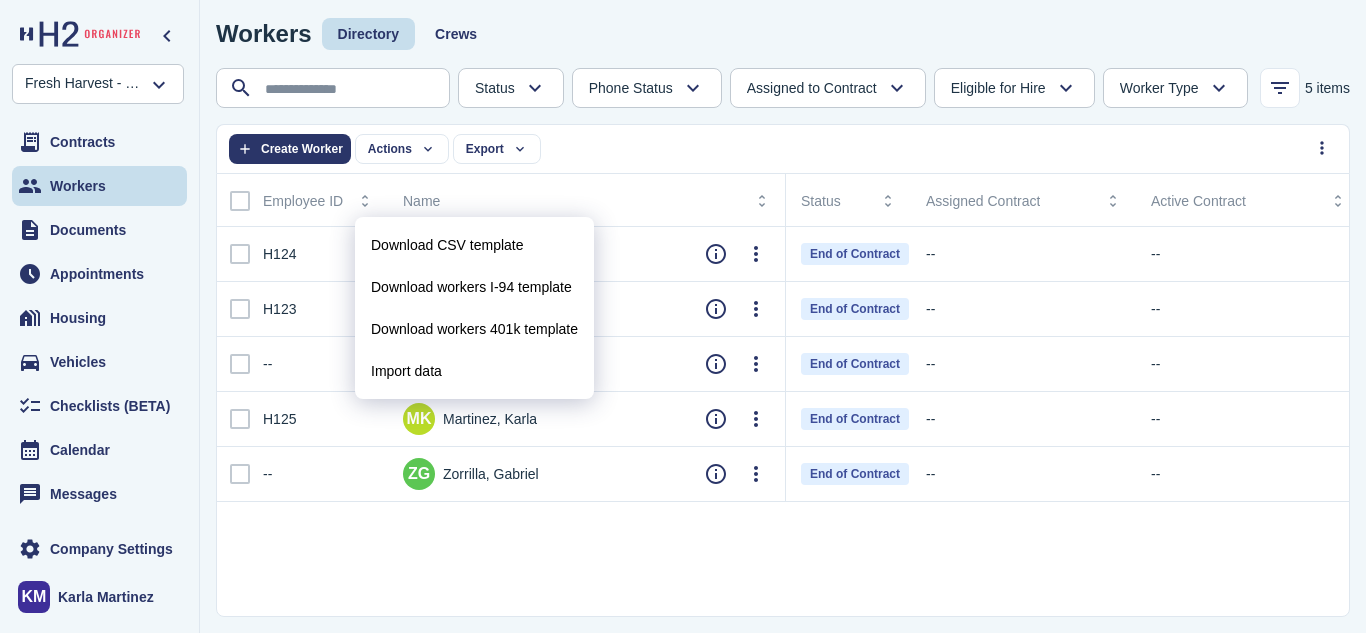 click on "Import data" at bounding box center [406, 371] 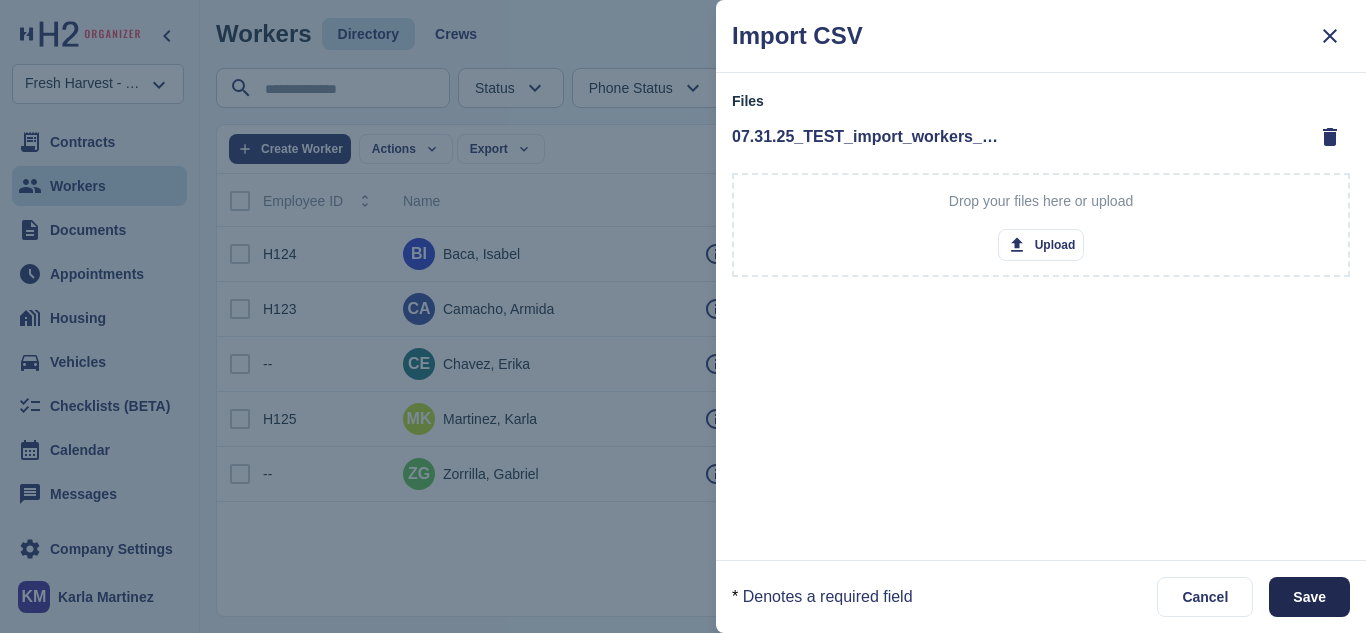 click on "Save" at bounding box center (1309, 597) 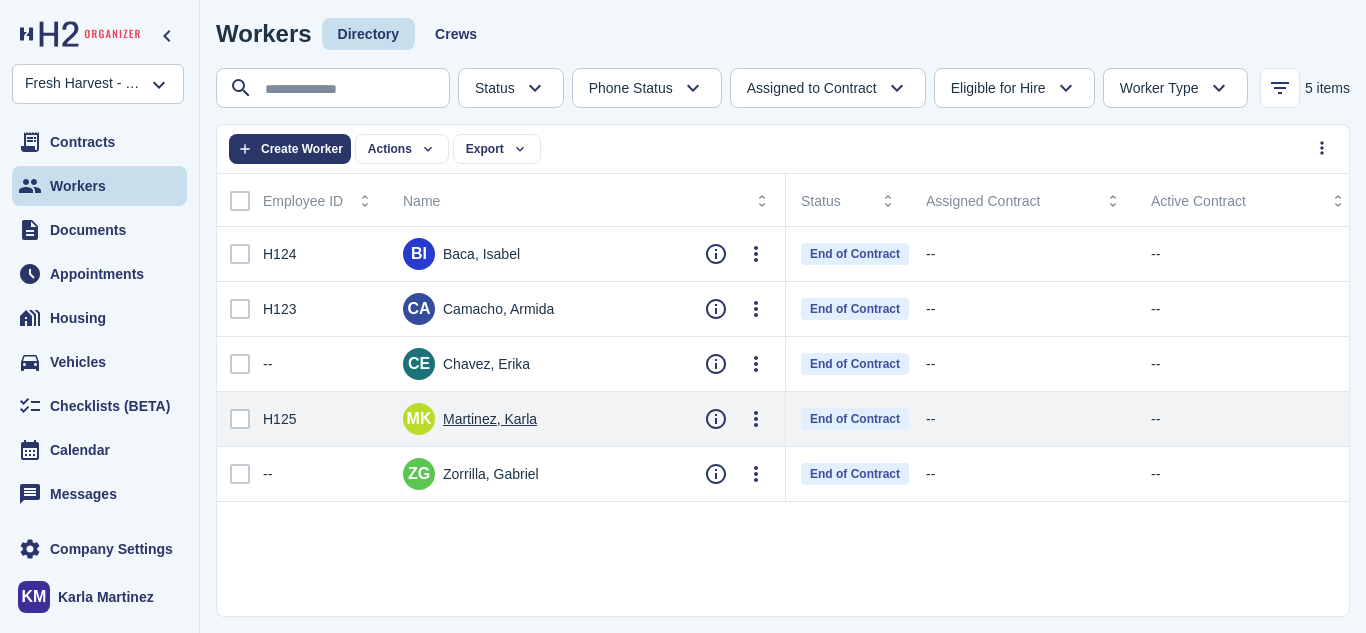 click on "Martinez, Karla" at bounding box center [490, 419] 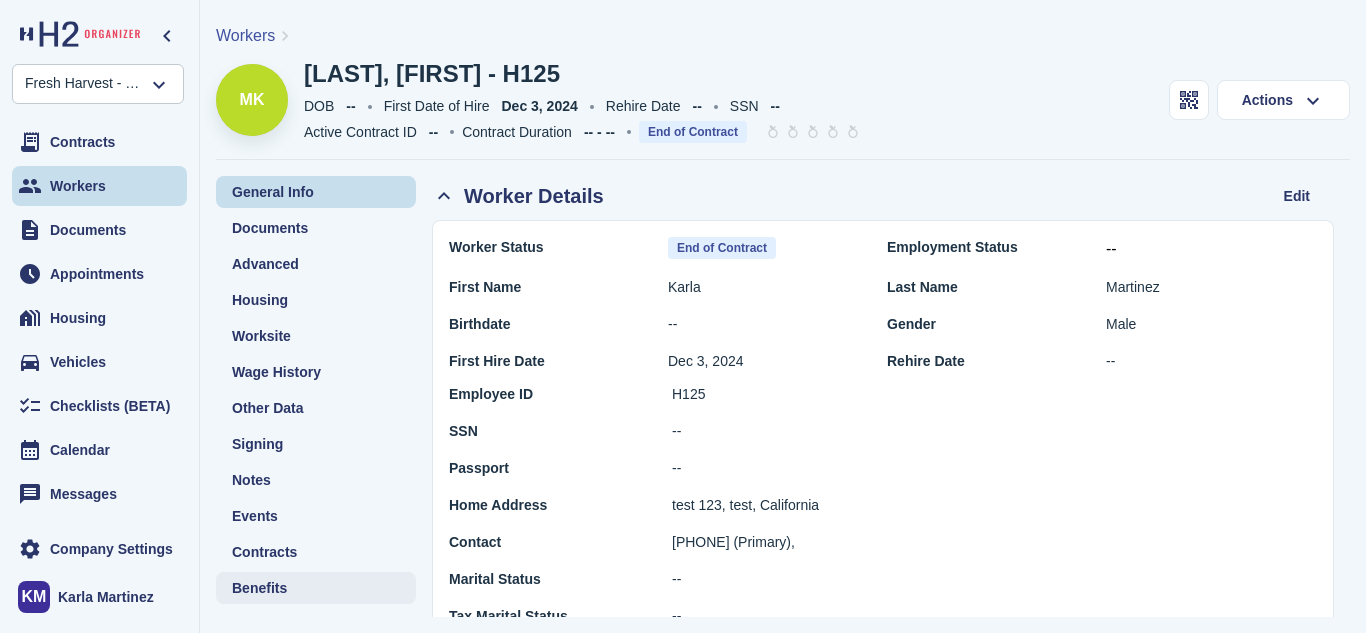 click on "Benefits" at bounding box center [259, 588] 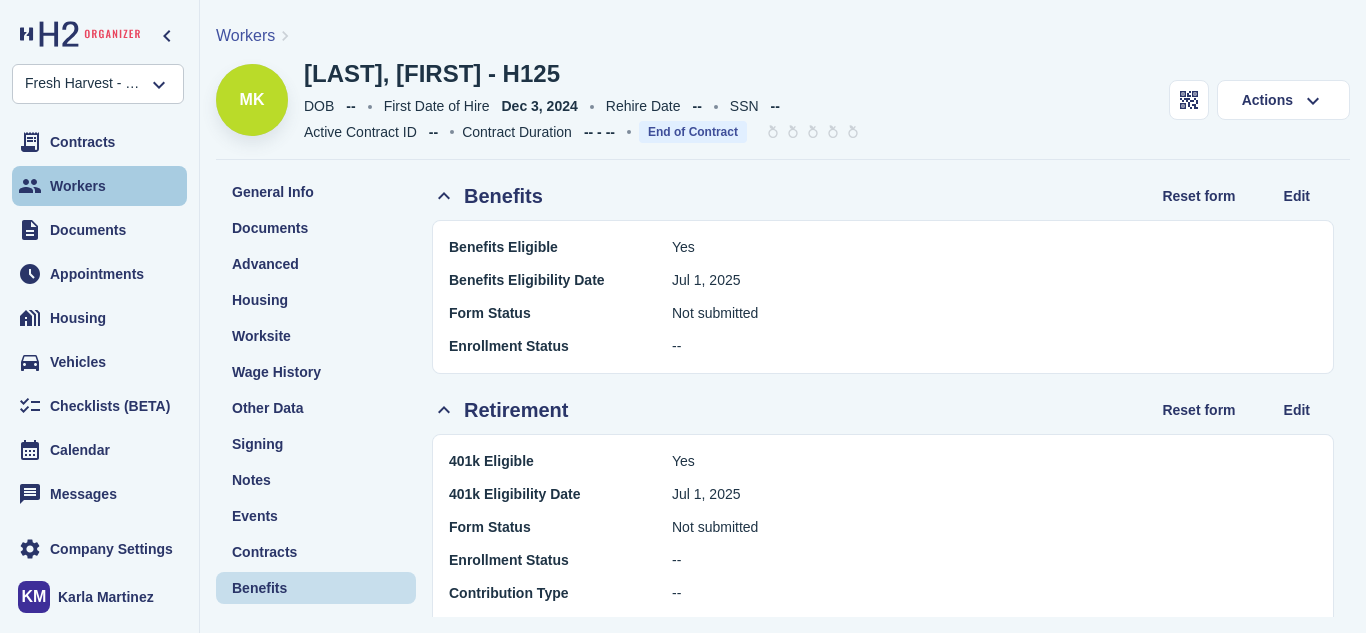 click on "Workers" at bounding box center [78, 186] 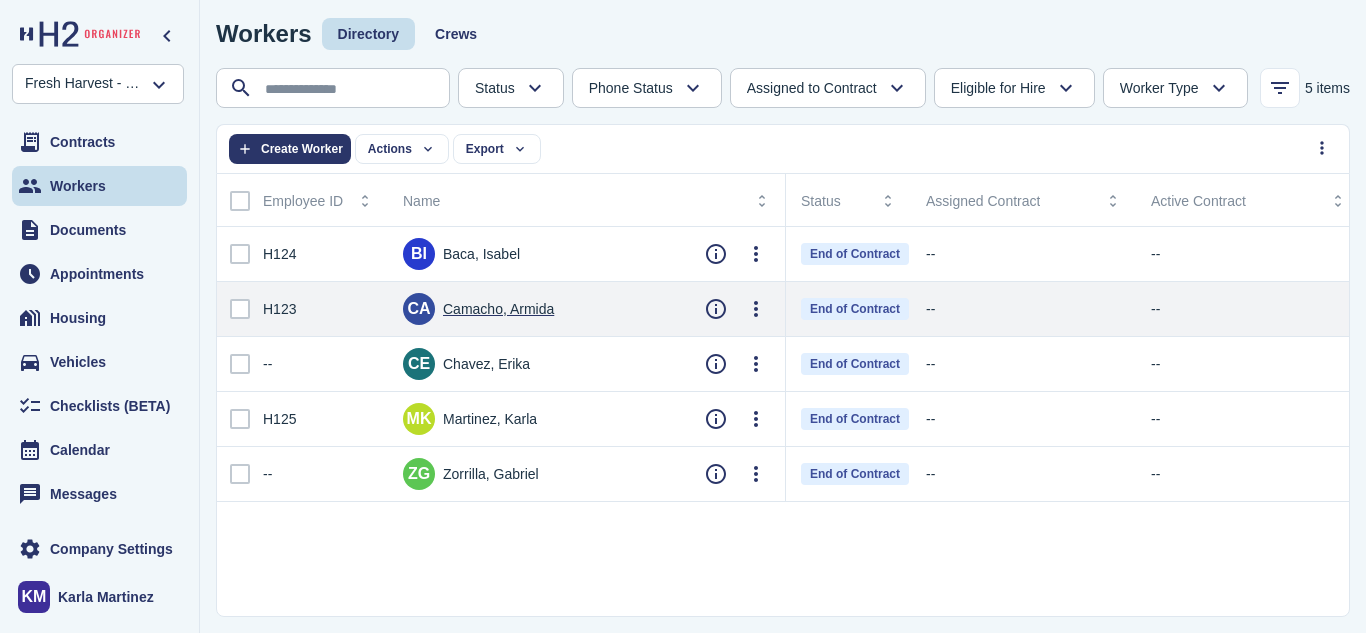 click on "Camacho, Armida" at bounding box center (498, 309) 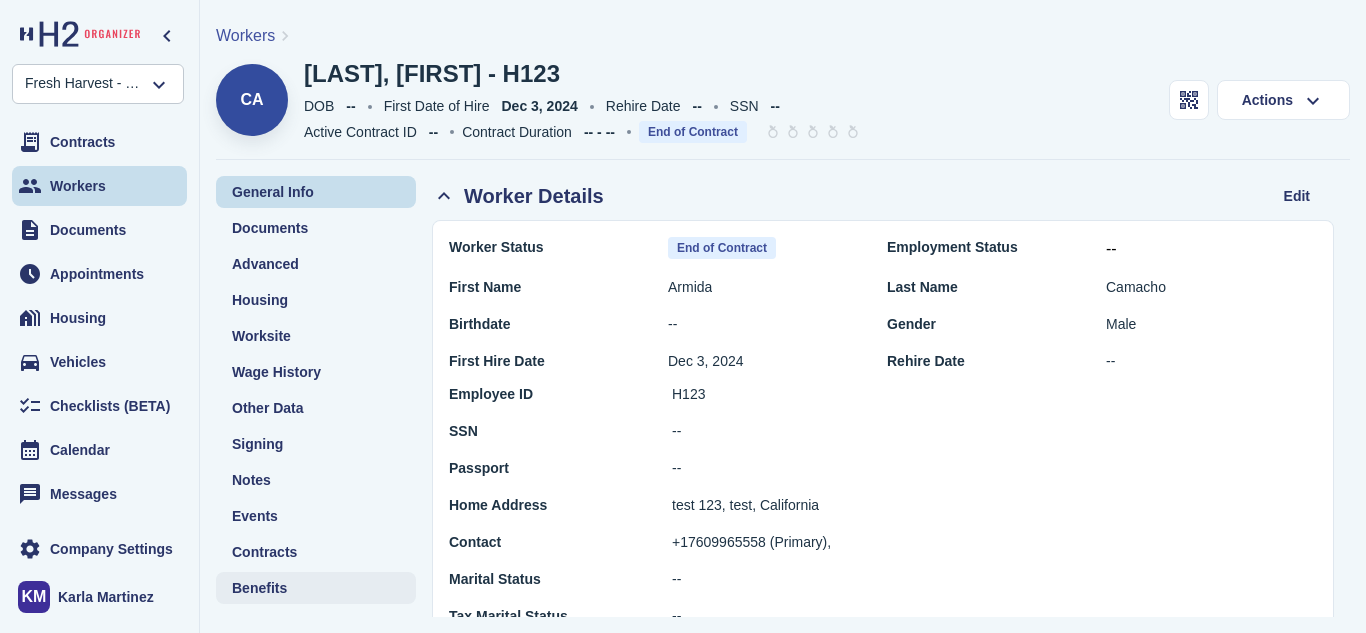 click on "Benefits" at bounding box center (259, 588) 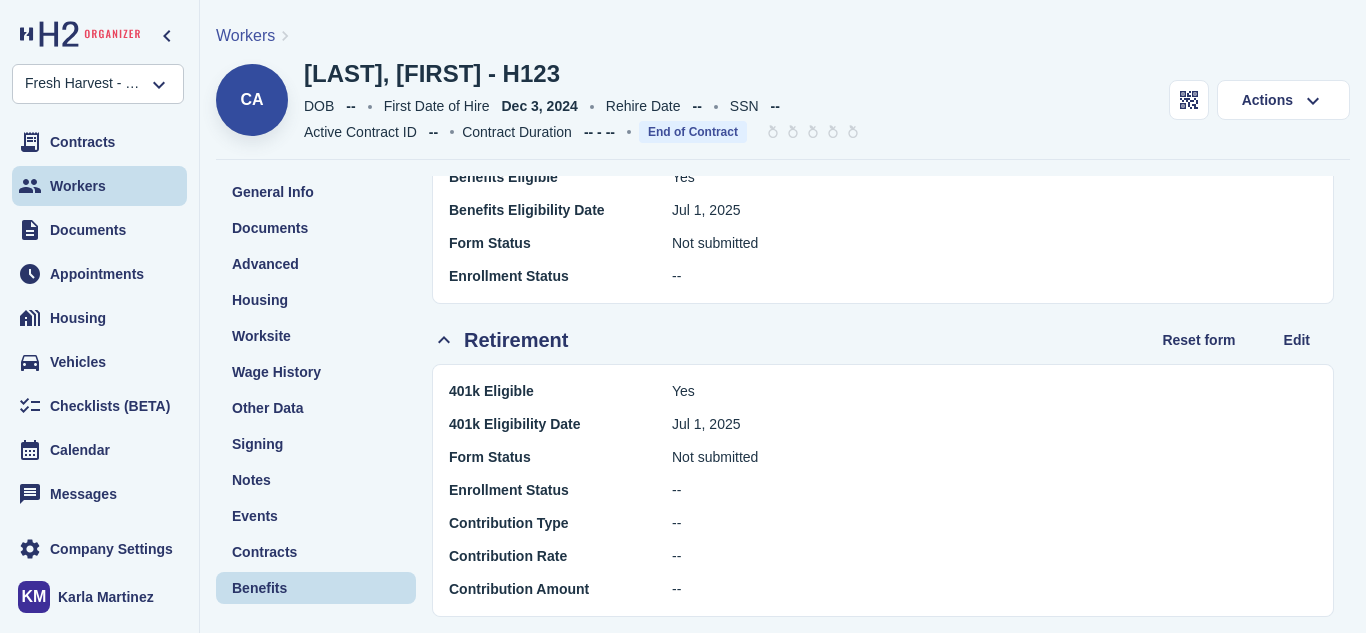 scroll, scrollTop: 0, scrollLeft: 0, axis: both 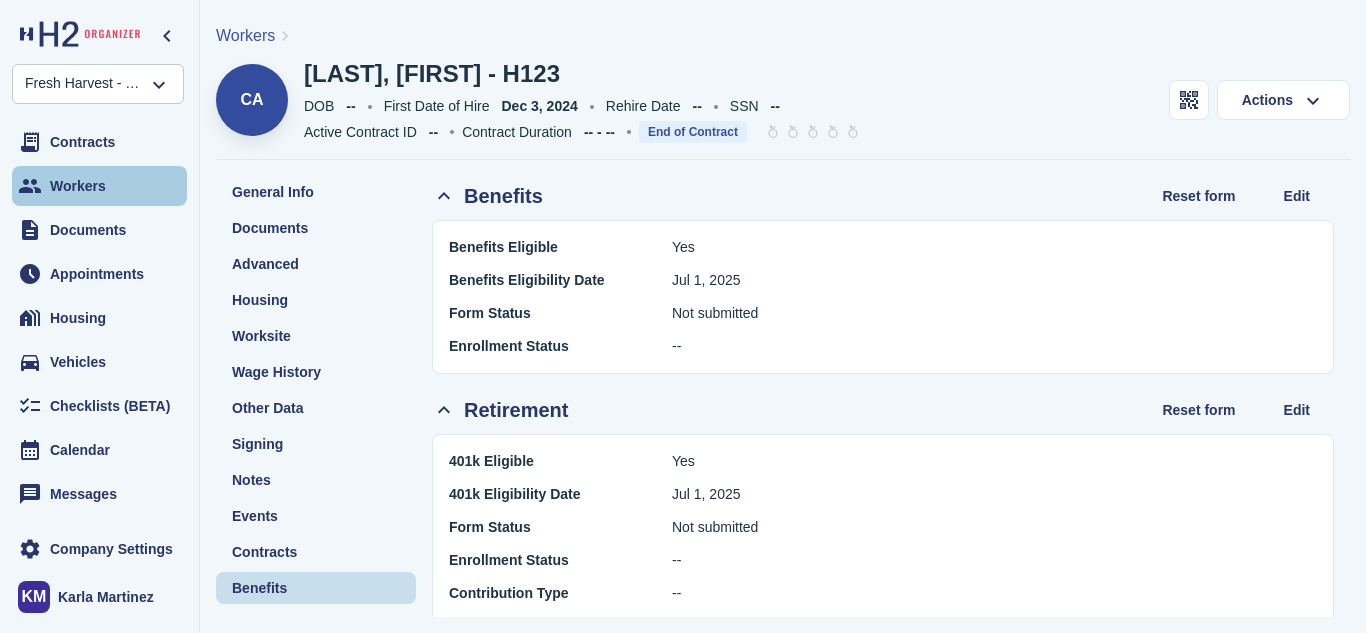 click on "Workers" at bounding box center (78, 186) 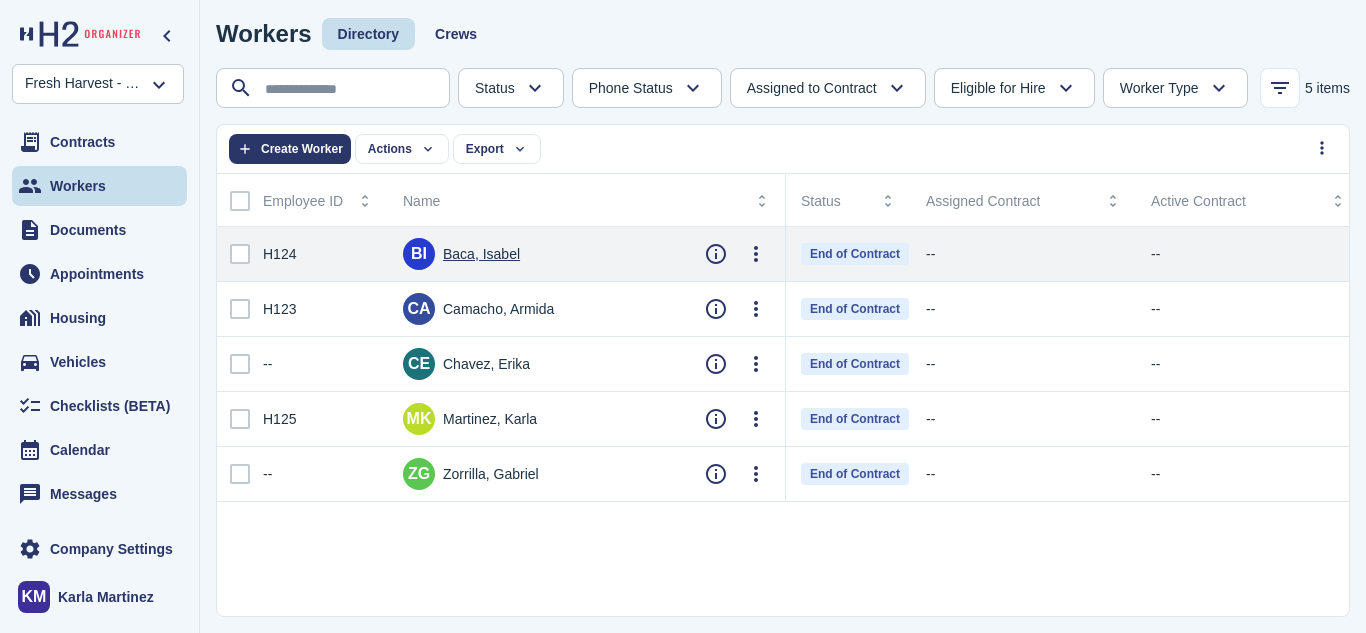 click on "Baca, Isabel" at bounding box center (481, 254) 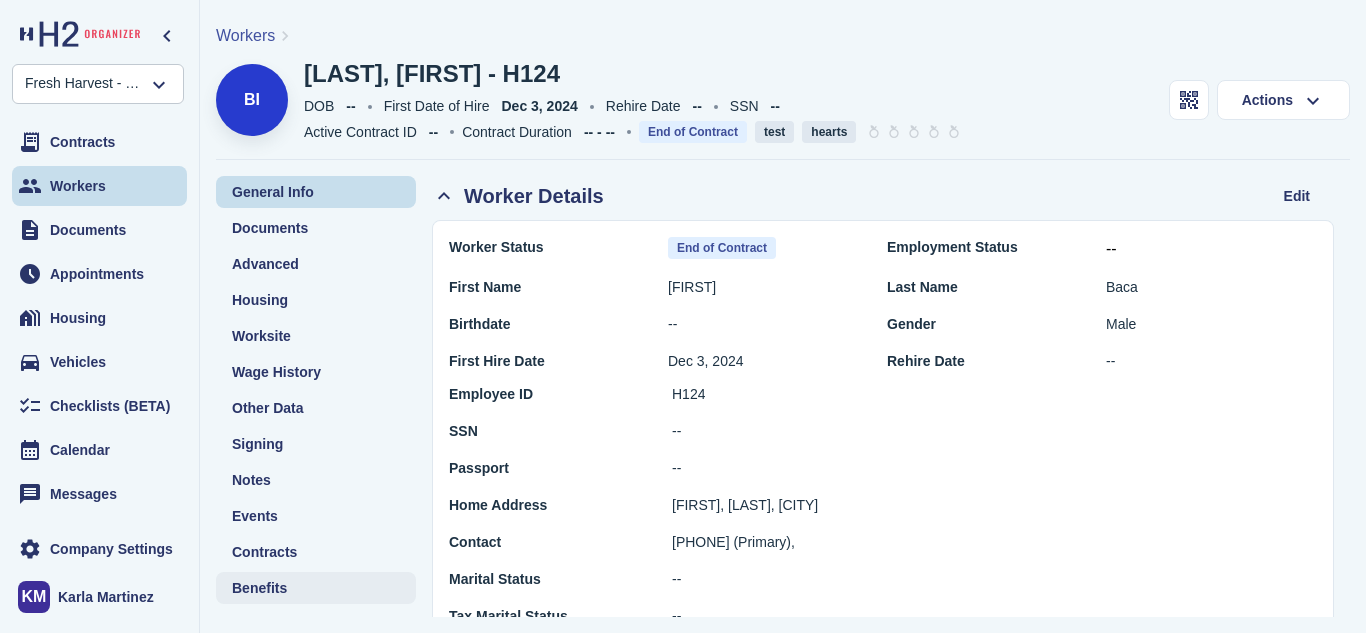 click on "Benefits" at bounding box center (259, 588) 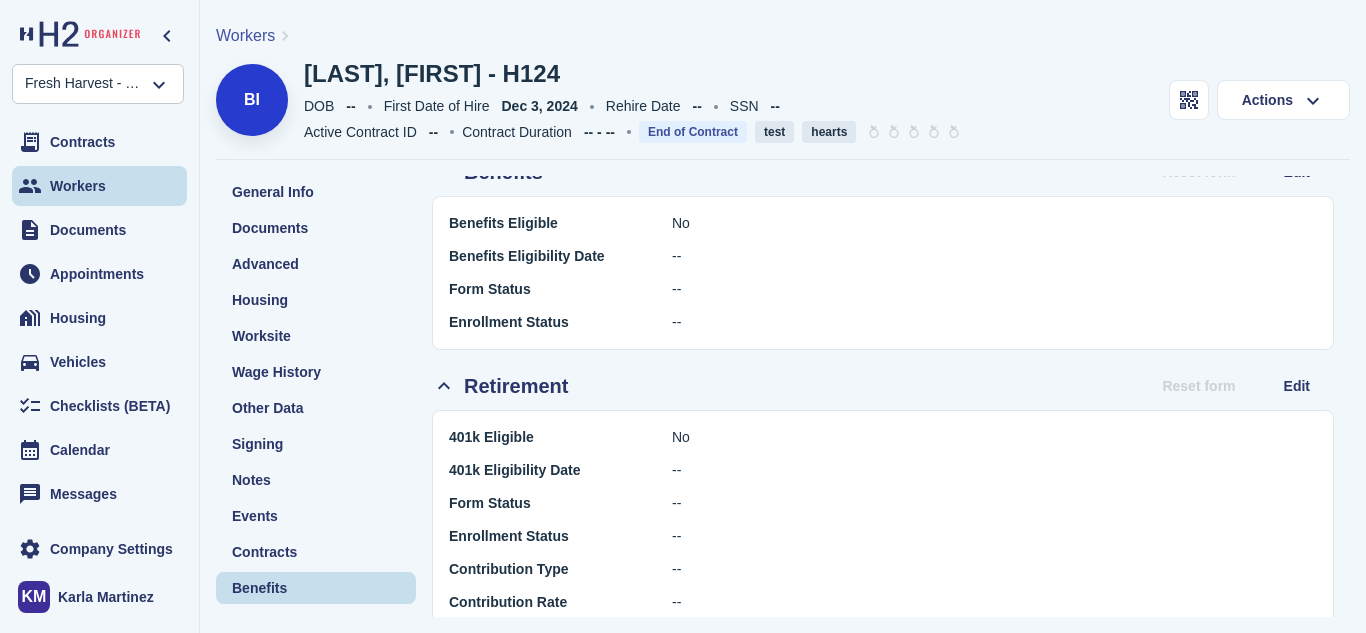 scroll, scrollTop: 0, scrollLeft: 0, axis: both 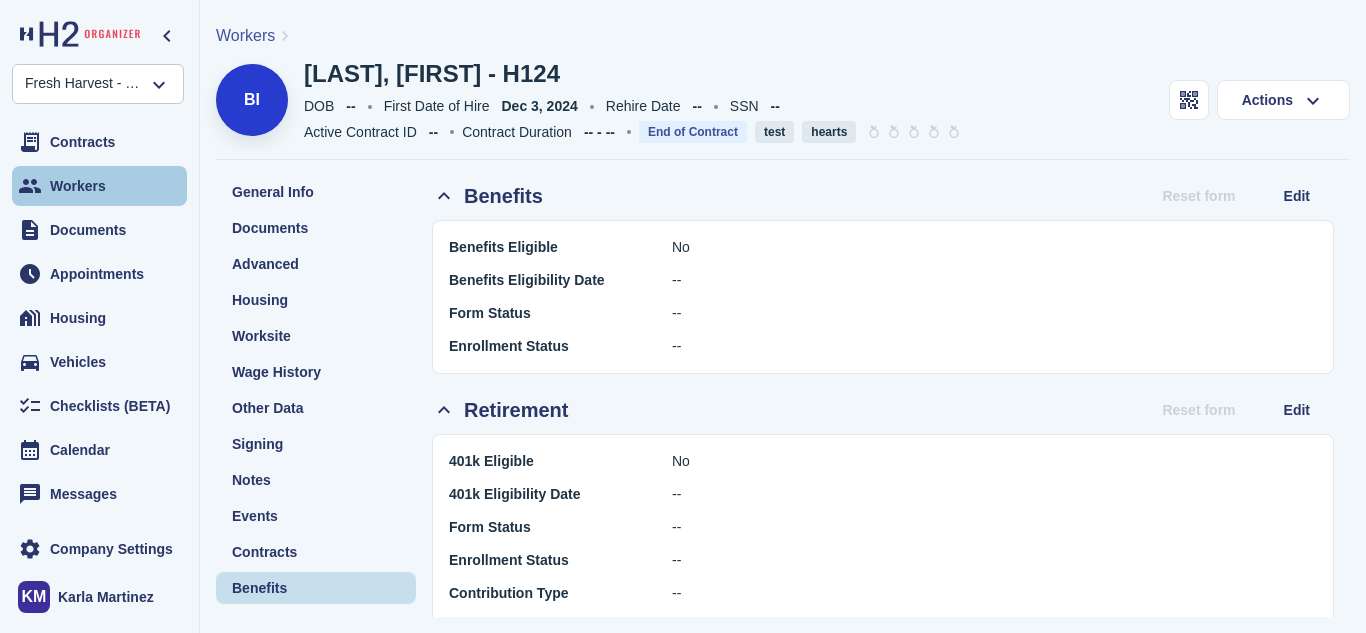 click on "Workers" at bounding box center (78, 186) 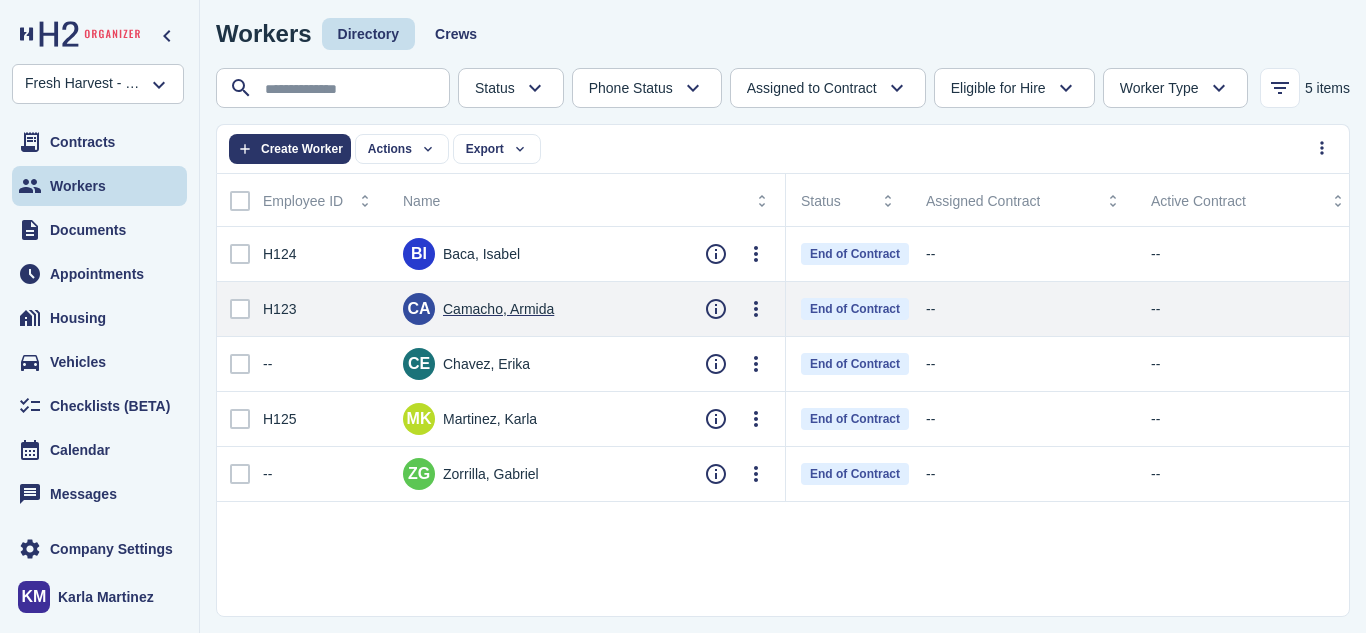 click on "Camacho, Armida" at bounding box center [498, 309] 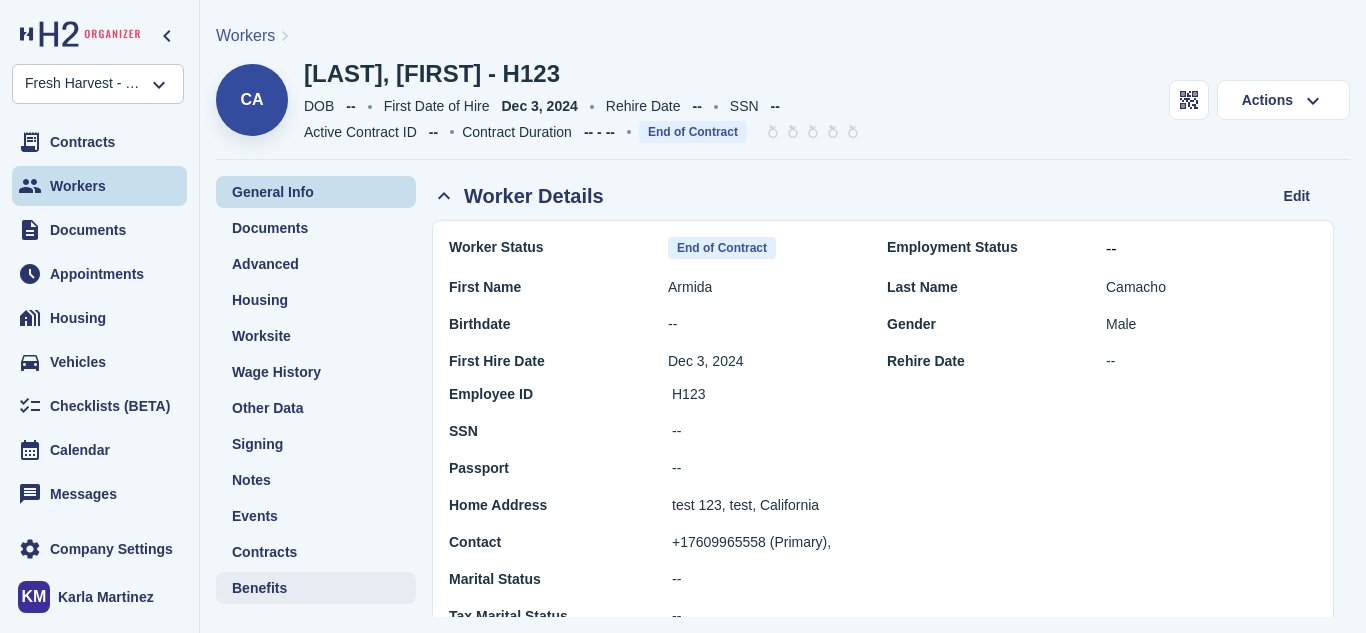 click on "Benefits" at bounding box center [259, 588] 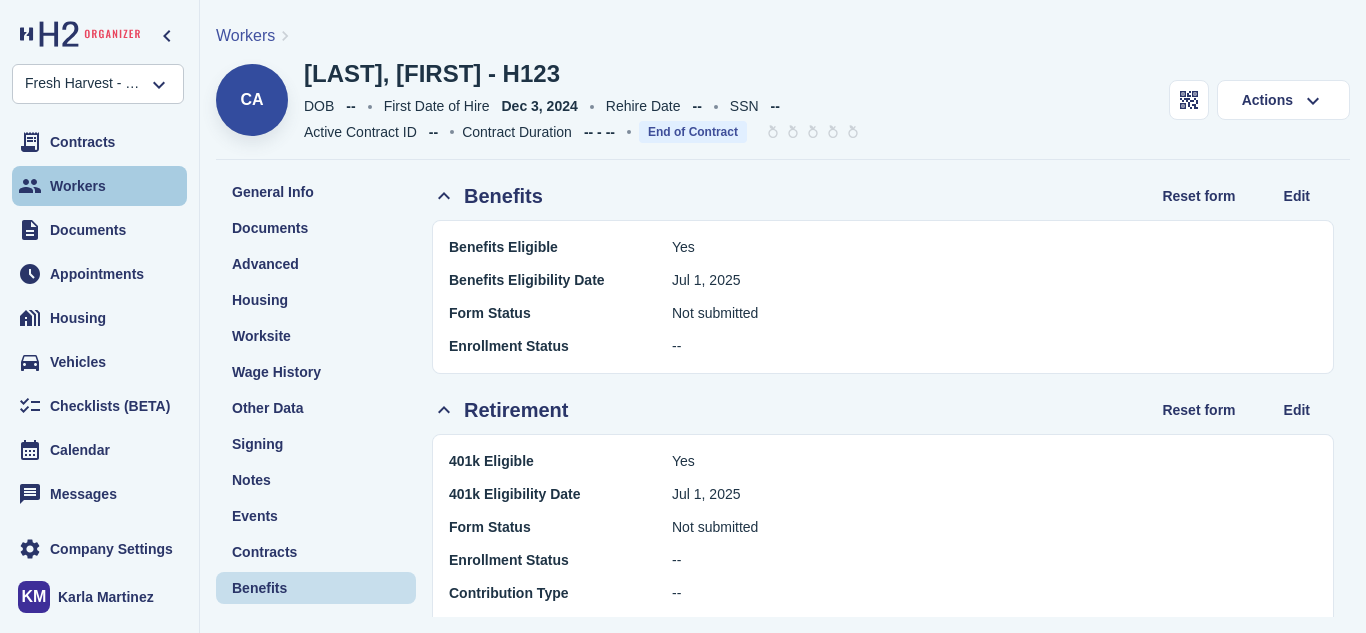 click on "Workers" at bounding box center [78, 186] 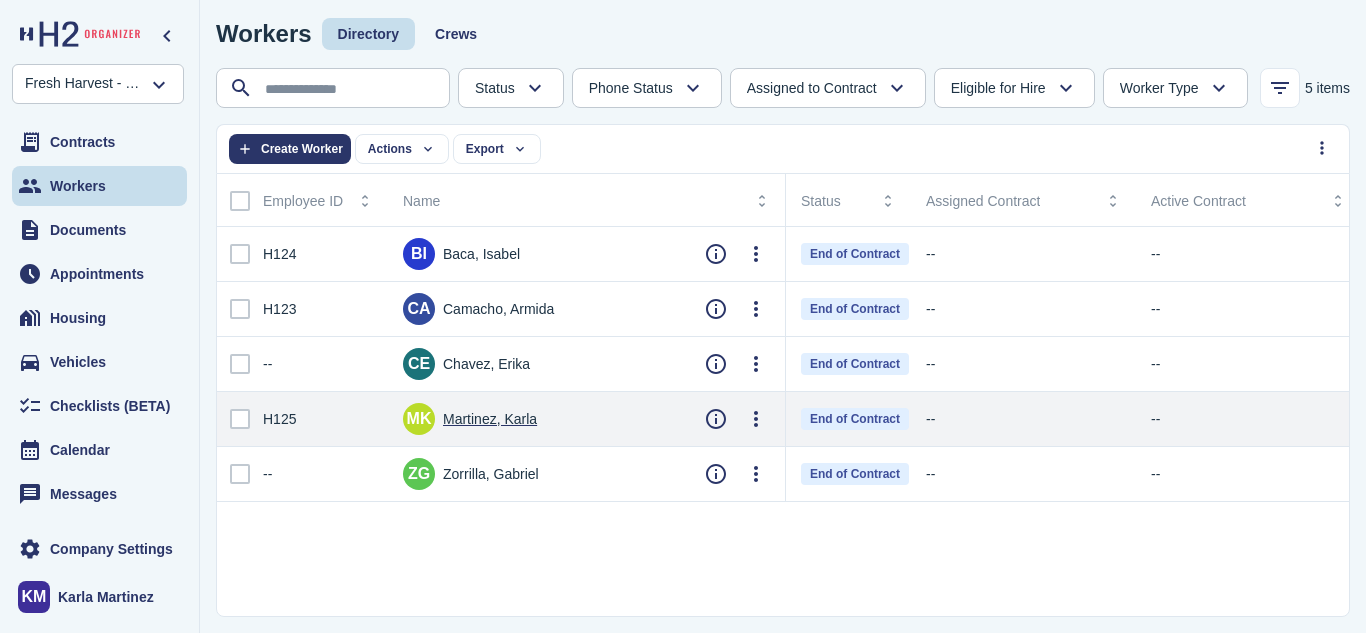 click on "Martinez, Karla" at bounding box center [490, 419] 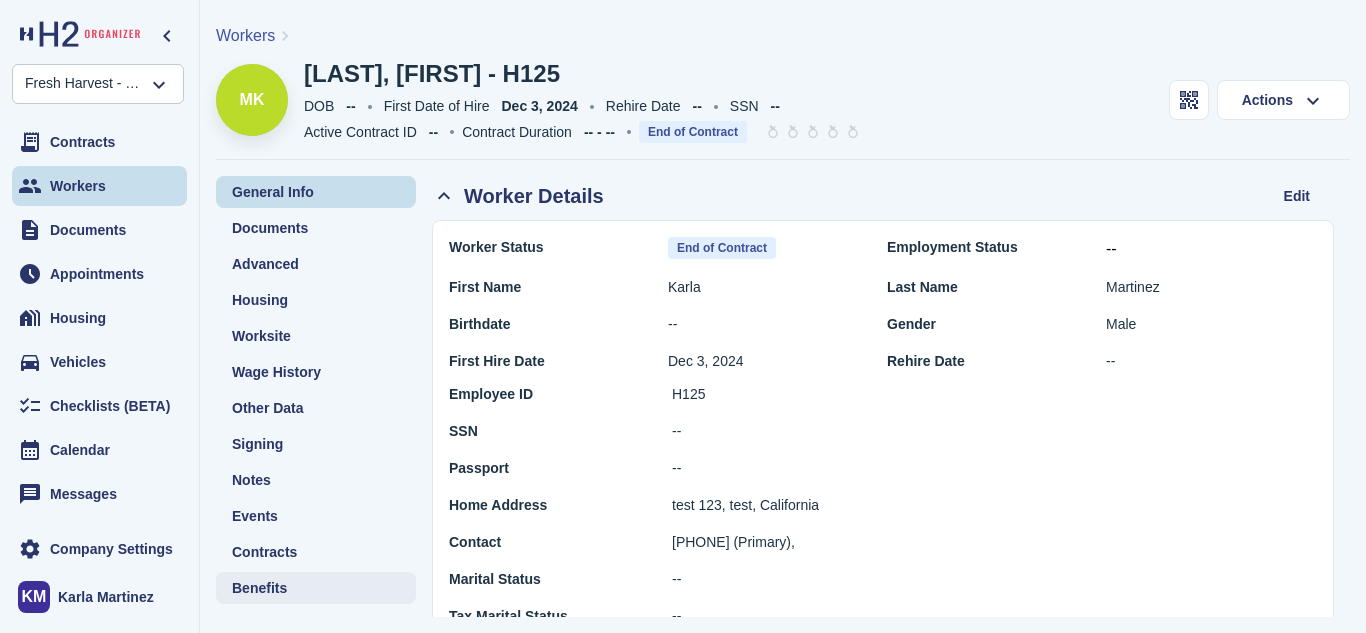 click on "Benefits" at bounding box center [259, 588] 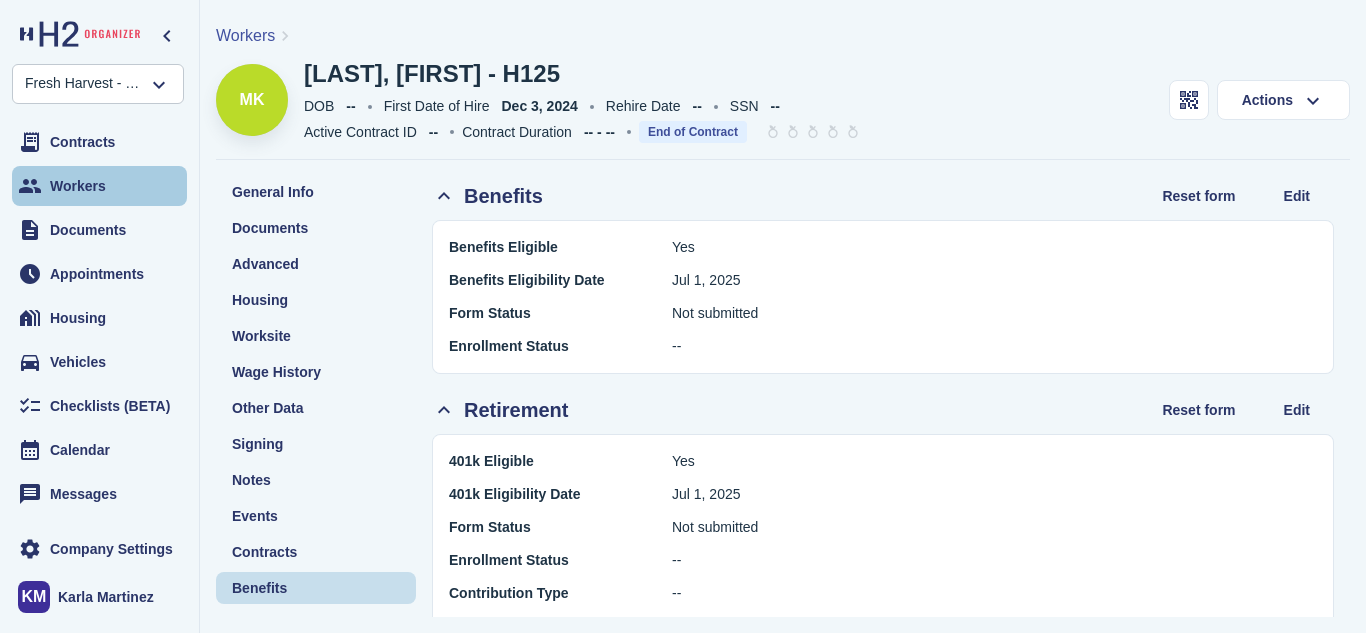 click on "Workers" at bounding box center [78, 186] 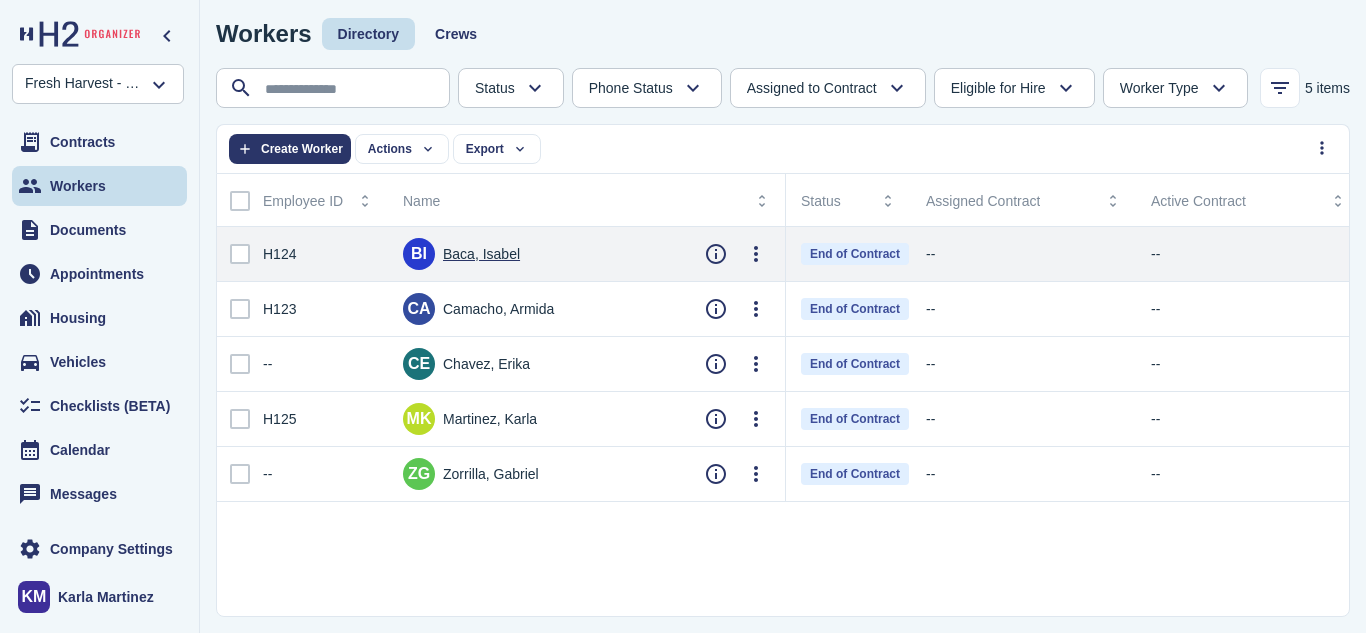 click on "Baca, Isabel" at bounding box center [481, 254] 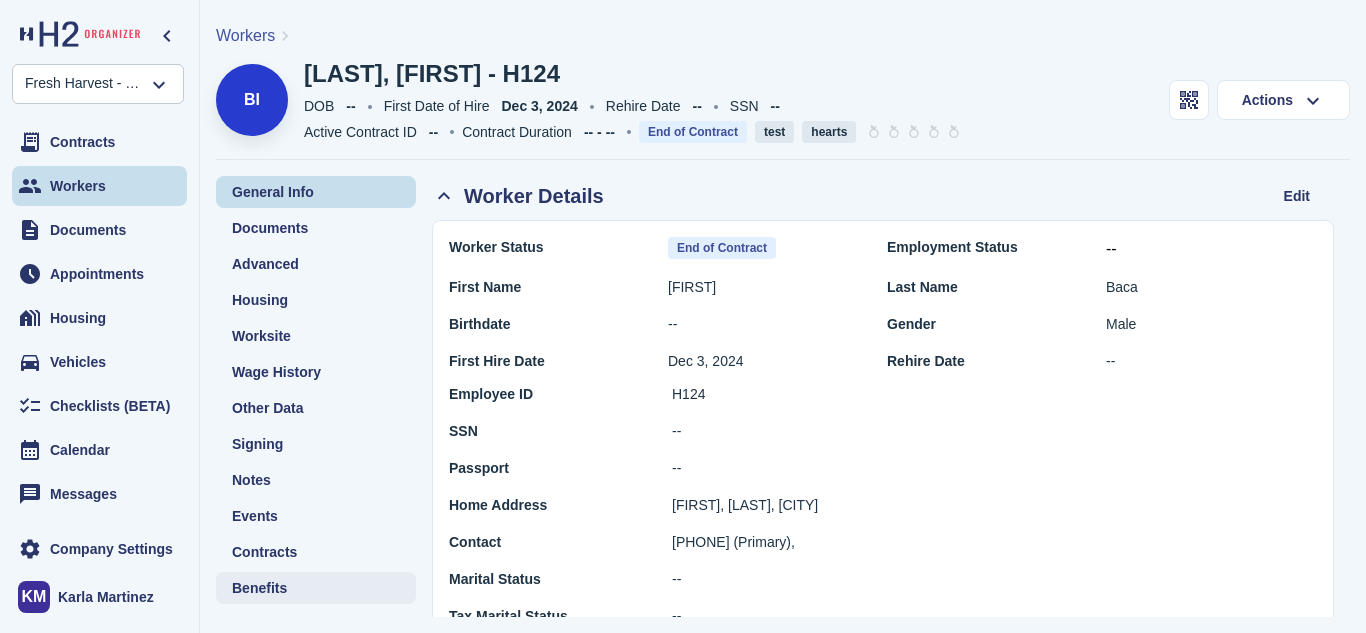 click on "Benefits" at bounding box center (259, 588) 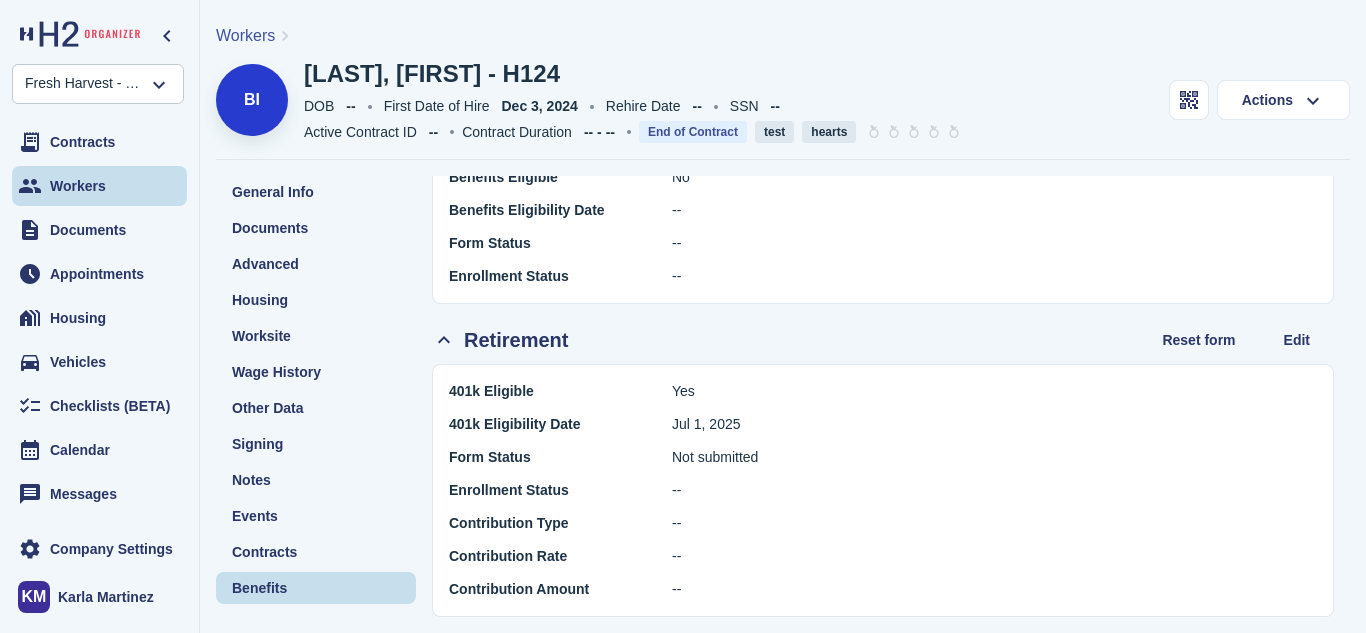 scroll, scrollTop: 0, scrollLeft: 0, axis: both 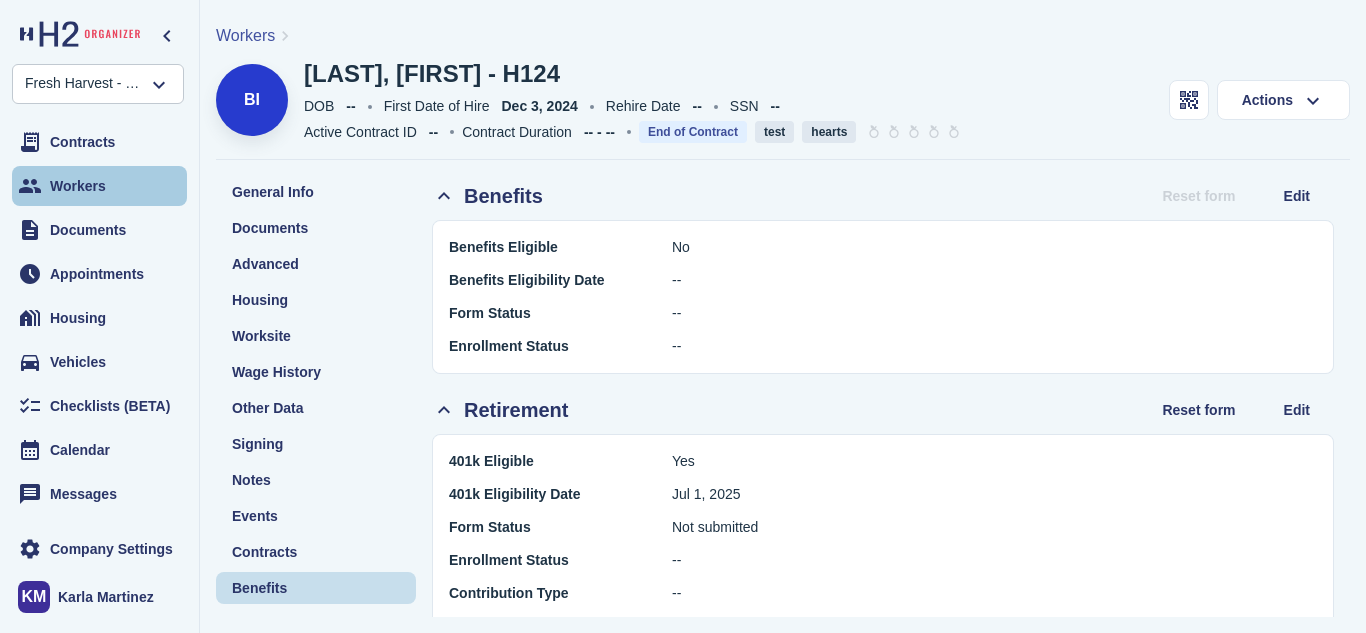 click on "Workers" at bounding box center [78, 186] 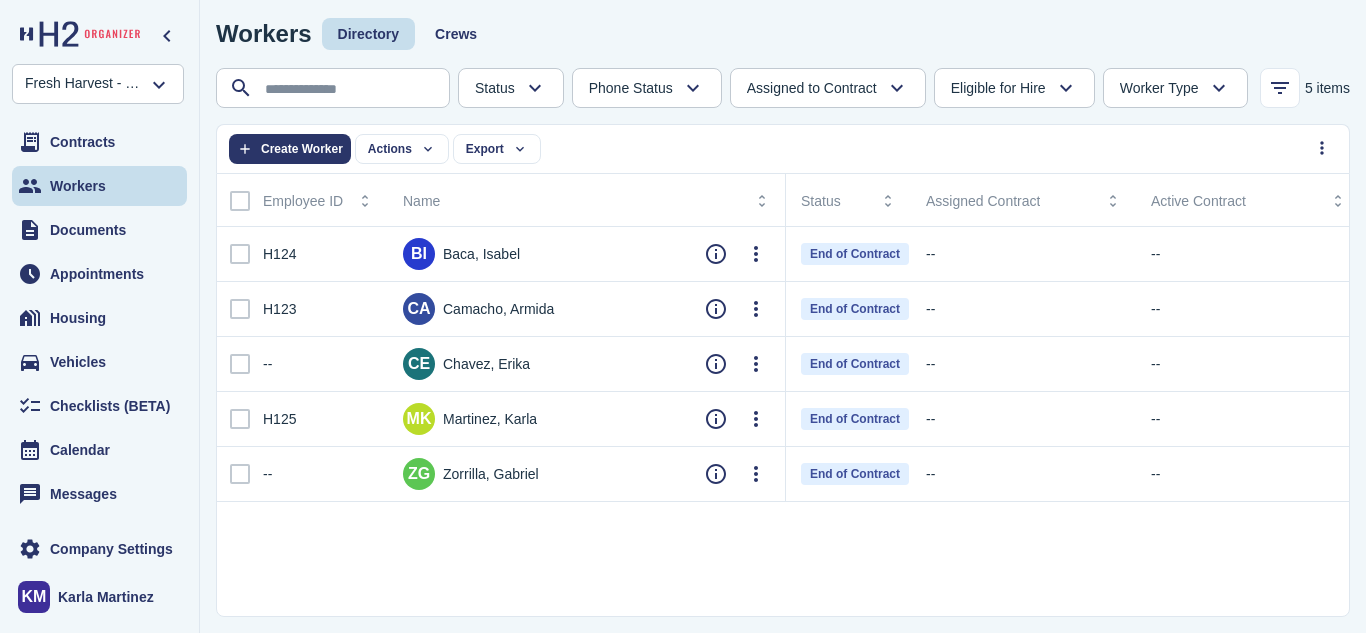 scroll, scrollTop: 83, scrollLeft: 0, axis: vertical 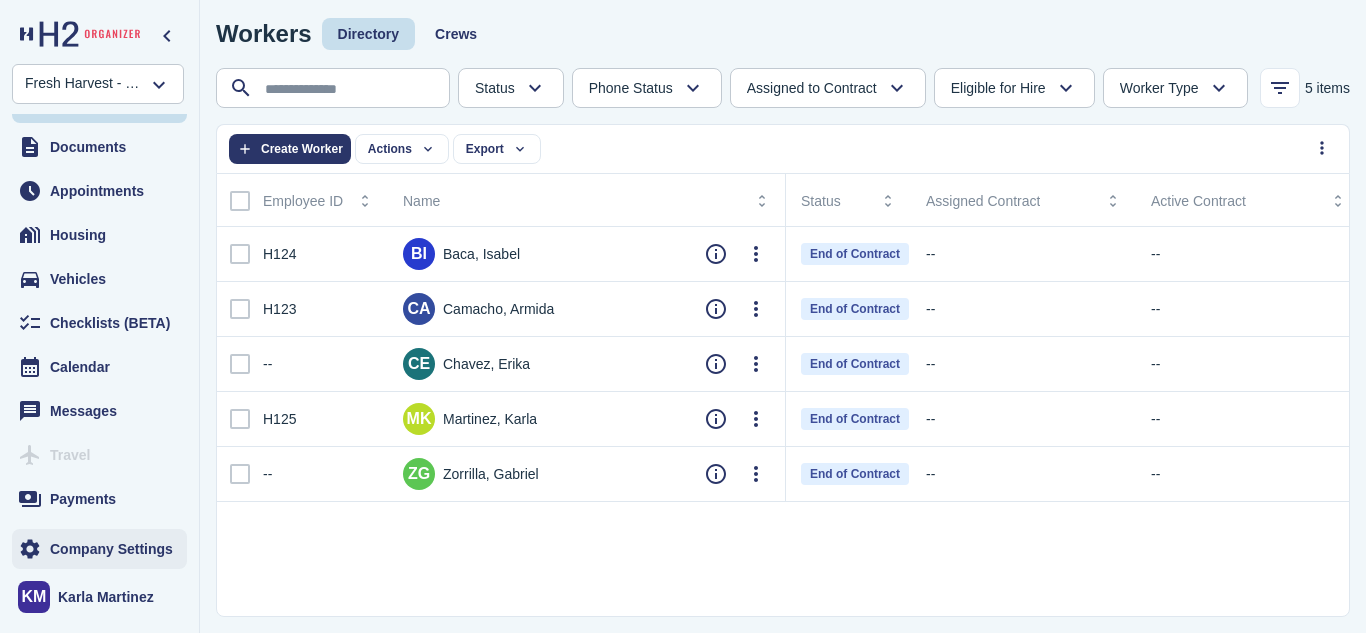 click on "Company Settings" at bounding box center [111, 549] 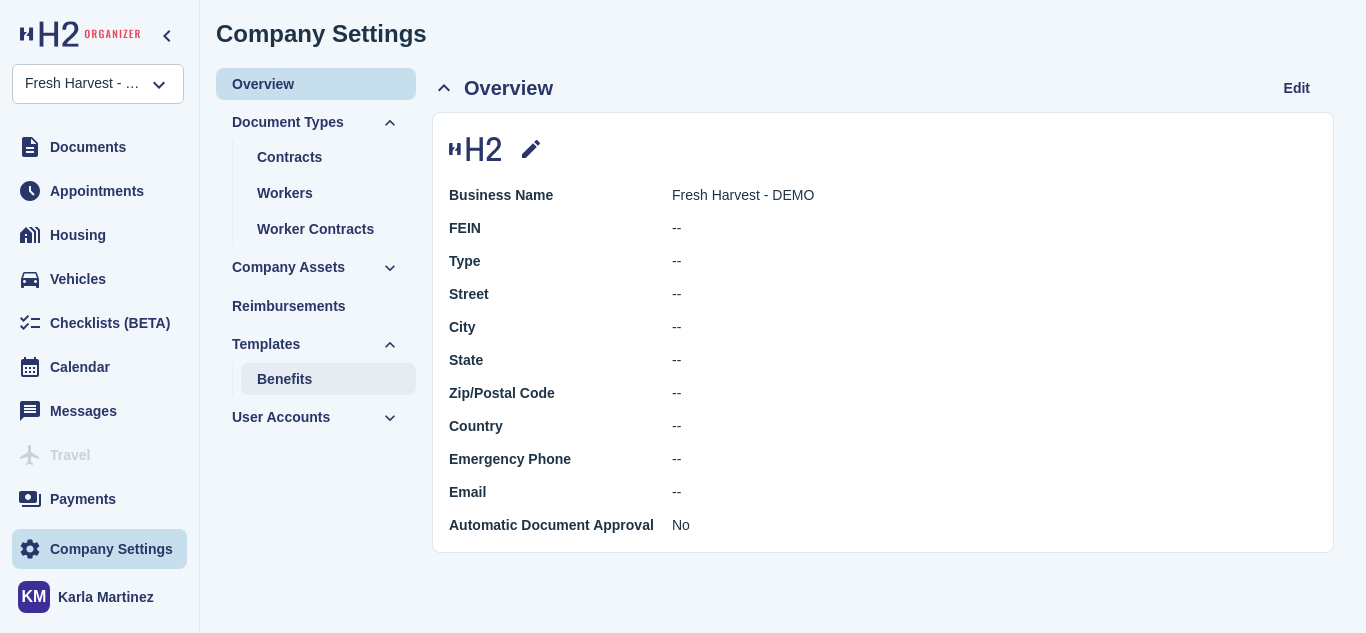 click on "Benefits" at bounding box center (284, 379) 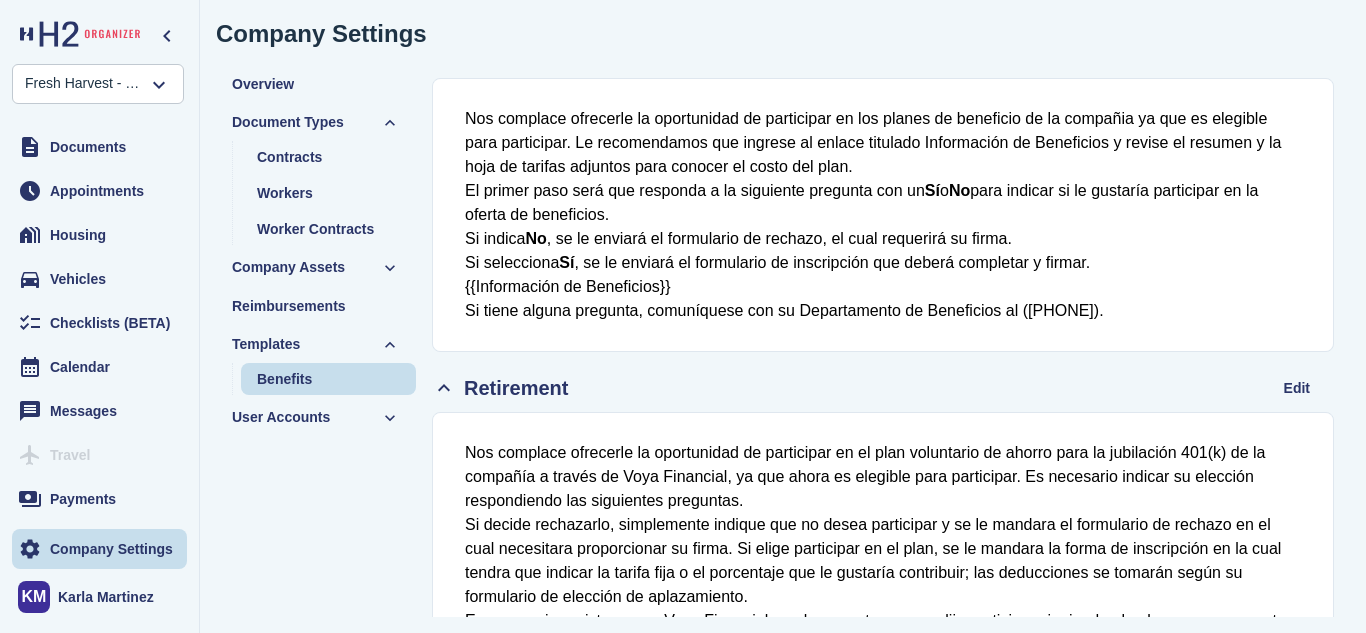 scroll, scrollTop: 0, scrollLeft: 0, axis: both 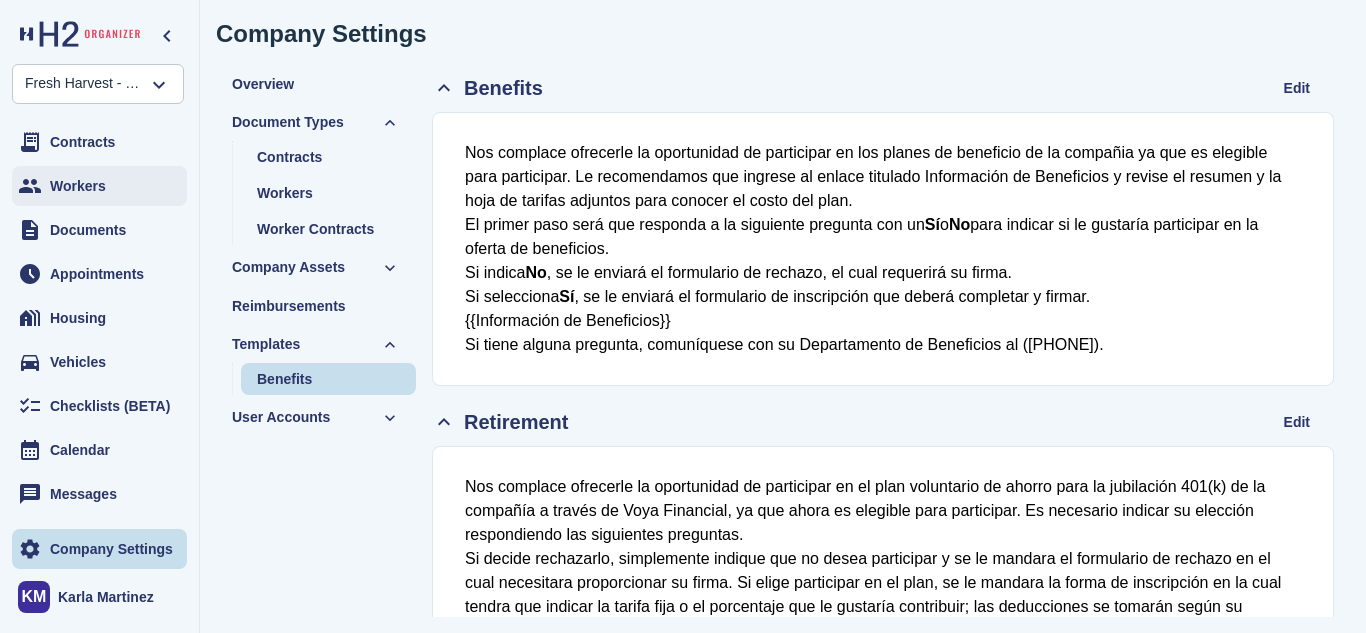 click on "Workers" at bounding box center (78, 186) 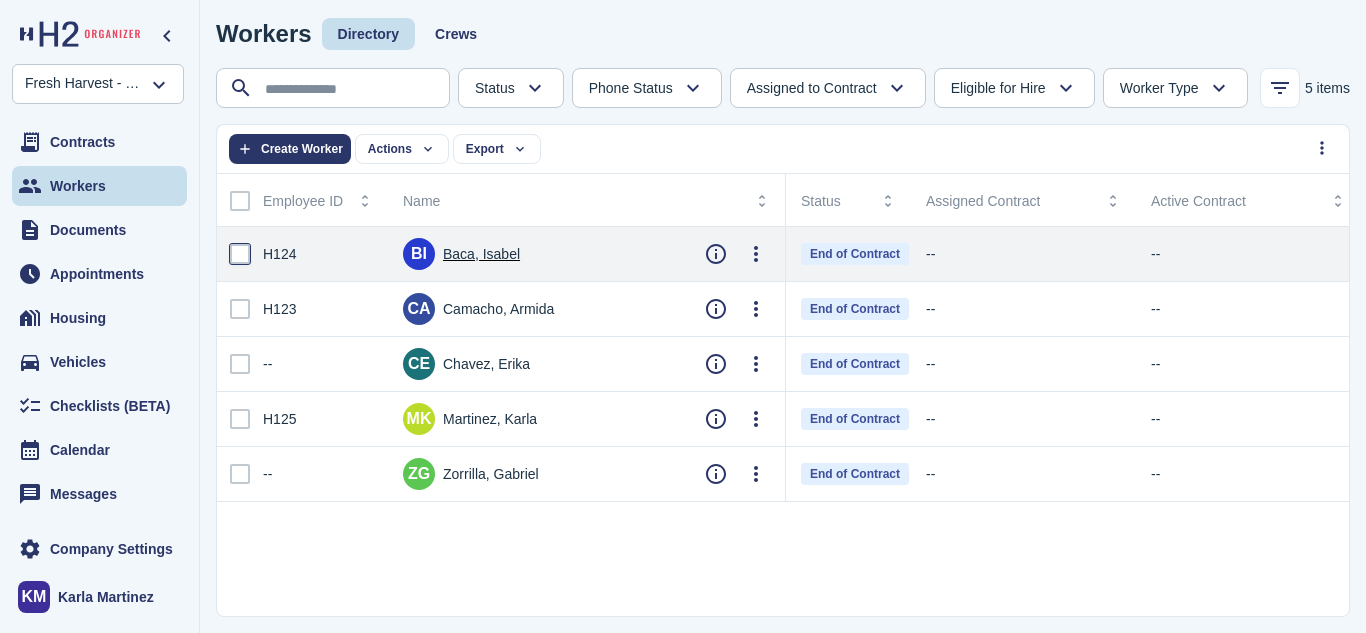 click at bounding box center [240, 254] 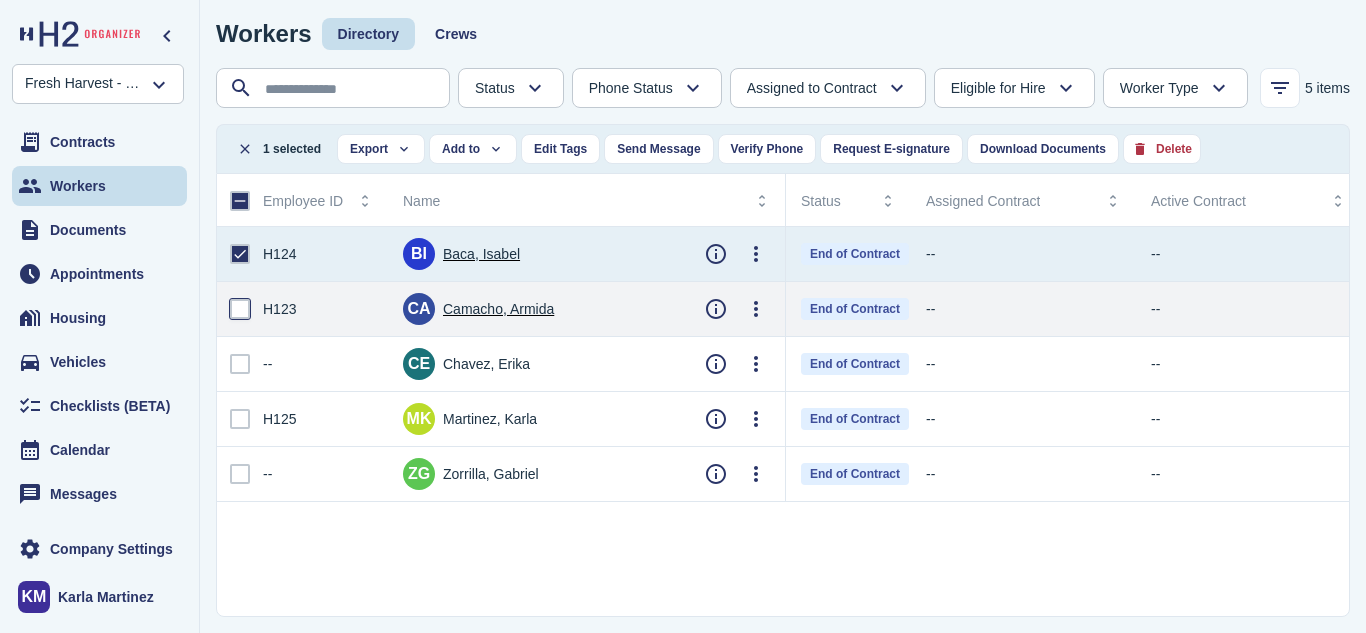 click at bounding box center (240, 309) 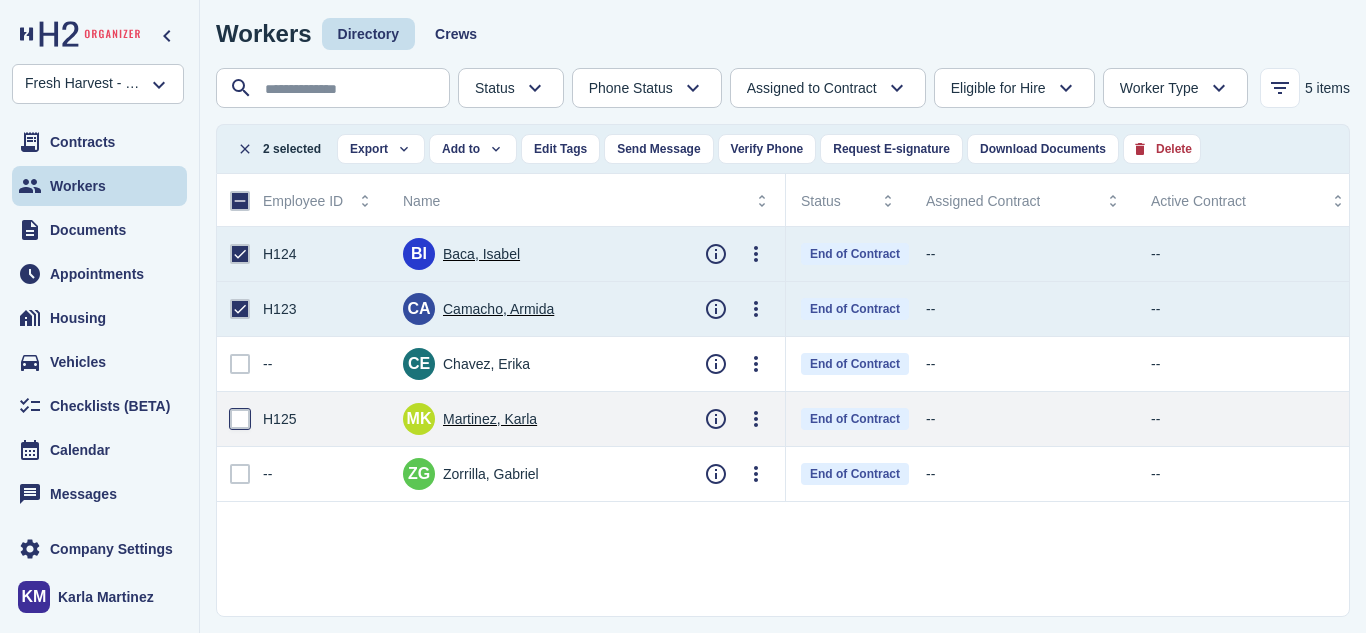 click at bounding box center [240, 419] 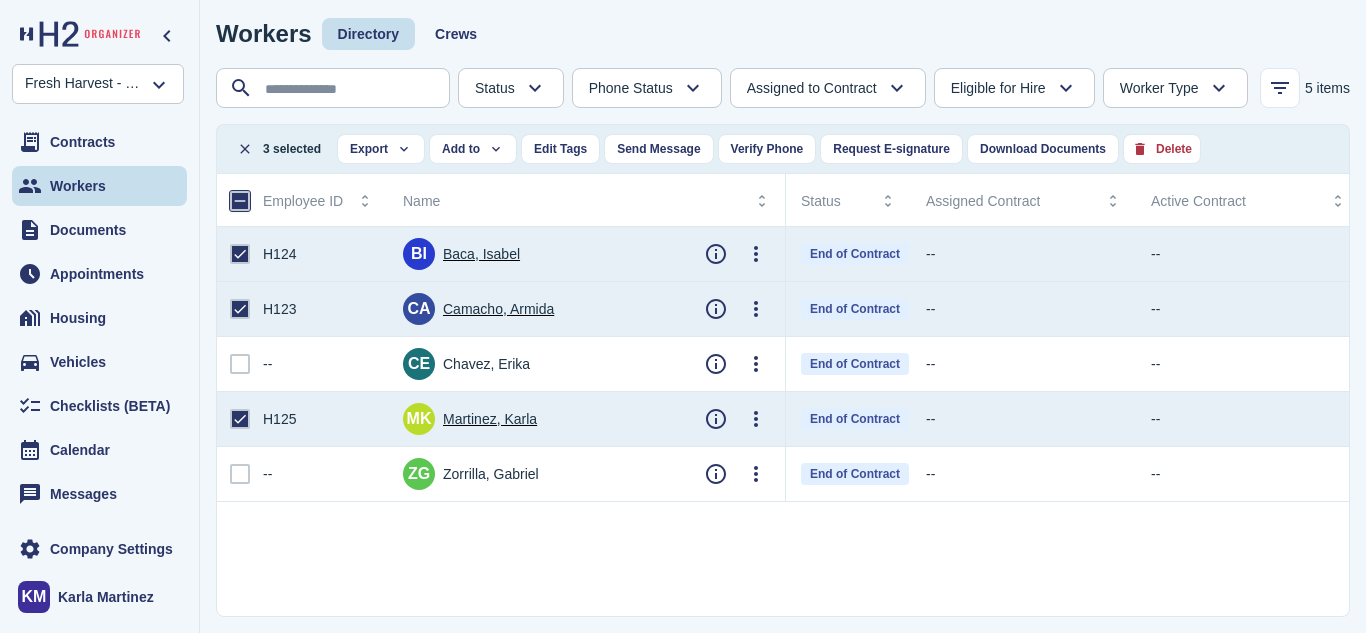 click at bounding box center [240, 201] 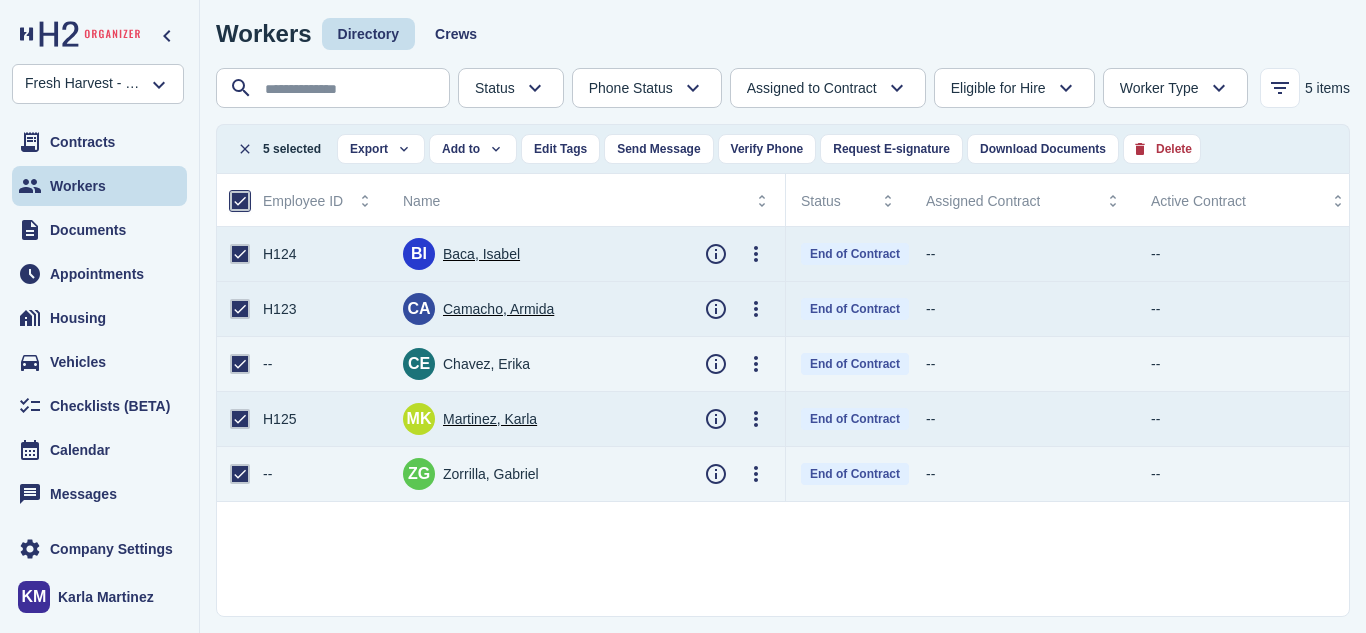 click at bounding box center [240, 201] 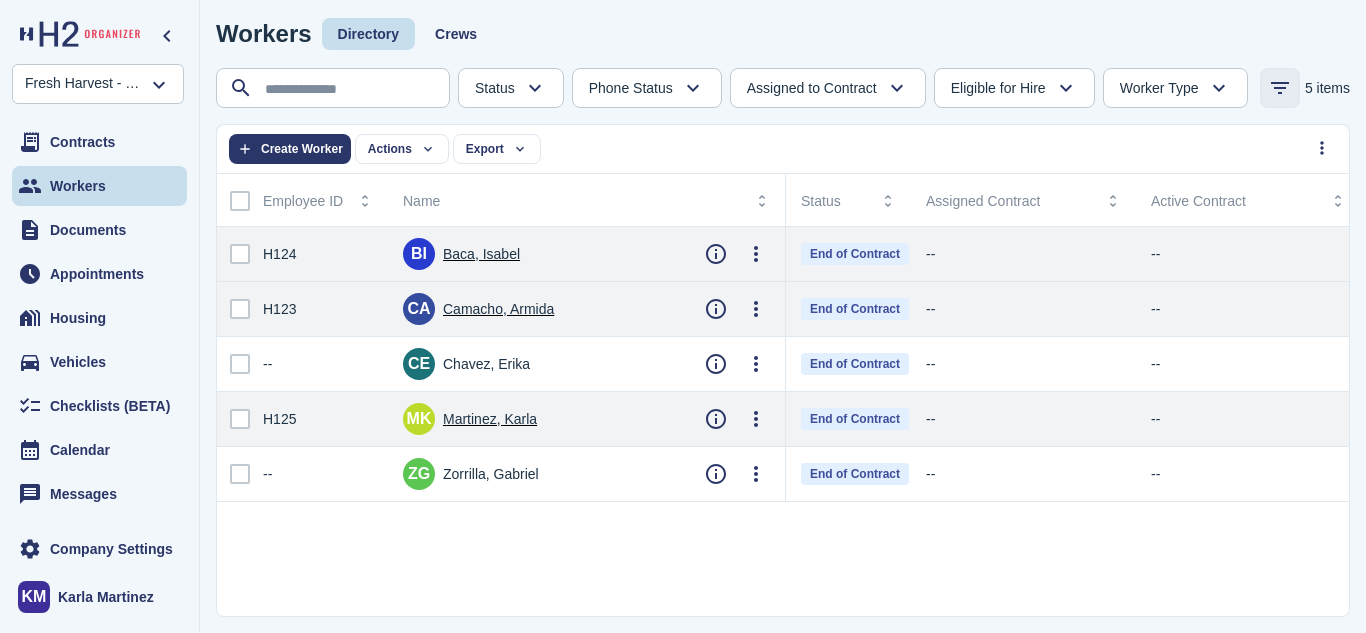 click at bounding box center (1280, 88) 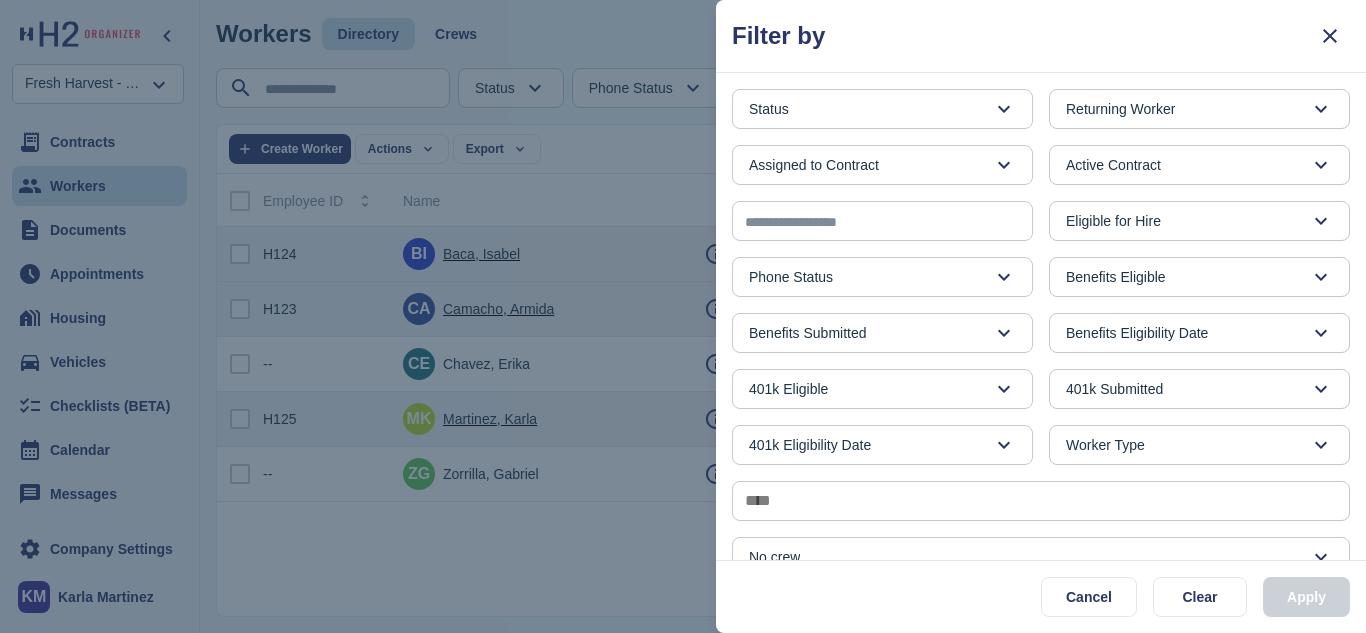 click on "Benefits Eligible" at bounding box center [1199, 277] 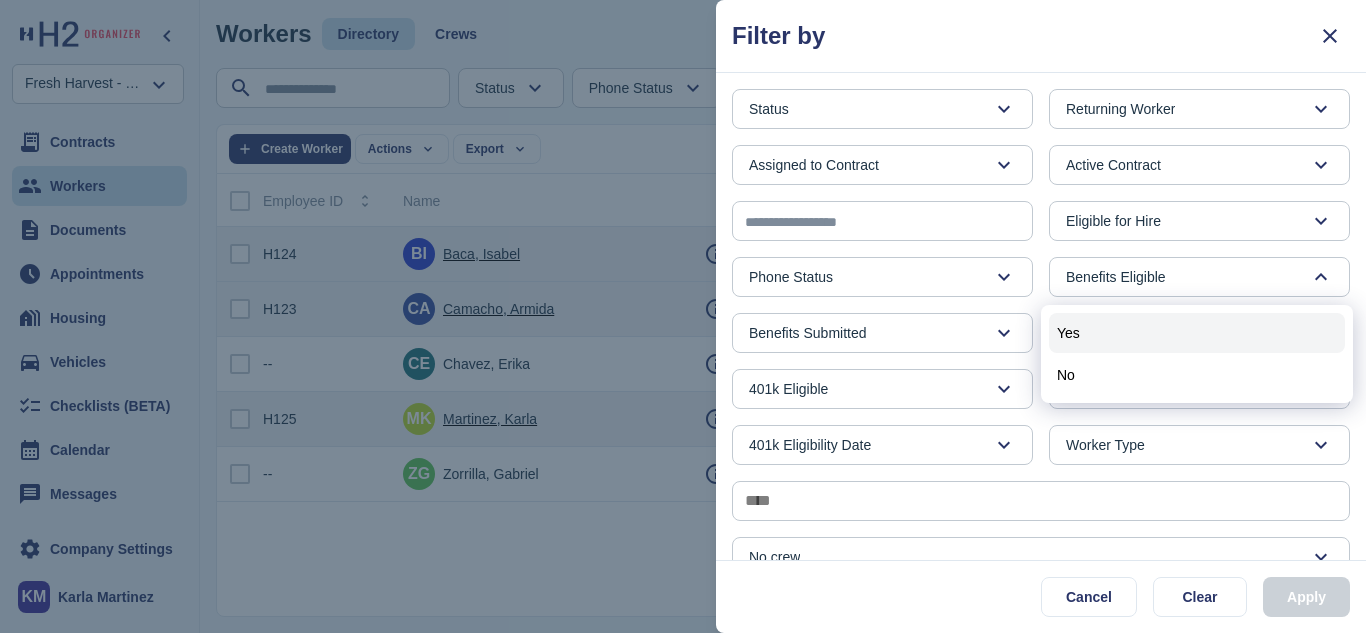 click on "Yes" at bounding box center [1197, 333] 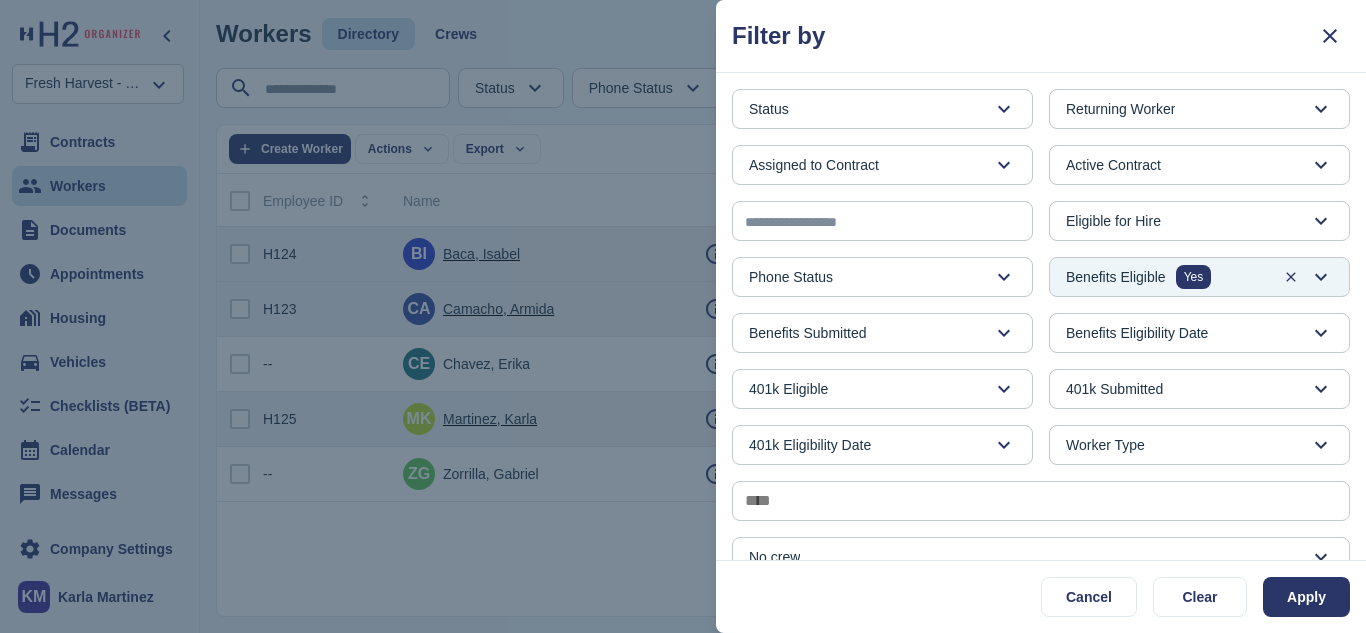 click on "Benefits Eligibility Date" at bounding box center (1137, 333) 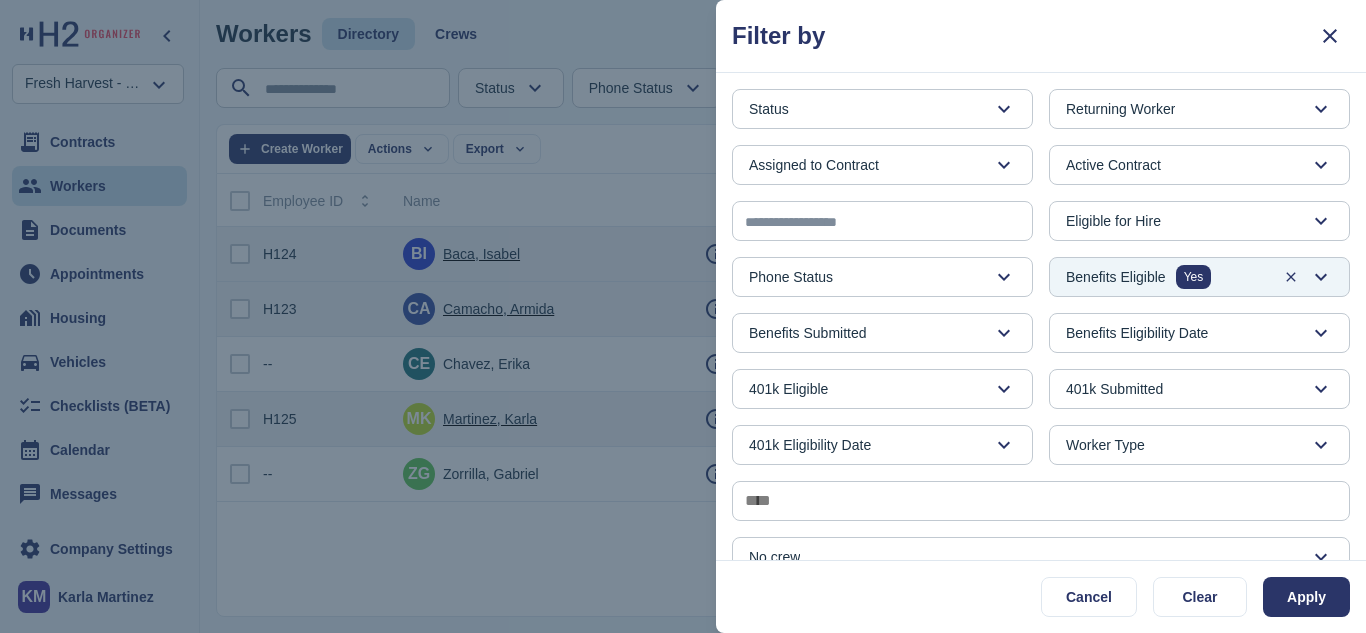 click at bounding box center (1321, 333) 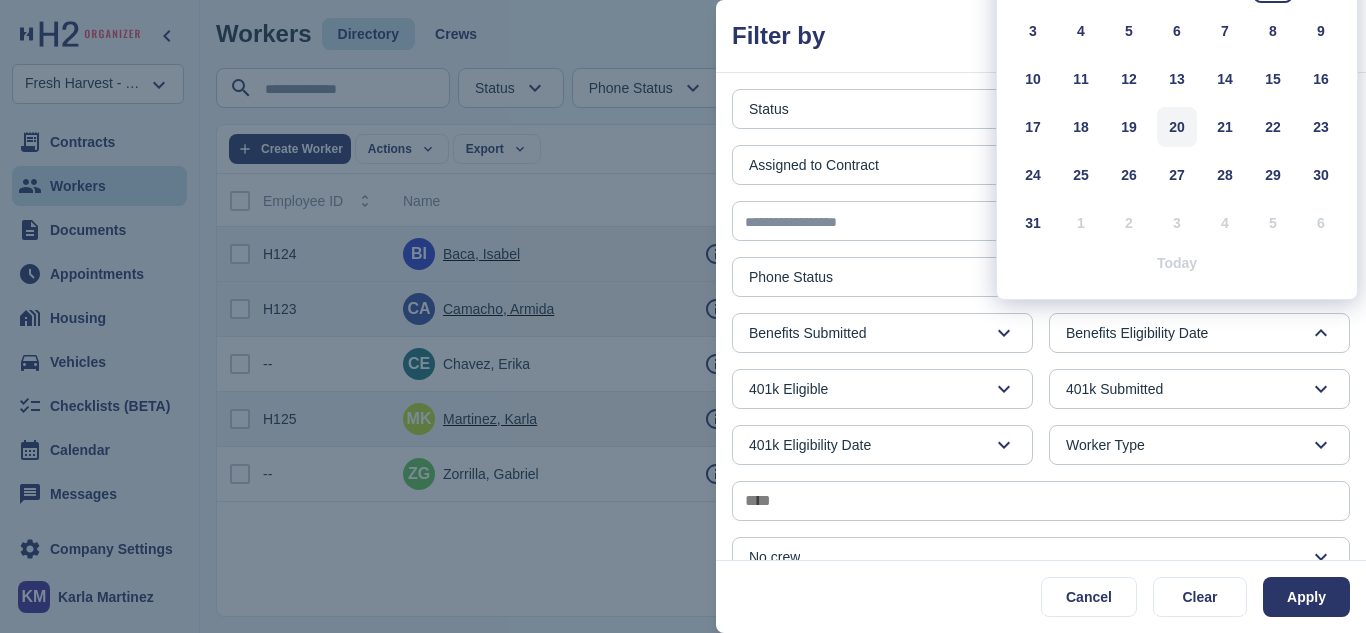 scroll, scrollTop: 33, scrollLeft: 0, axis: vertical 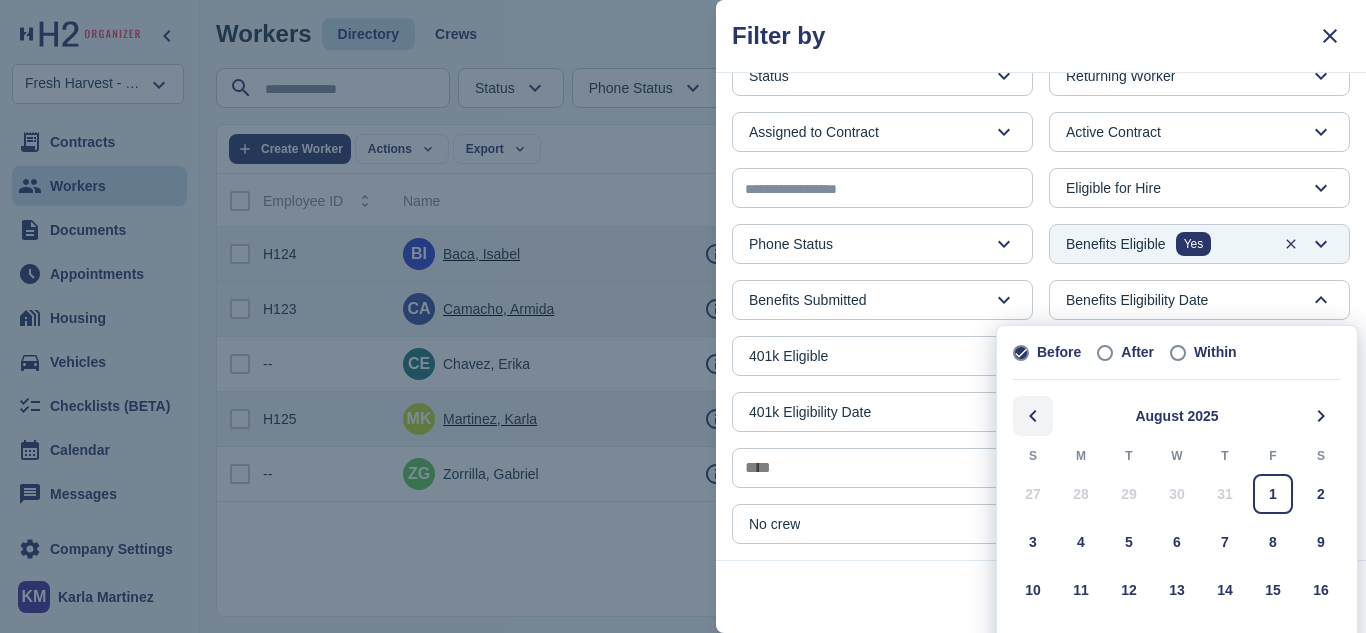 click at bounding box center (1033, 416) 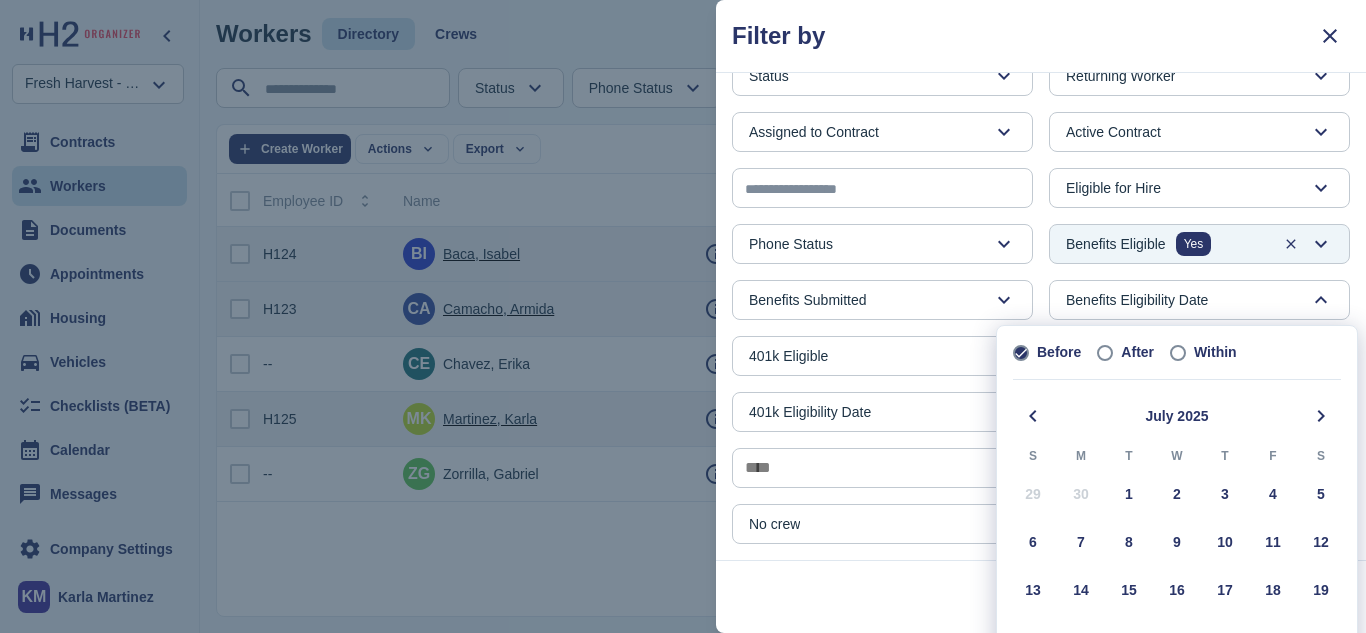 click at bounding box center (1105, 353) 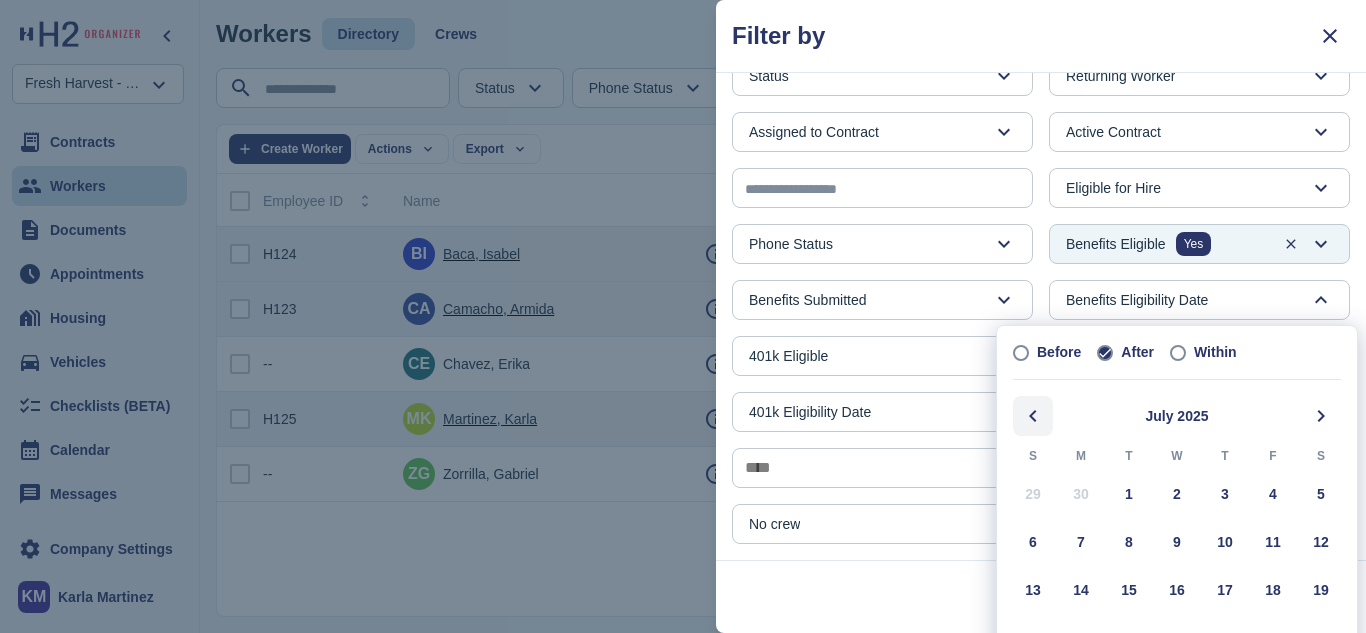 click at bounding box center [1033, 416] 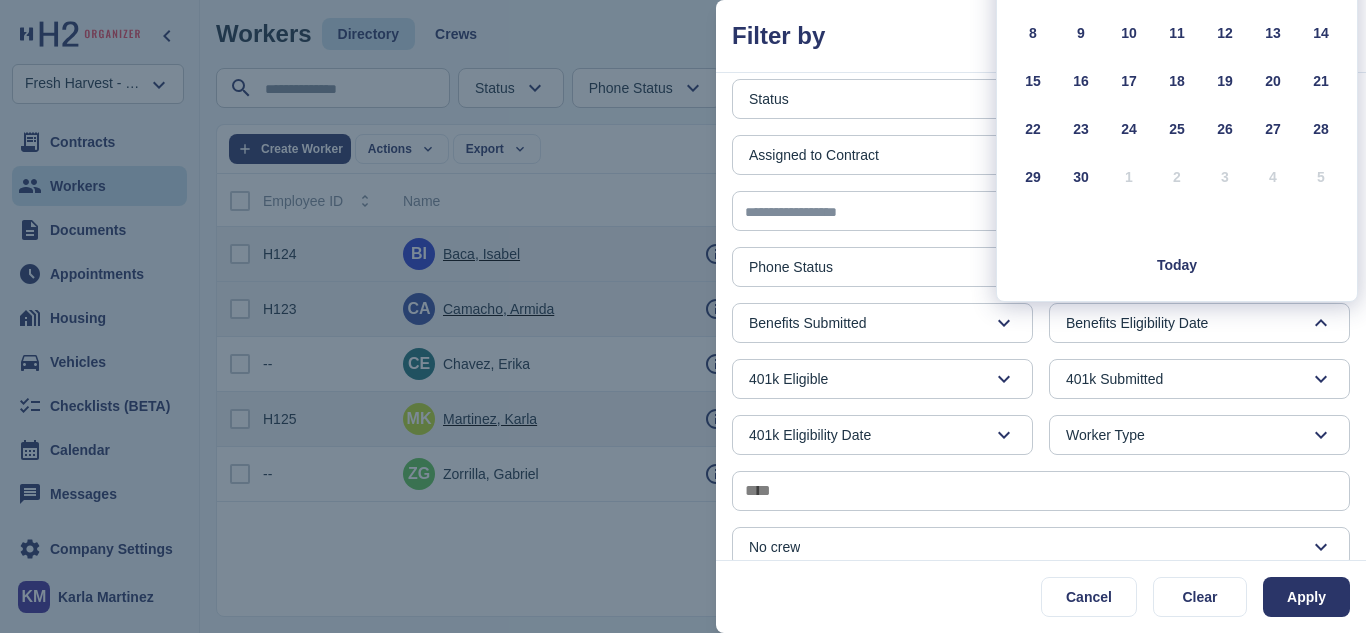 scroll, scrollTop: 0, scrollLeft: 0, axis: both 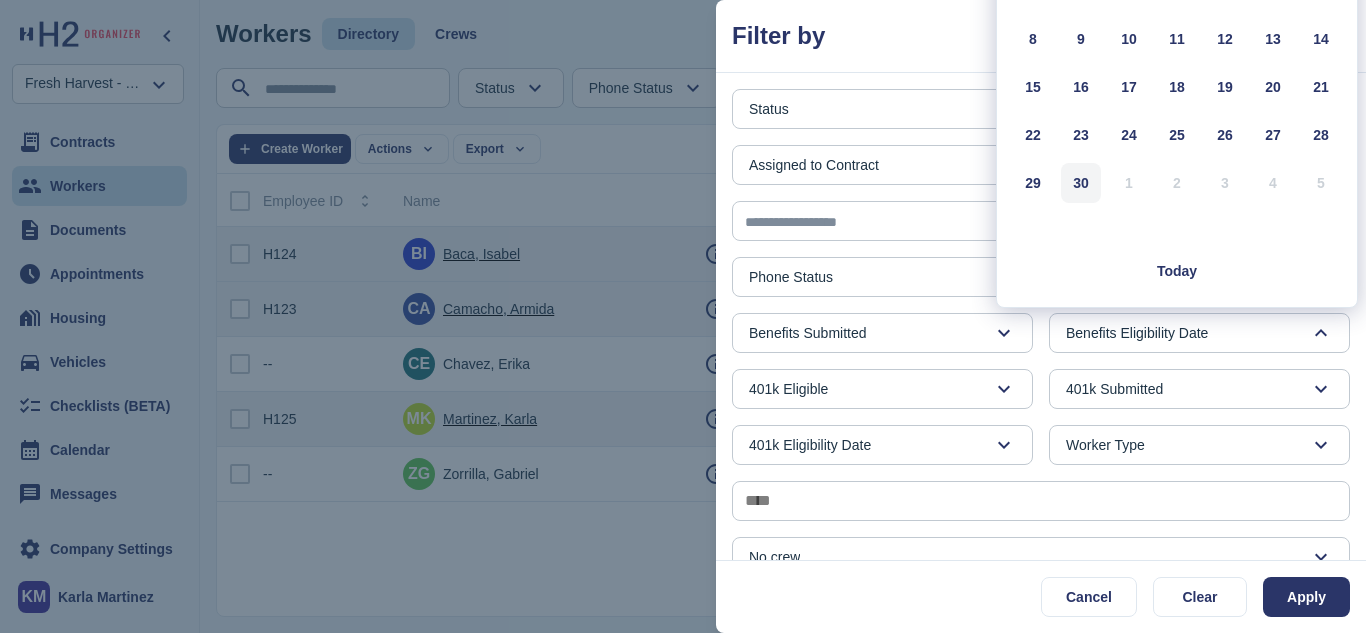 click on "30" at bounding box center [1081, 183] 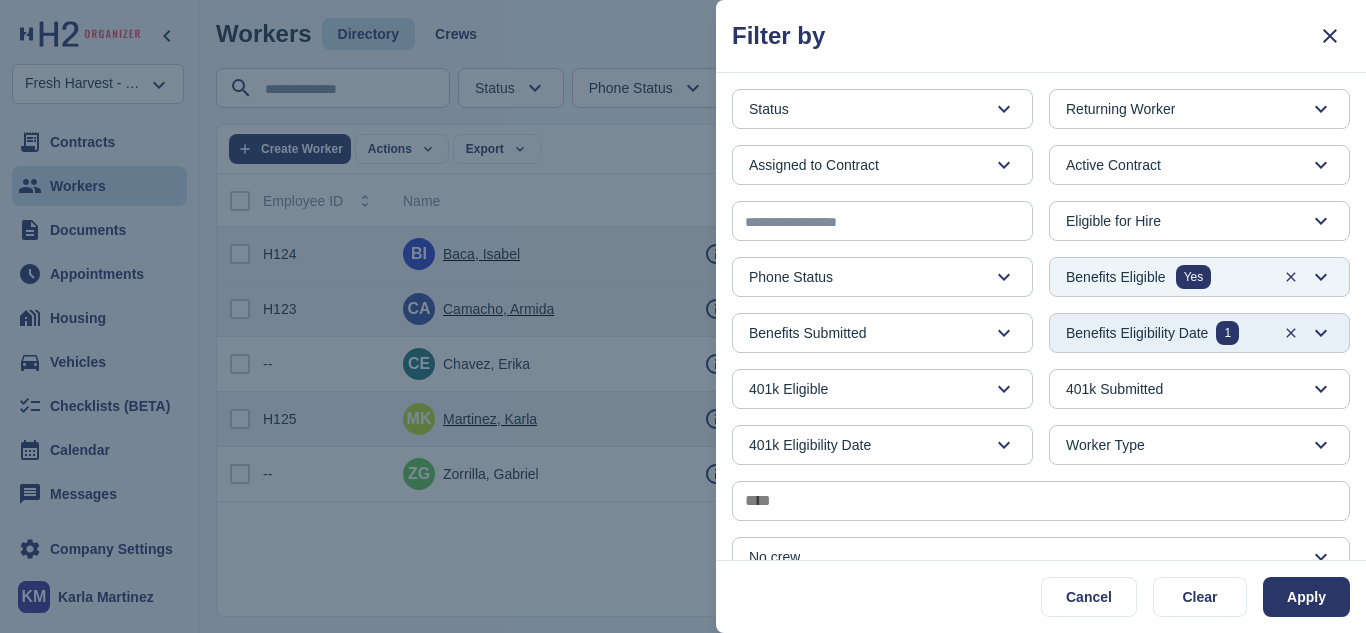 click at bounding box center (1307, 333) 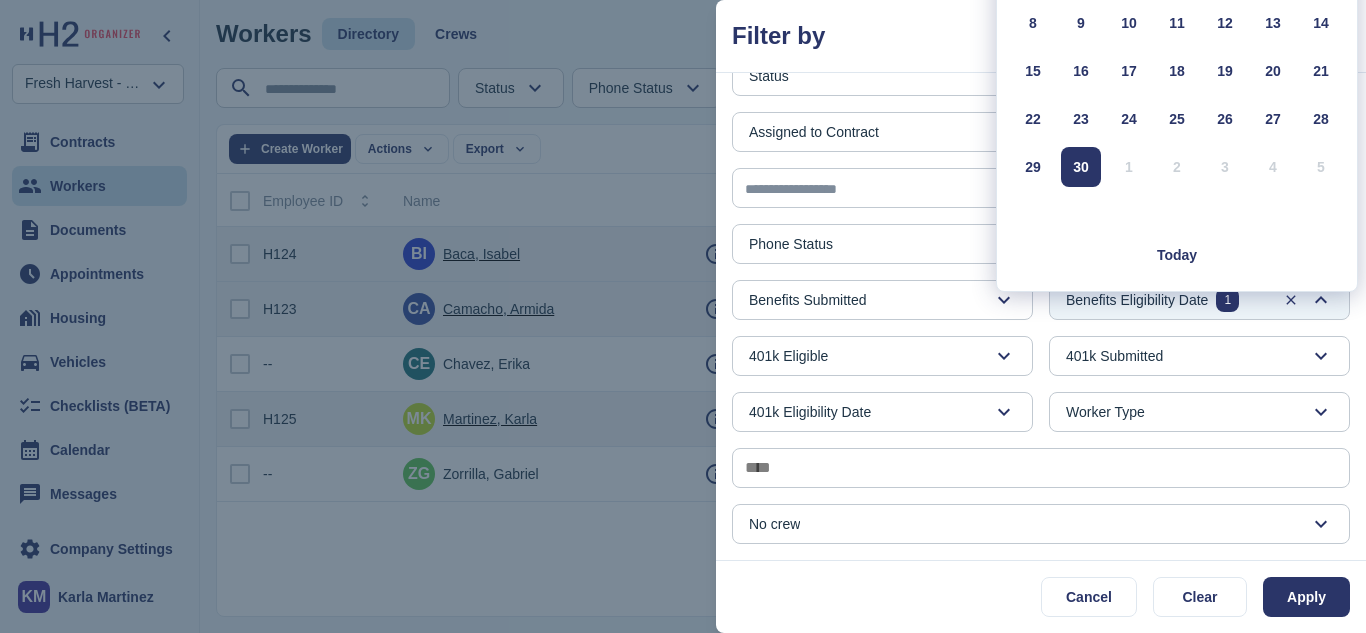 scroll, scrollTop: 0, scrollLeft: 0, axis: both 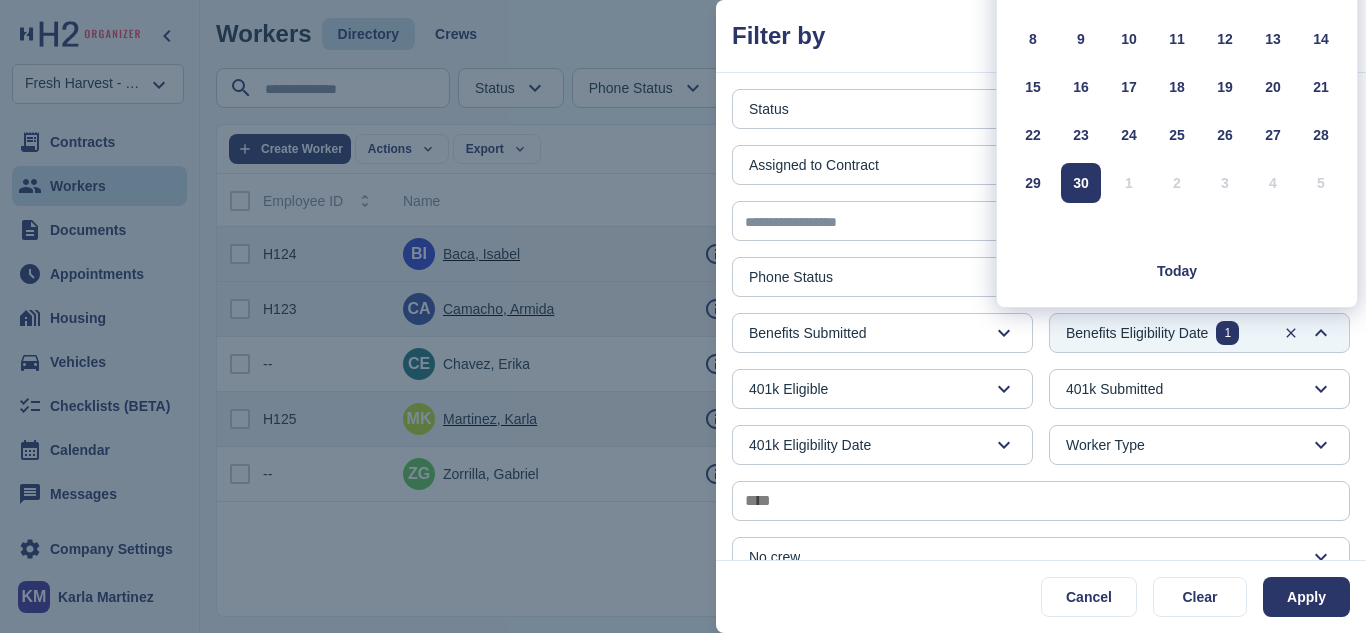 click on "30" at bounding box center (1081, 183) 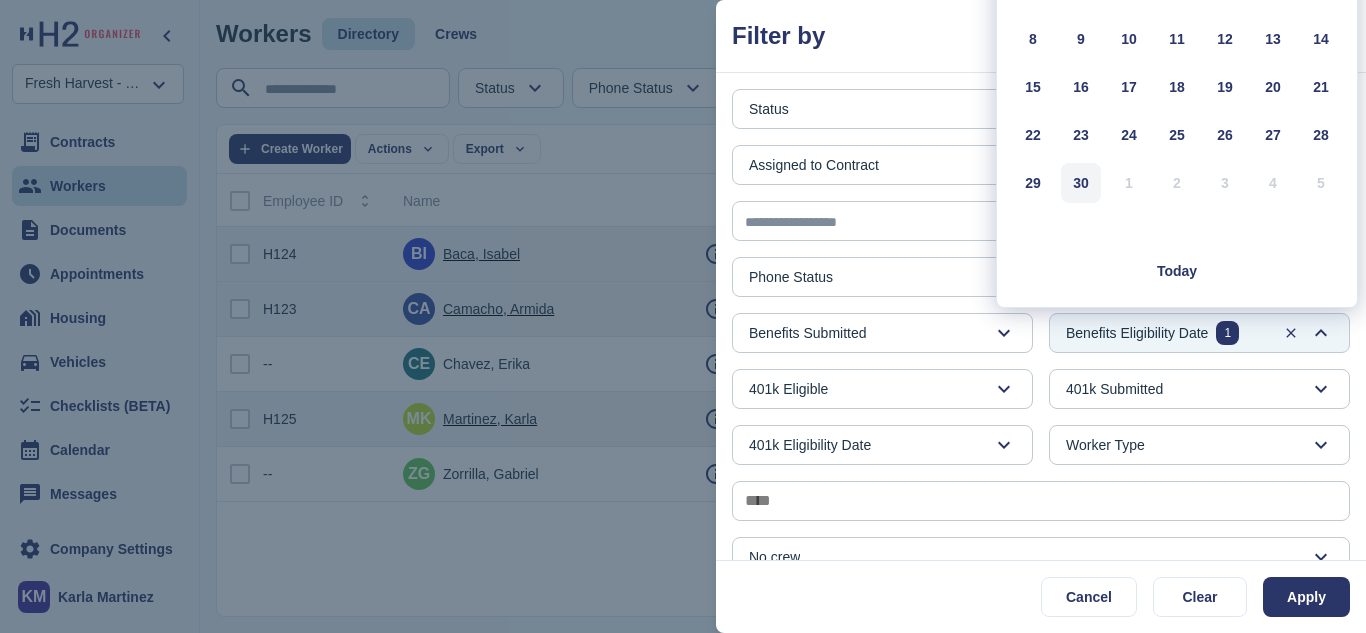 click on "30" at bounding box center (1081, 183) 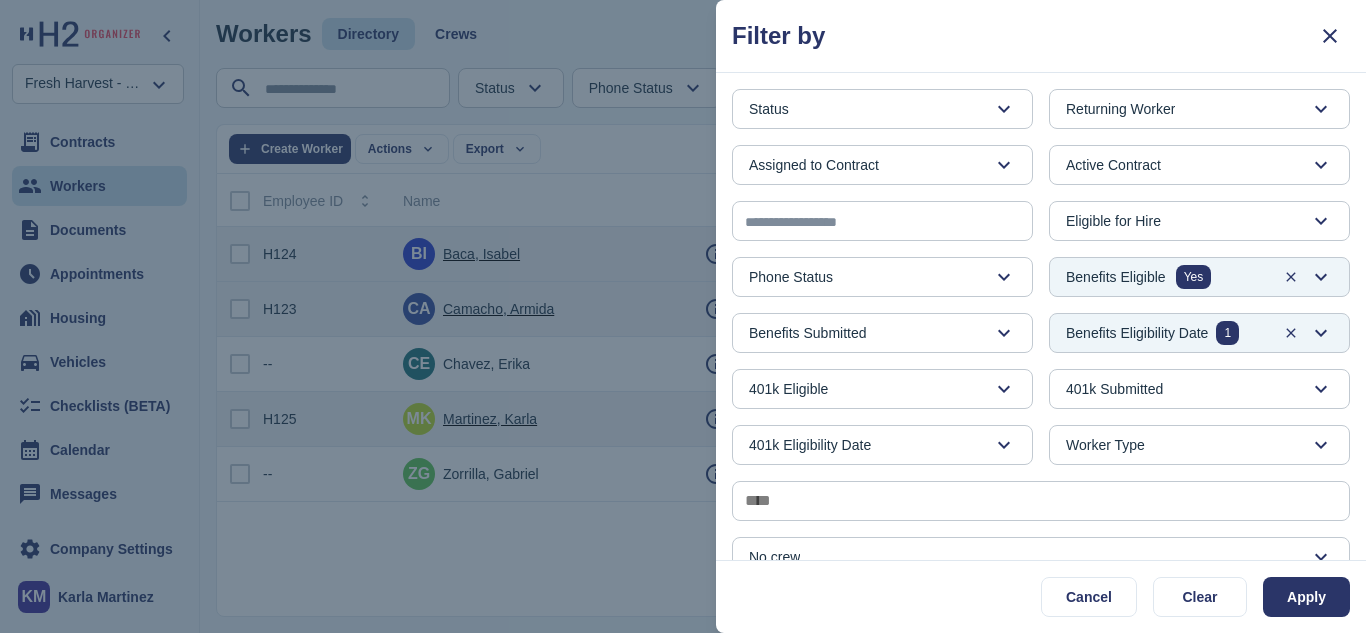 click at bounding box center [1004, 389] 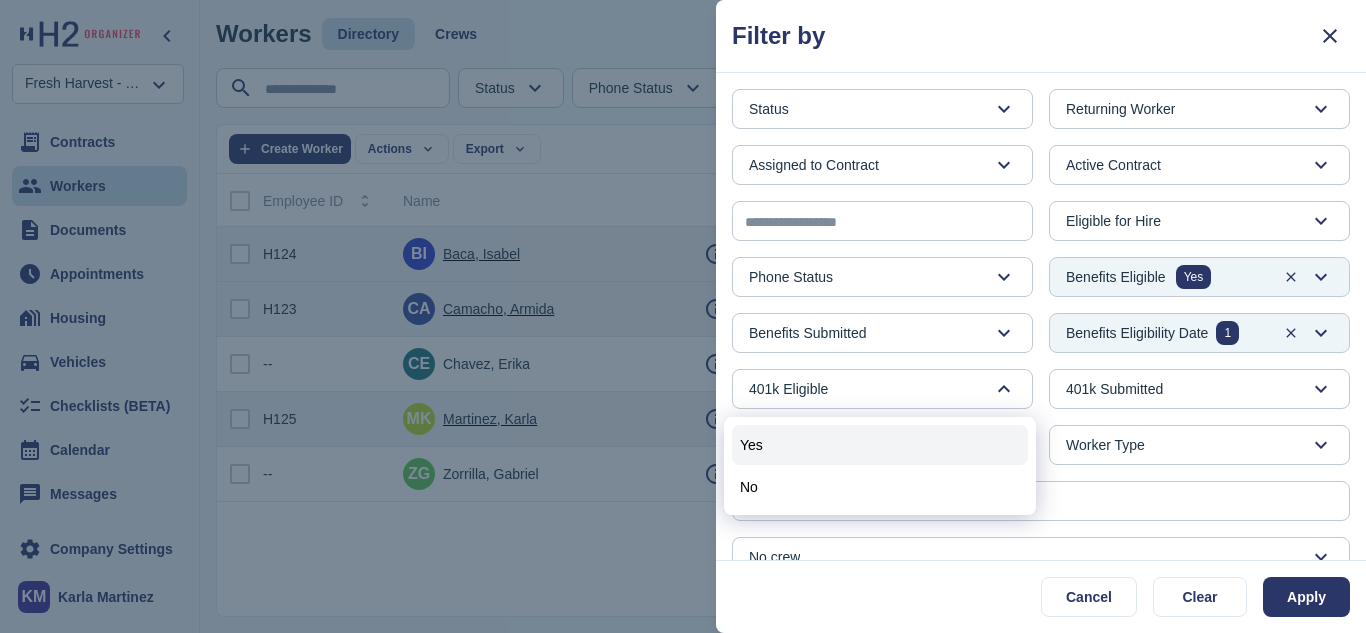 click on "Yes" at bounding box center (880, 445) 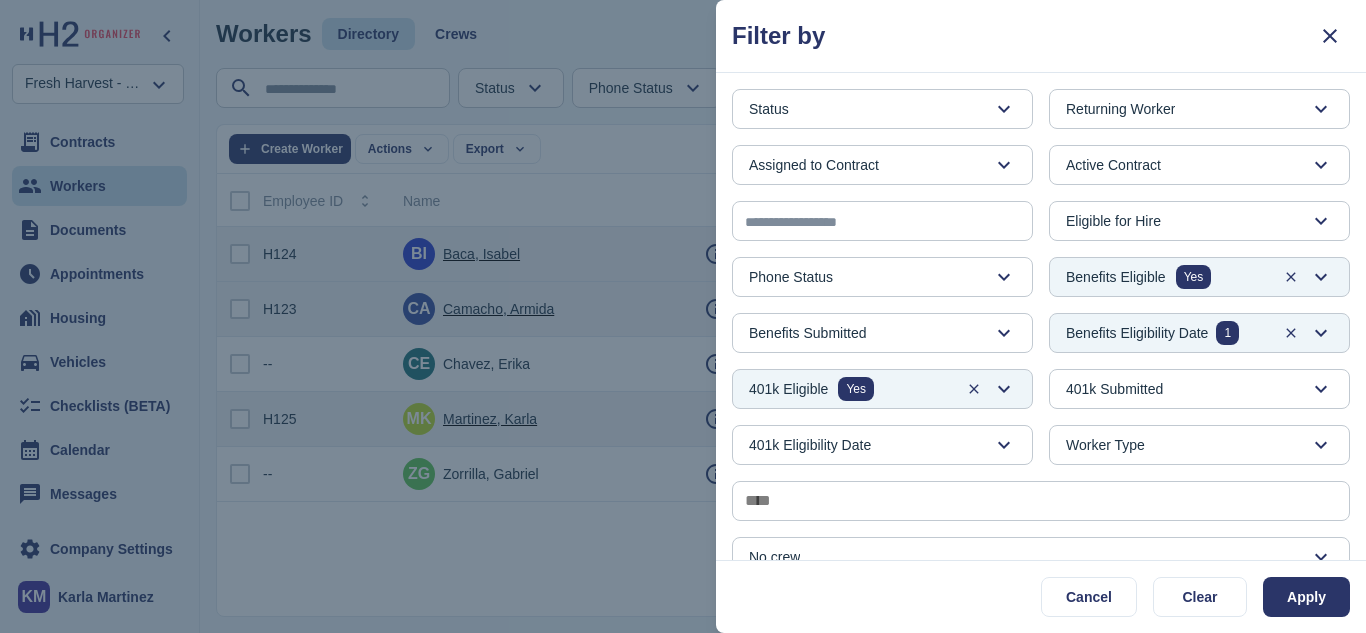 click at bounding box center (1004, 445) 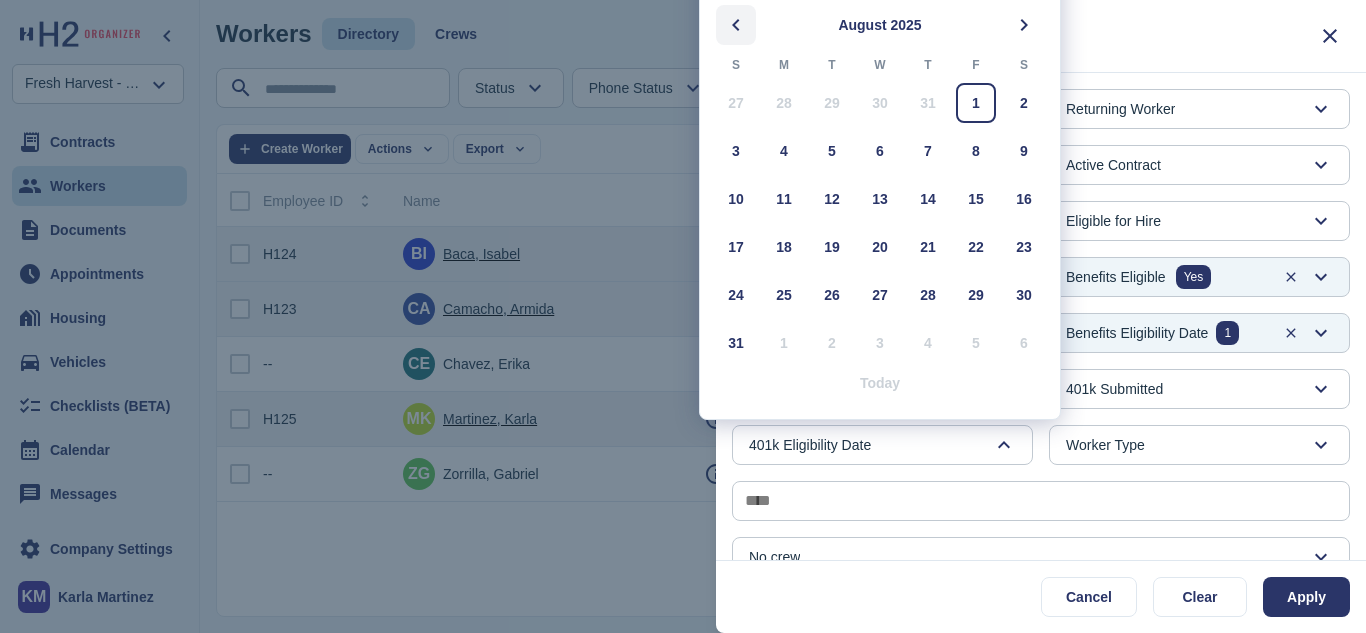 click at bounding box center (736, 25) 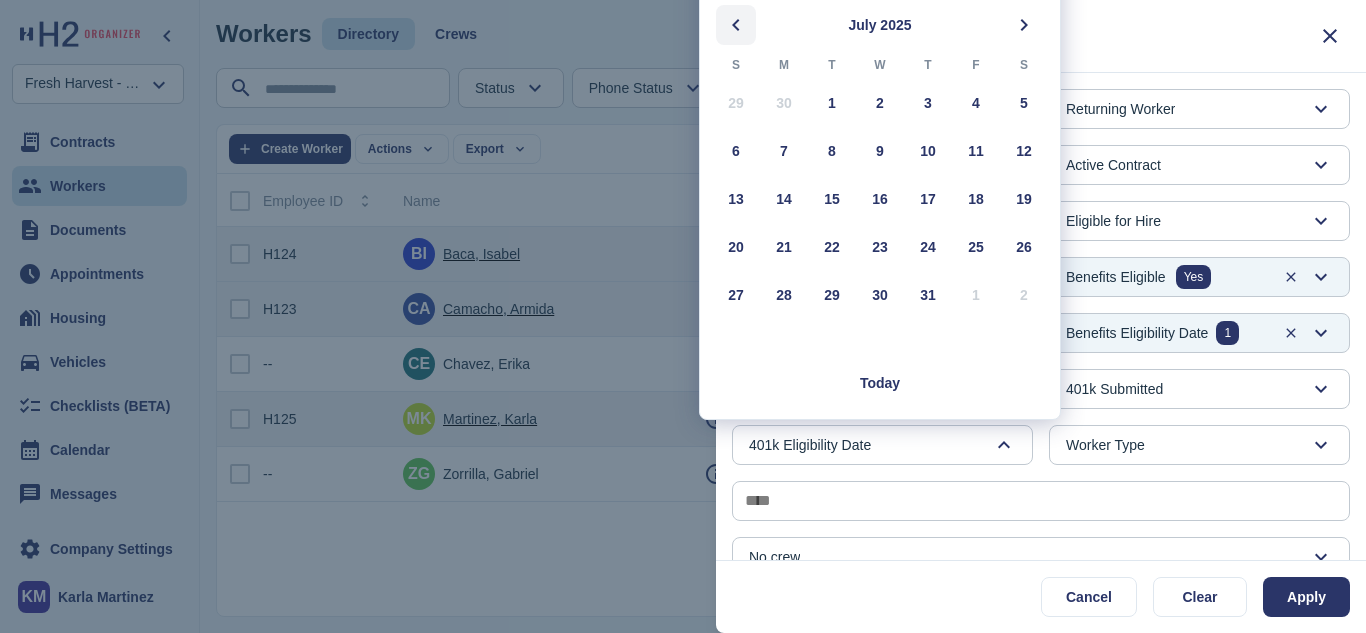 click at bounding box center (736, 25) 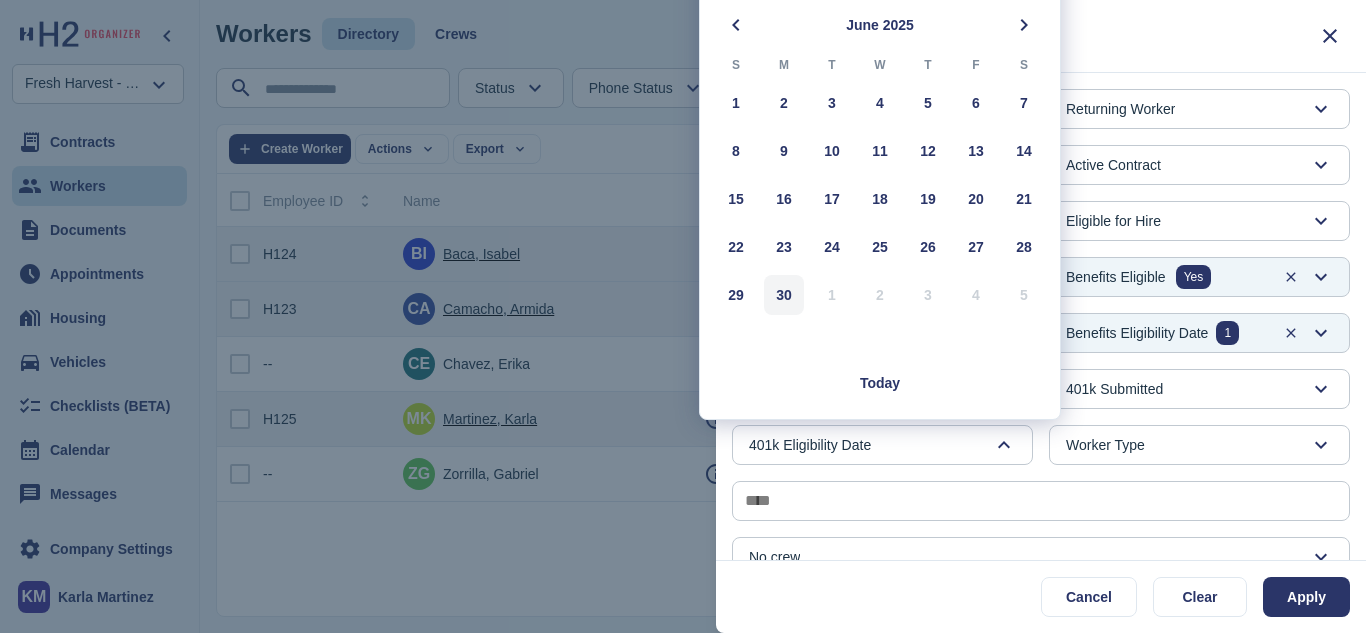 click on "30" at bounding box center [784, 295] 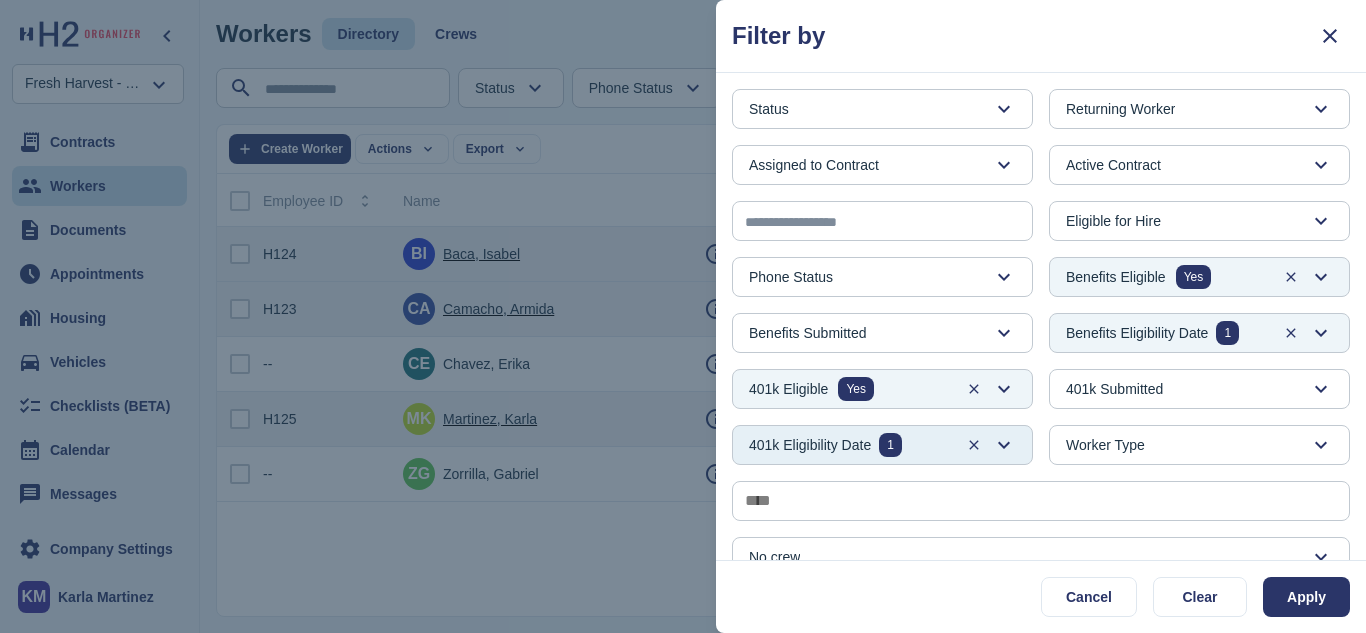 click at bounding box center (990, 445) 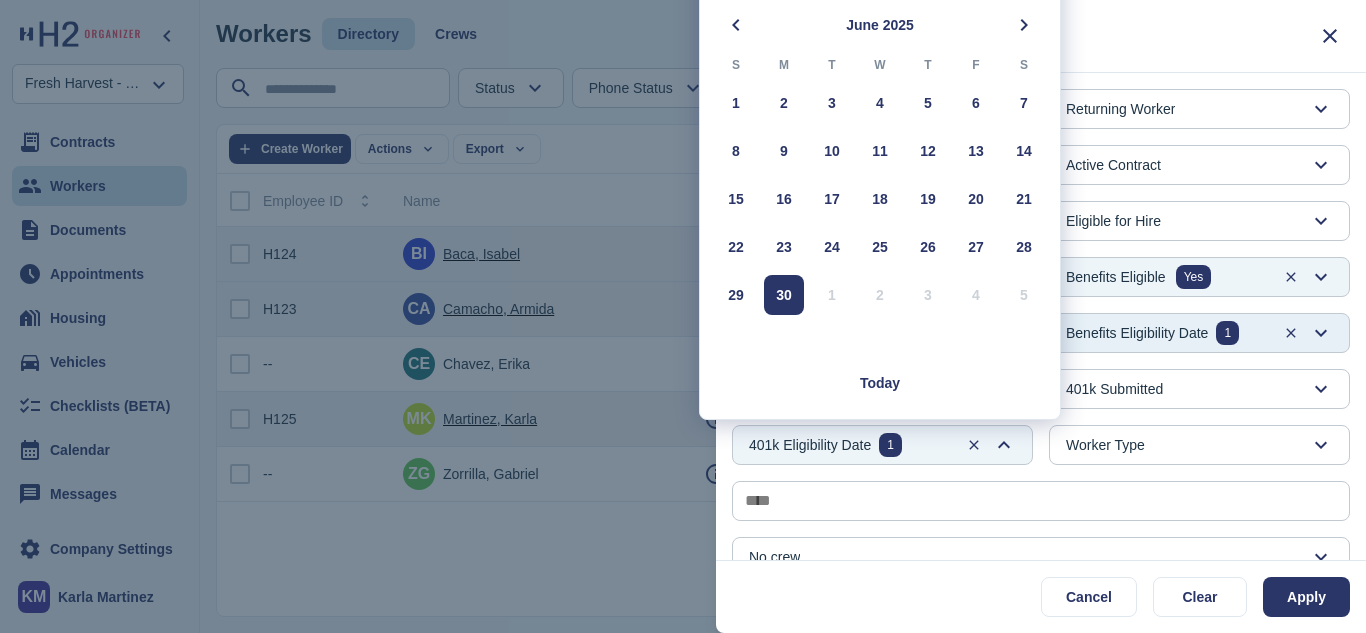 click on "Benefits Eligibility Date   1" at bounding box center (1170, 333) 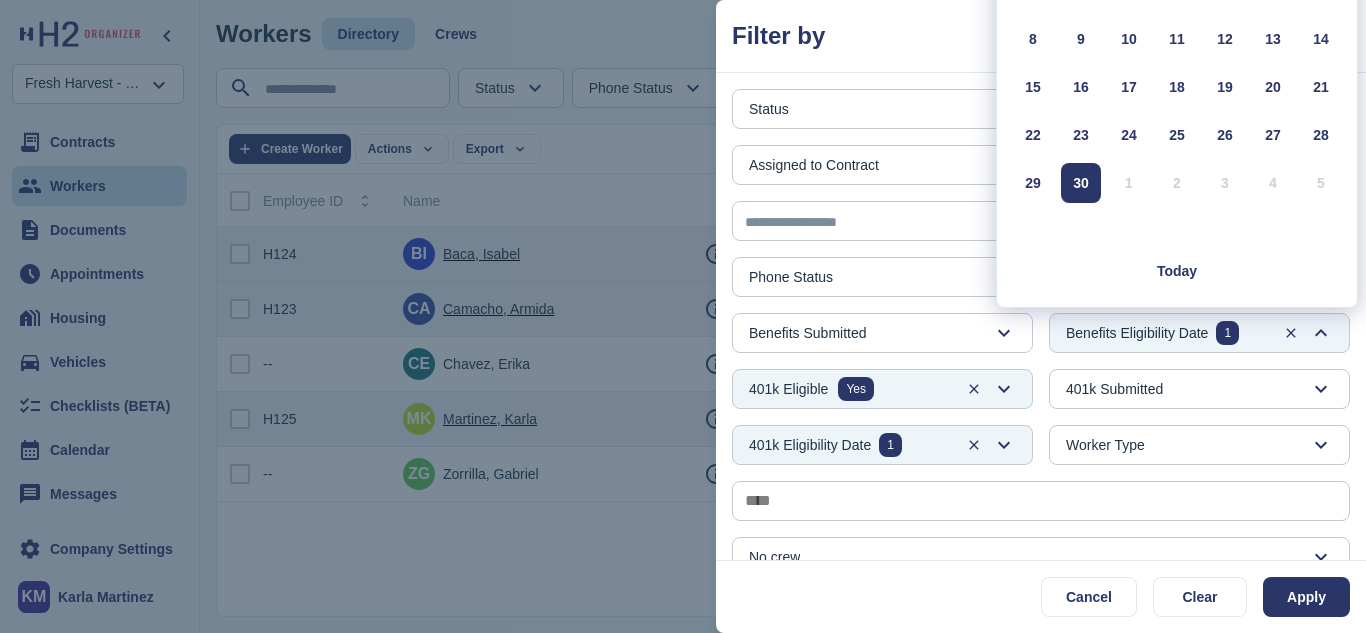 scroll, scrollTop: 33, scrollLeft: 0, axis: vertical 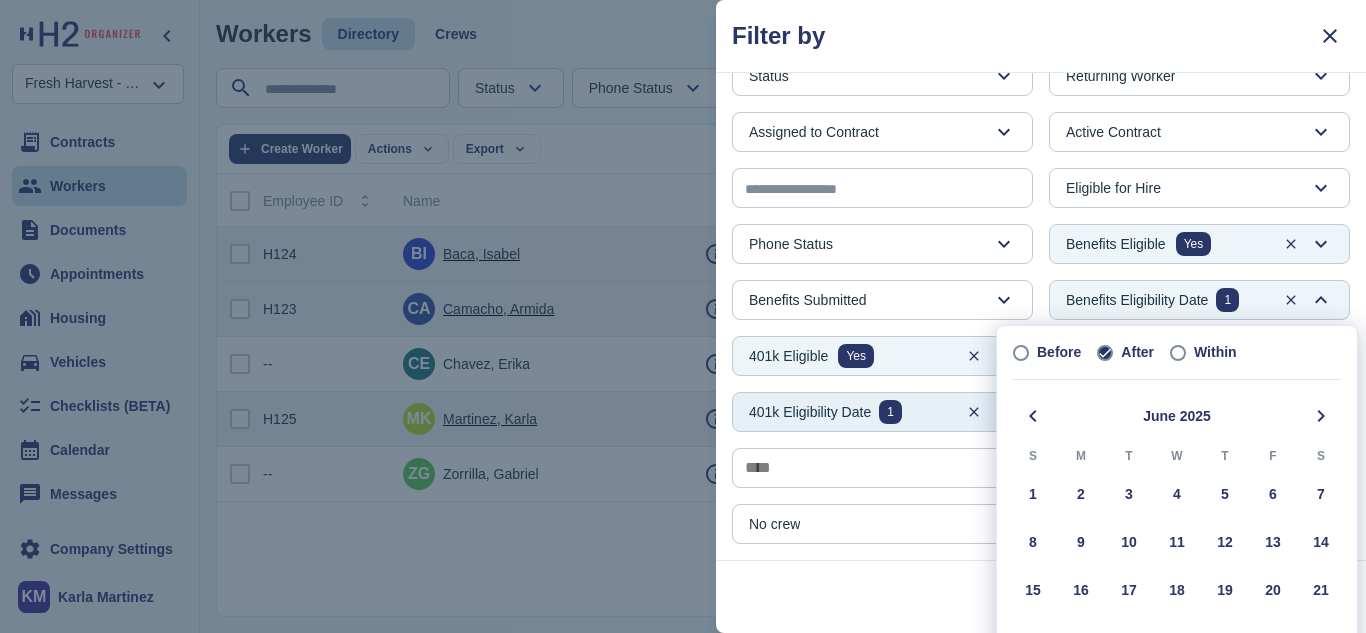 click on "401k Eligibility Date   1" at bounding box center [853, 412] 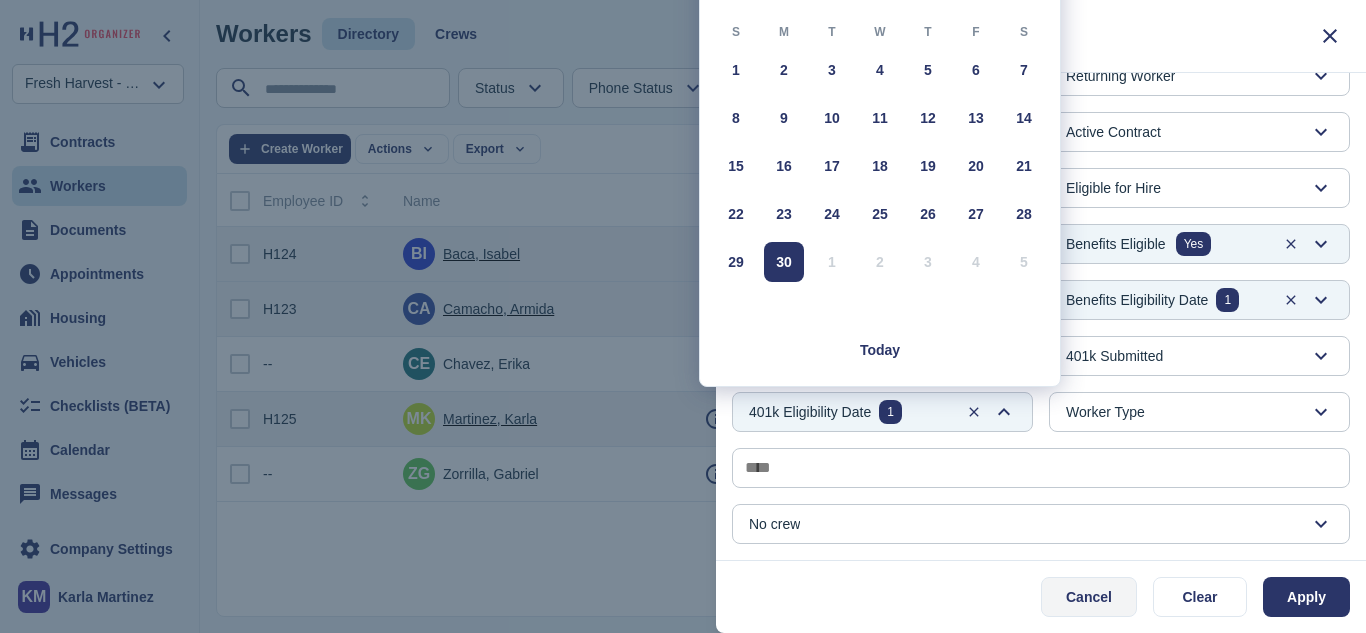 click on "Cancel" at bounding box center [1089, 597] 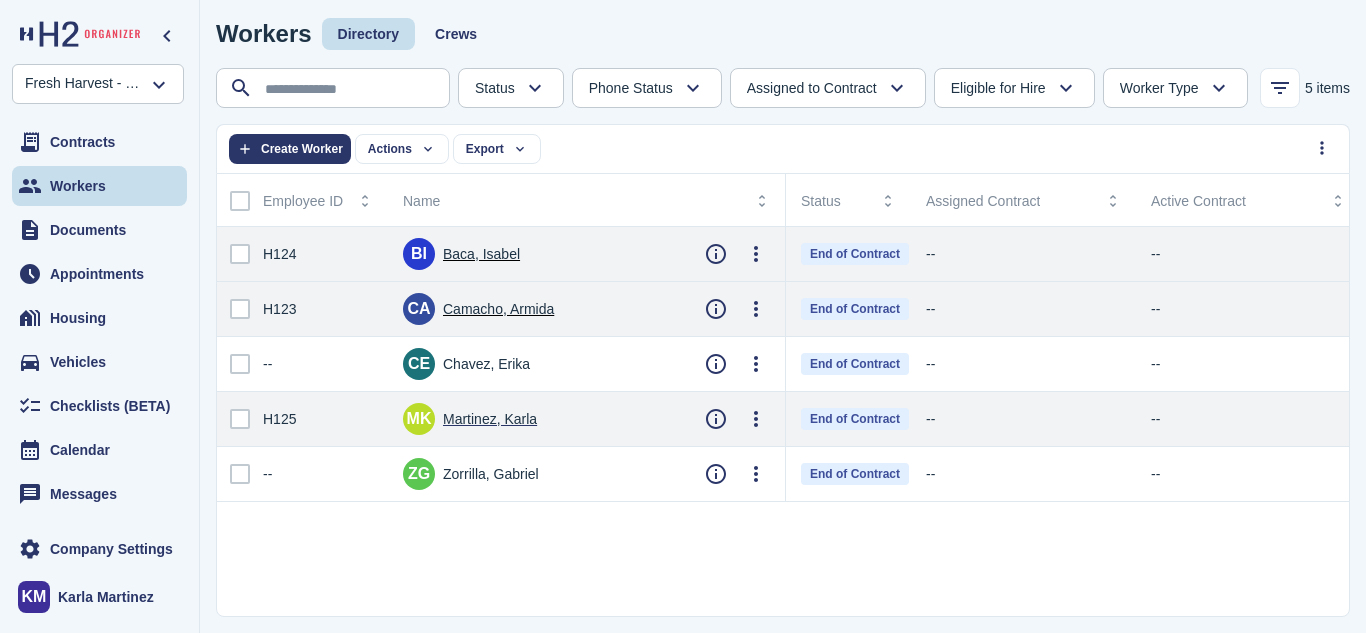 click on "Martinez, Karla" at bounding box center (490, 419) 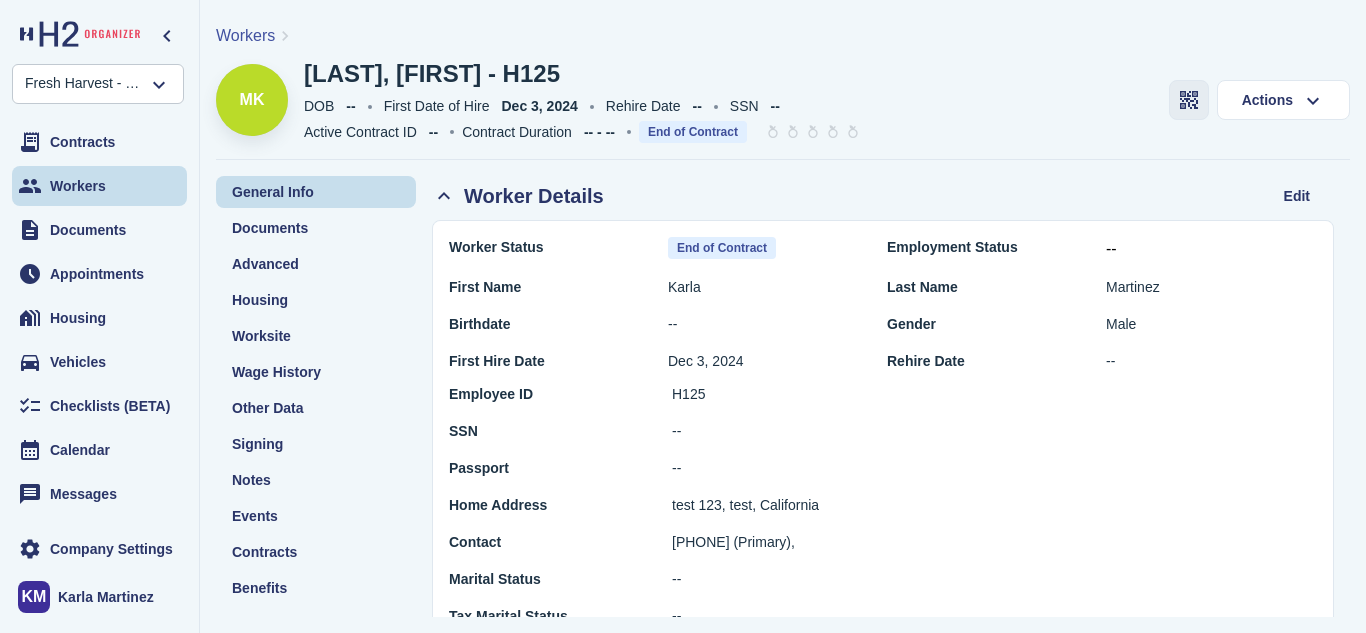 click at bounding box center (1189, 100) 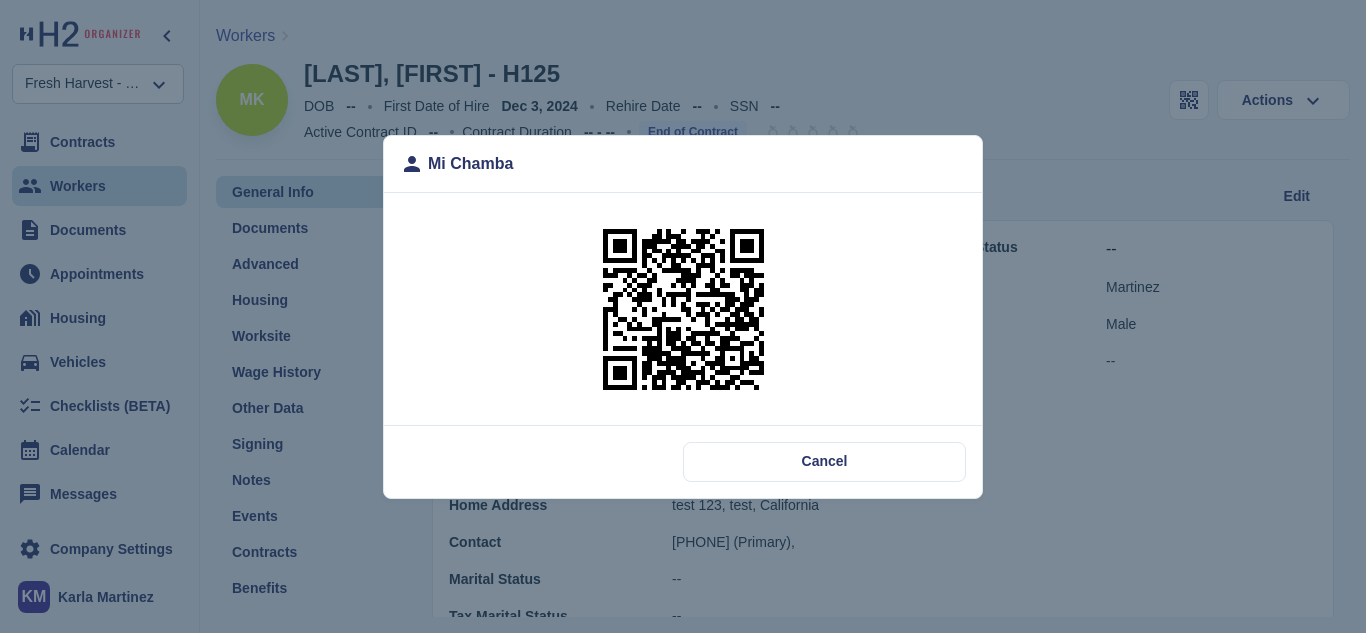 click at bounding box center [683, 309] 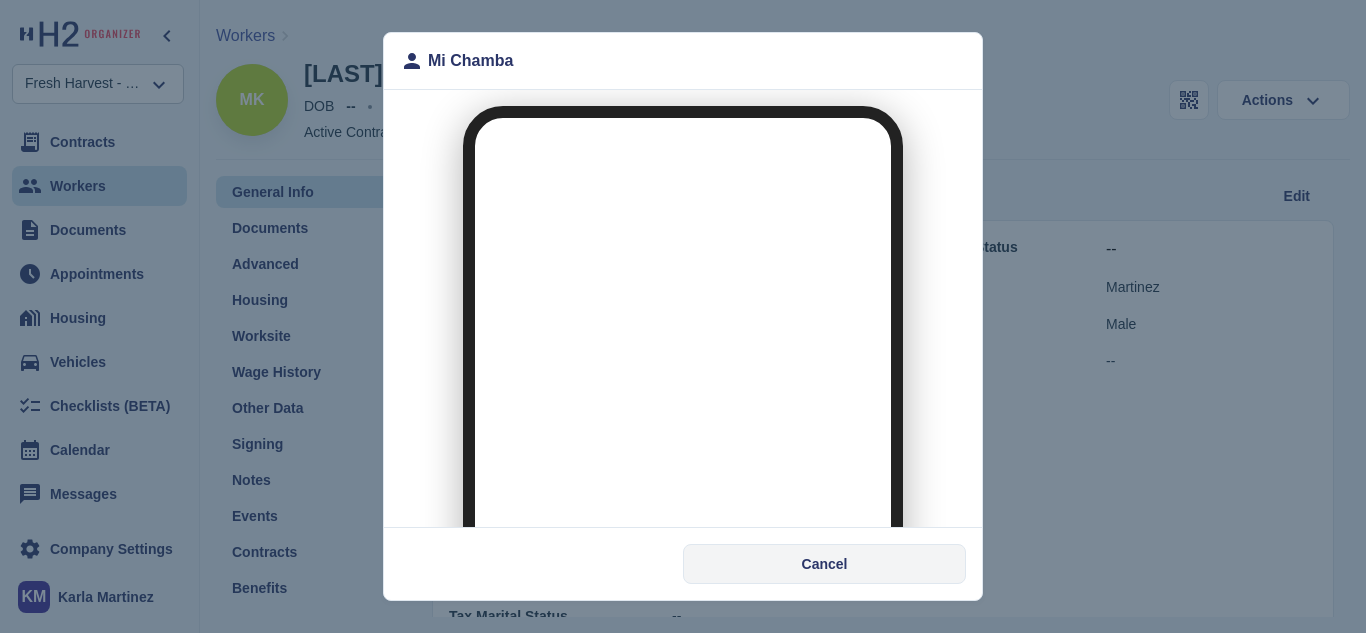 scroll, scrollTop: 0, scrollLeft: 0, axis: both 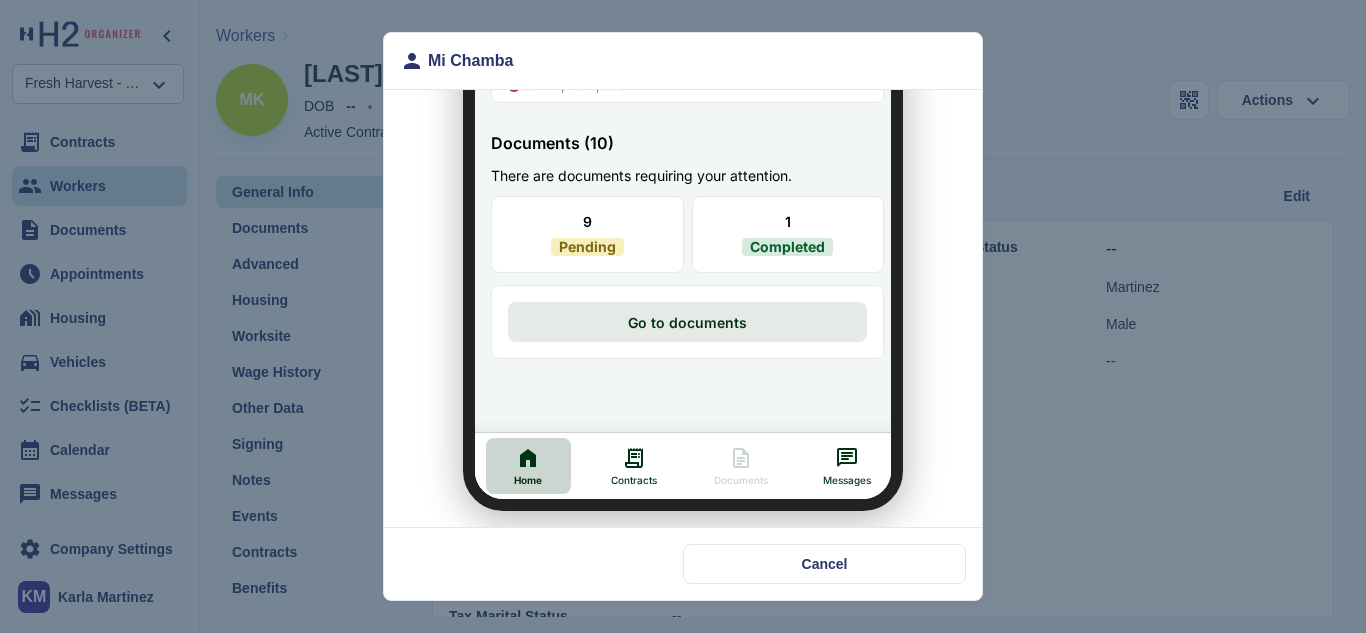 click 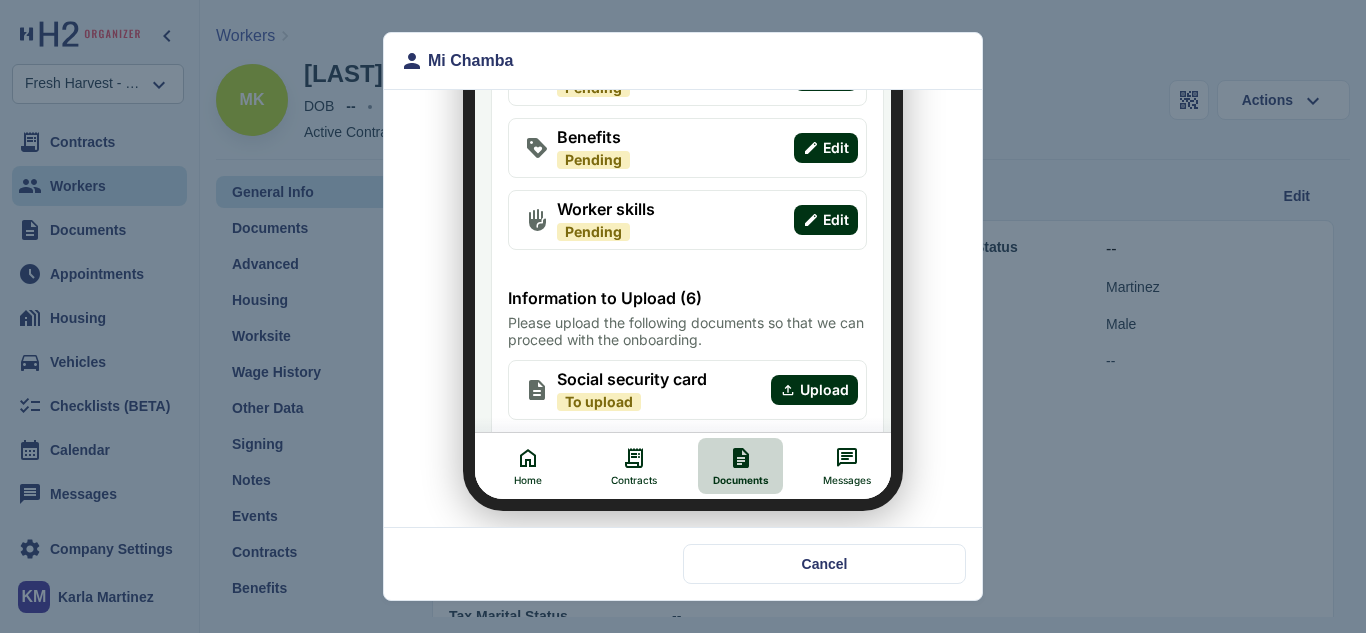 scroll, scrollTop: 195, scrollLeft: 0, axis: vertical 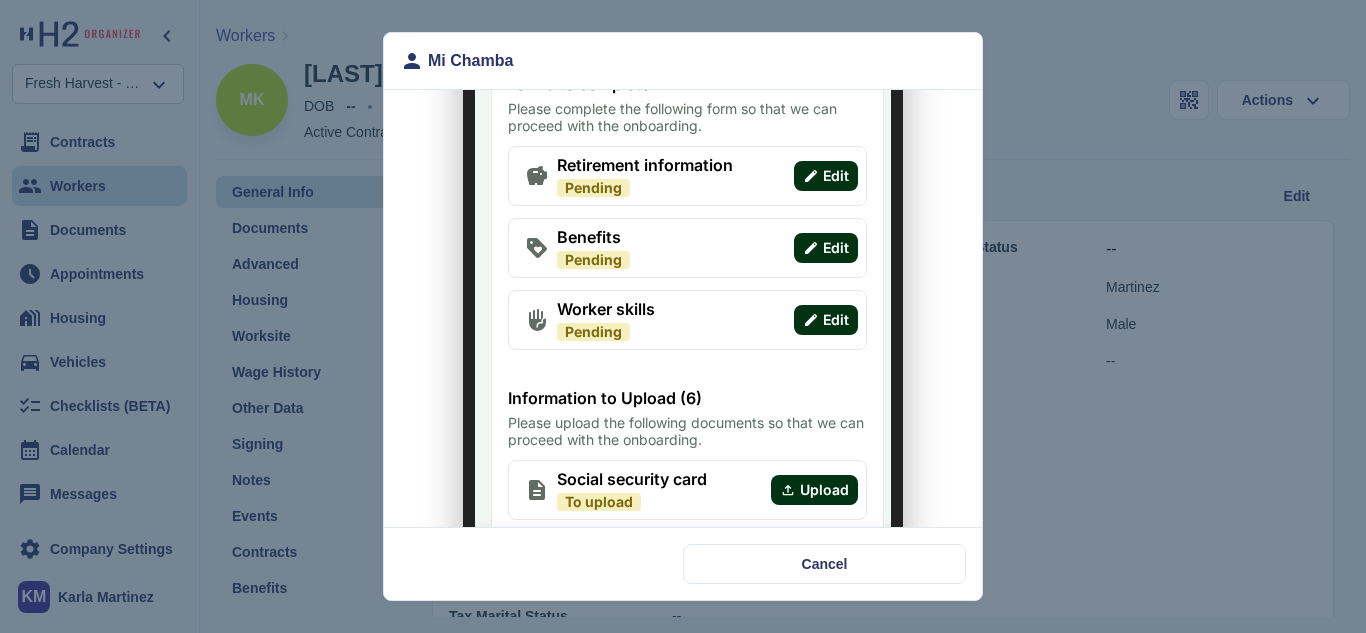 click on "Edit" at bounding box center [824, 236] 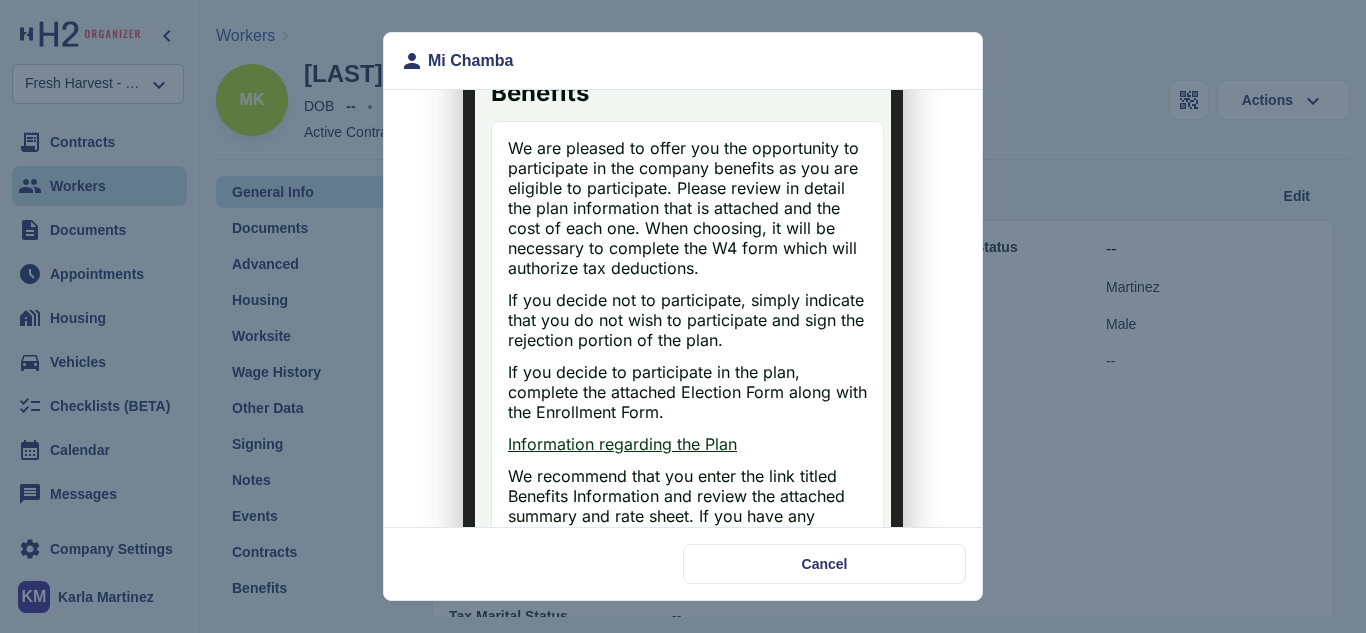 scroll, scrollTop: 0, scrollLeft: 0, axis: both 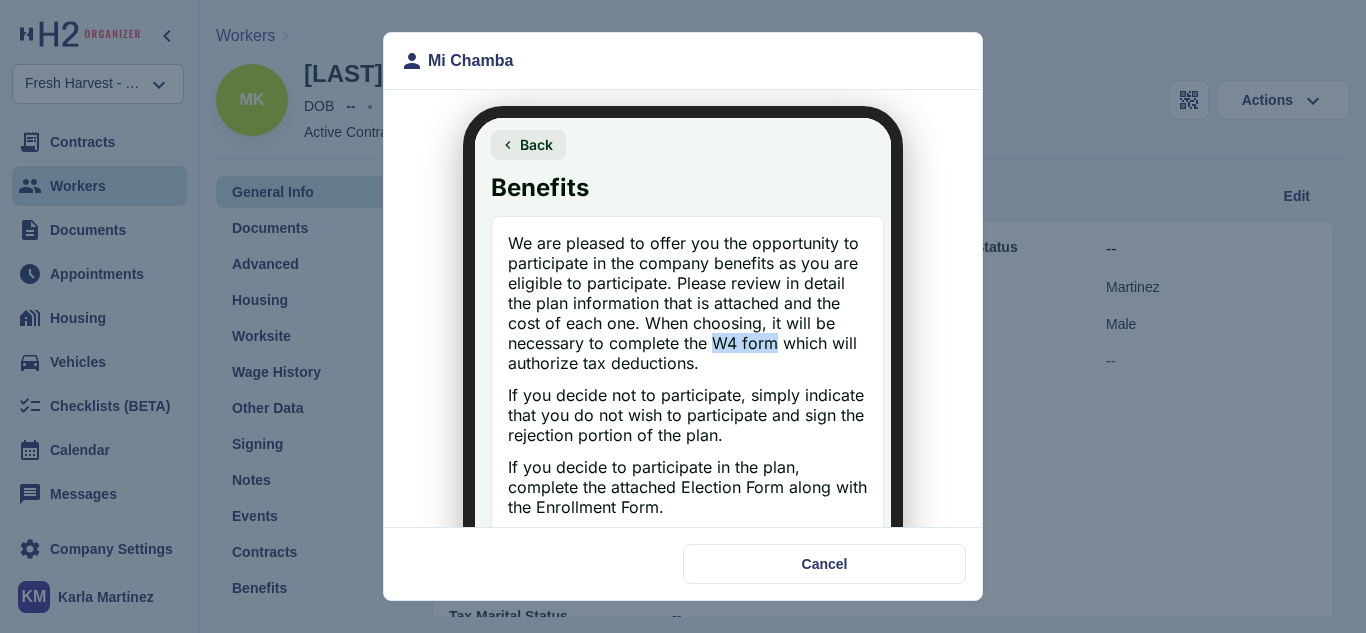 drag, startPoint x: 752, startPoint y: 334, endPoint x: 816, endPoint y: 336, distance: 64.03124 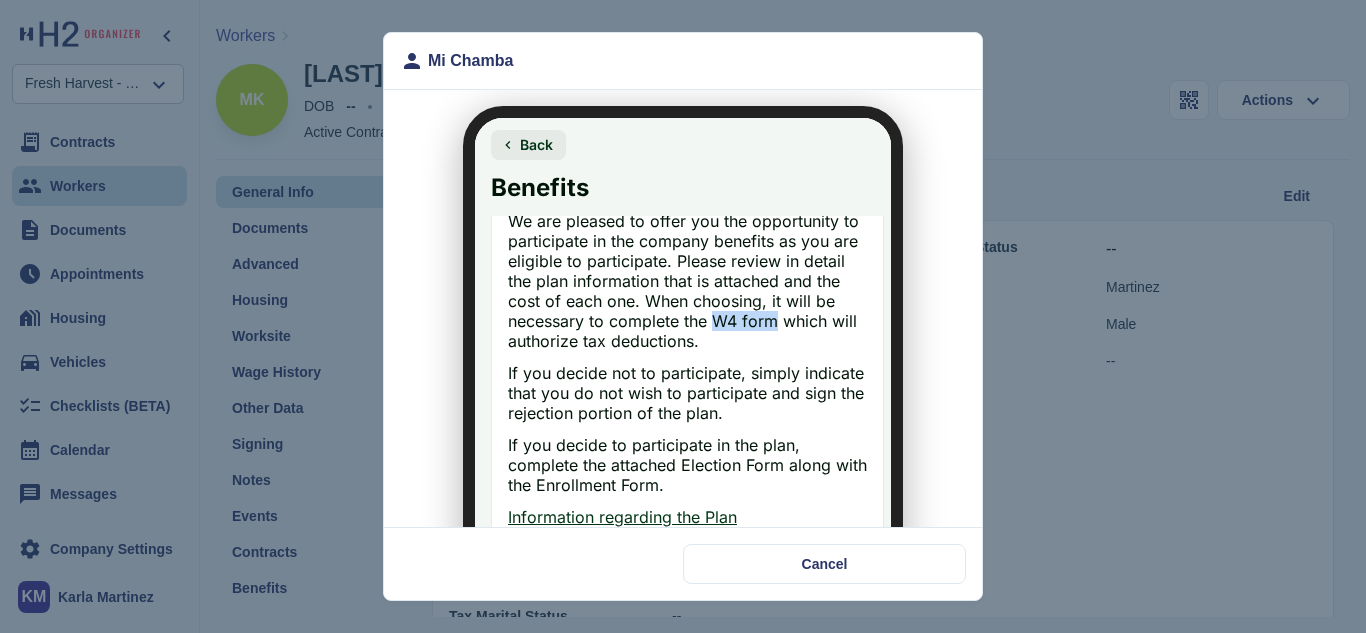 scroll, scrollTop: 27, scrollLeft: 0, axis: vertical 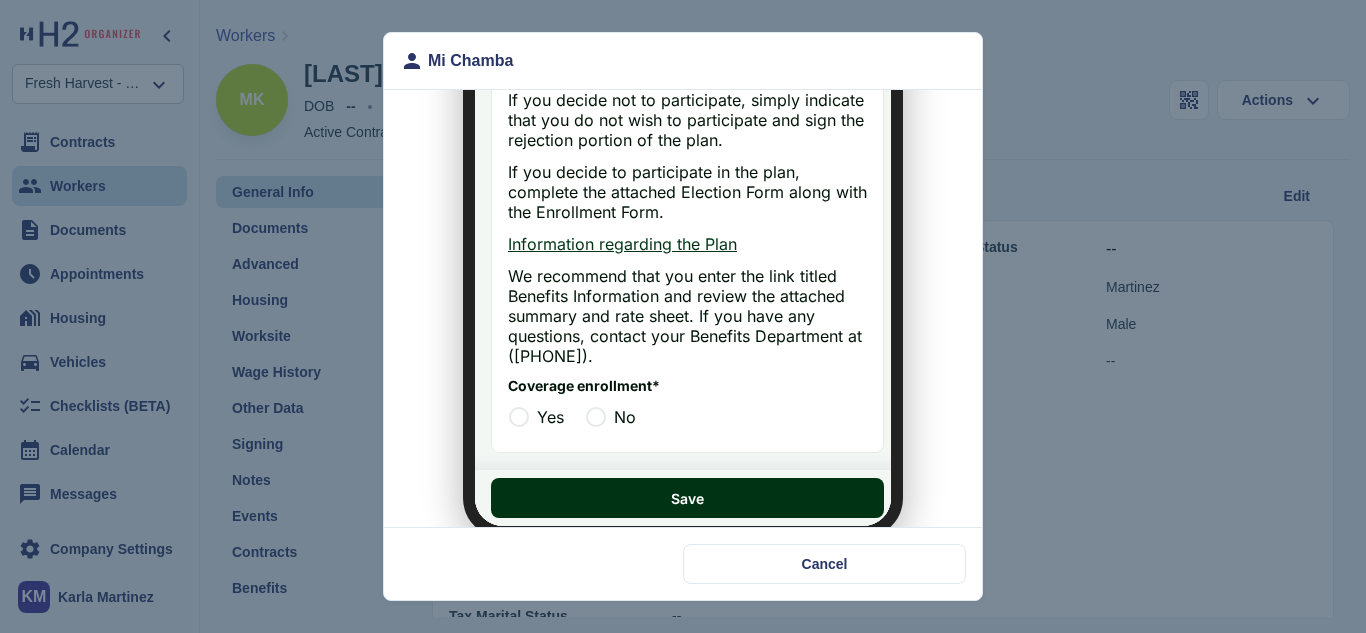 click at bounding box center [507, 405] 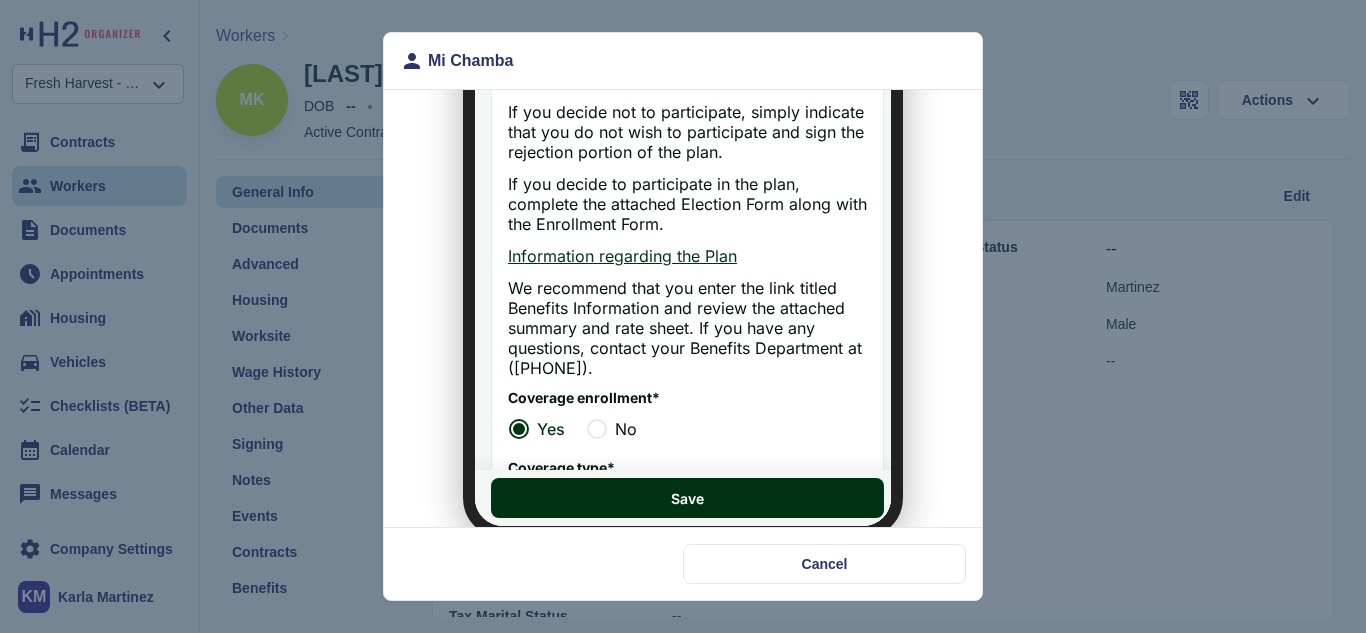 scroll, scrollTop: 0, scrollLeft: 0, axis: both 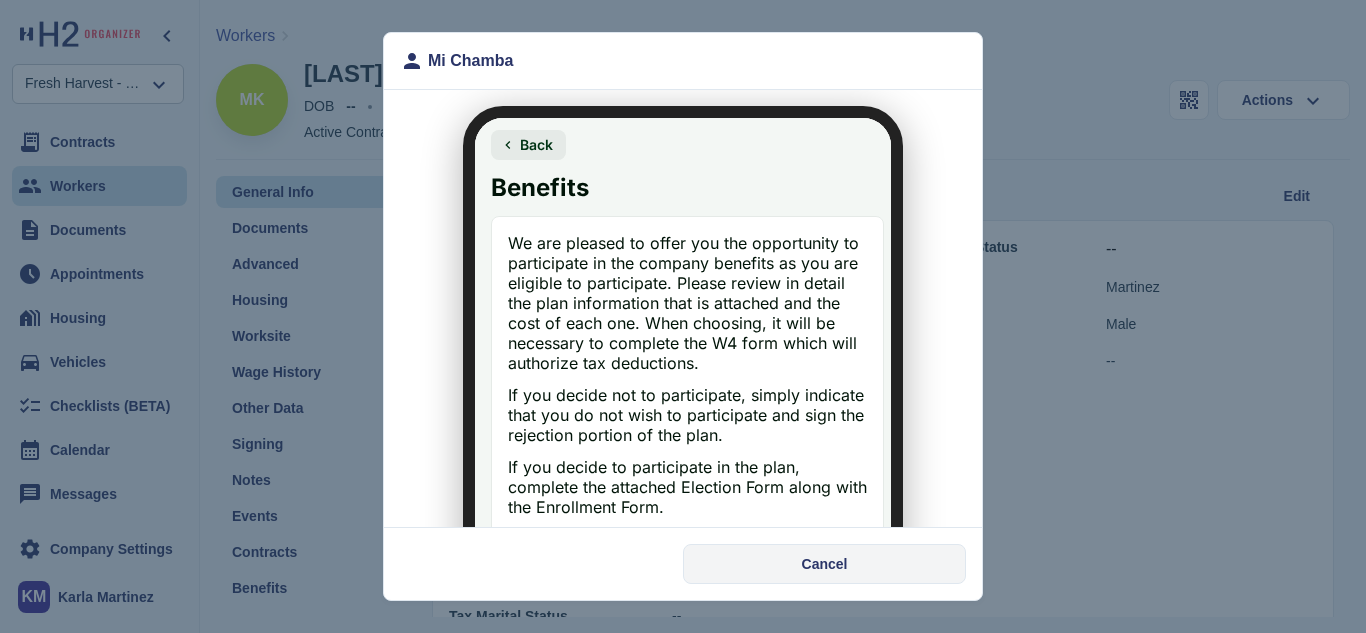 click on "Cancel" at bounding box center [825, 564] 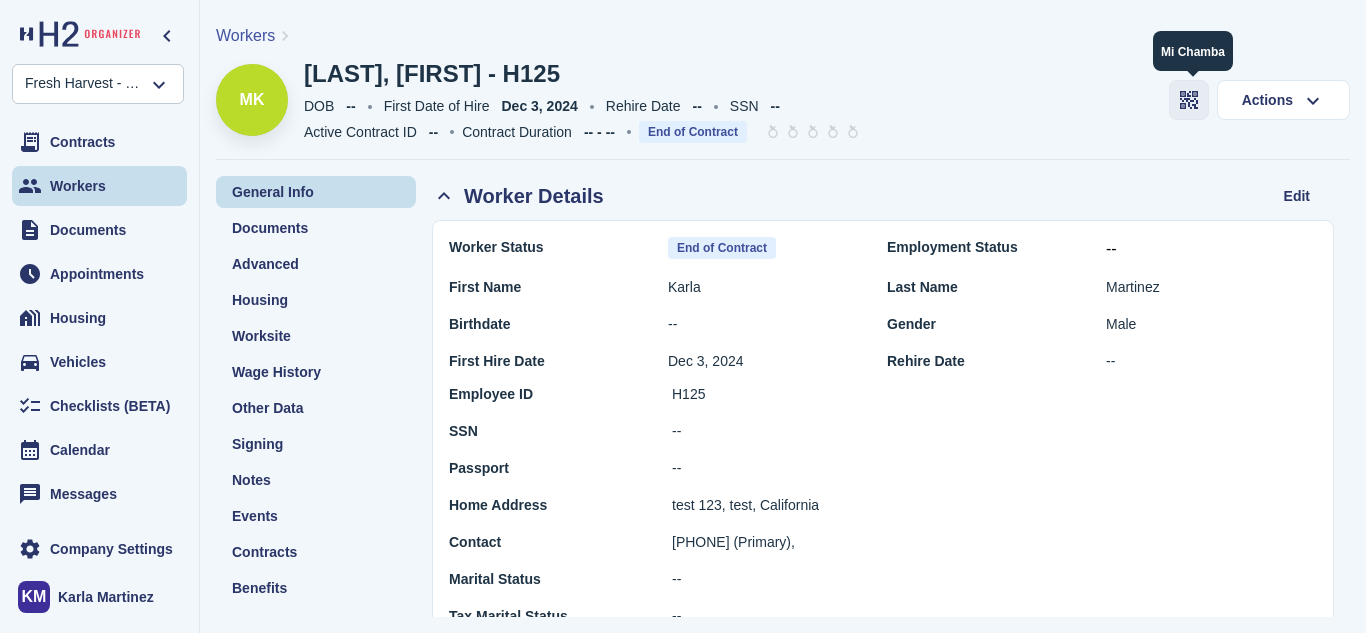 click at bounding box center [1189, 100] 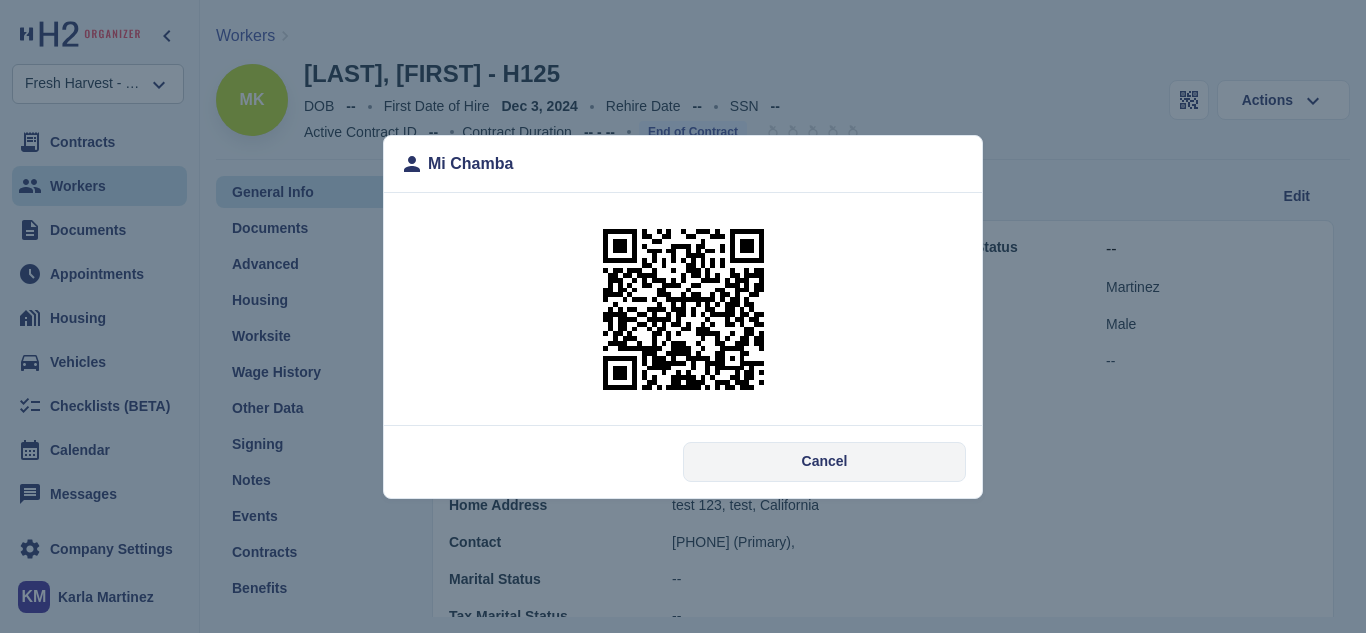 click on "Cancel" at bounding box center [825, 461] 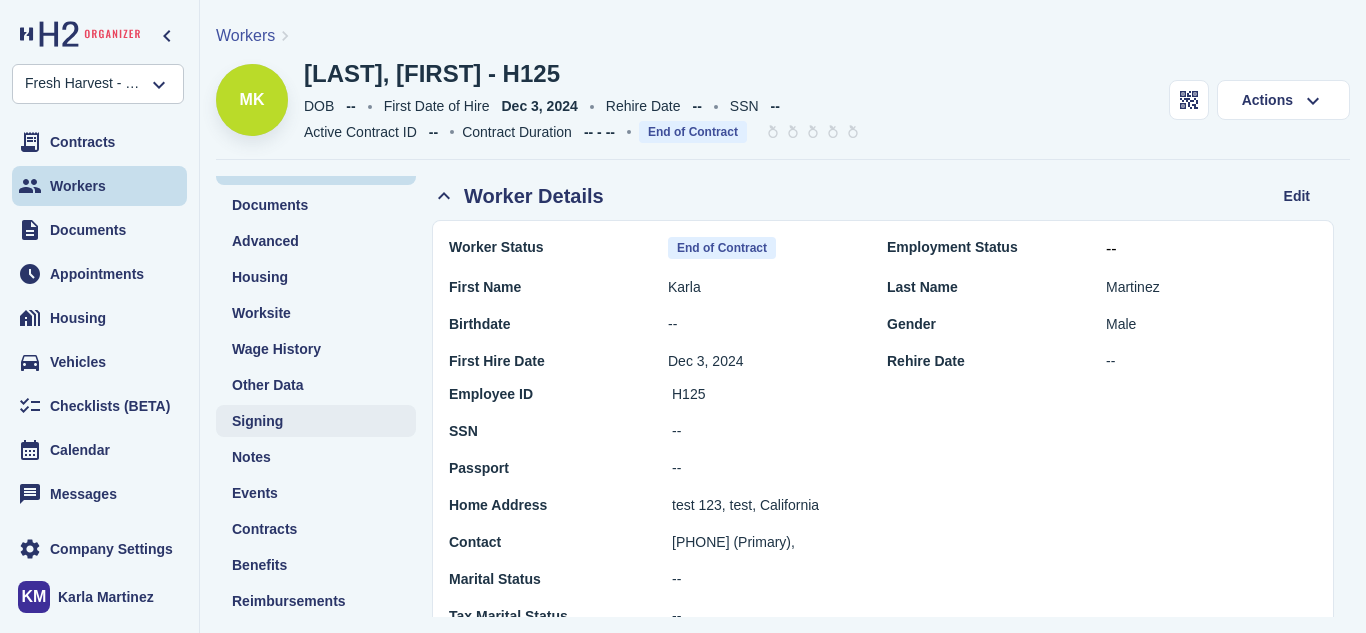 scroll, scrollTop: 33, scrollLeft: 0, axis: vertical 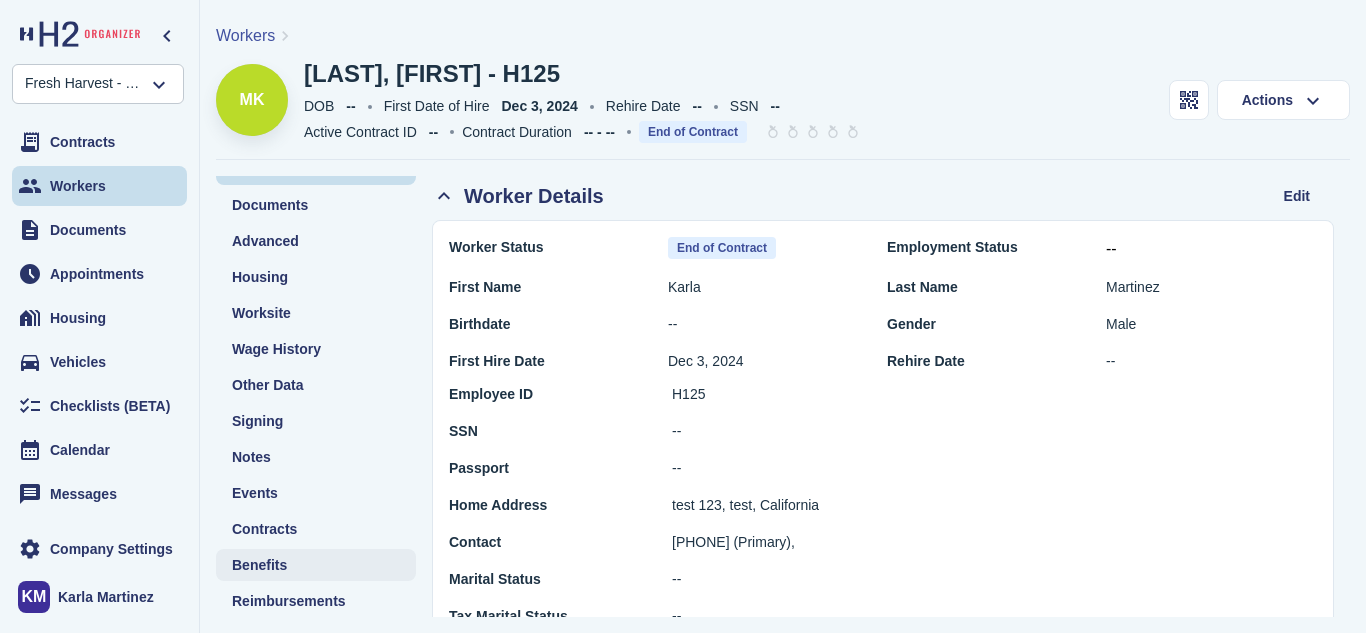 click on "Benefits" at bounding box center [259, 565] 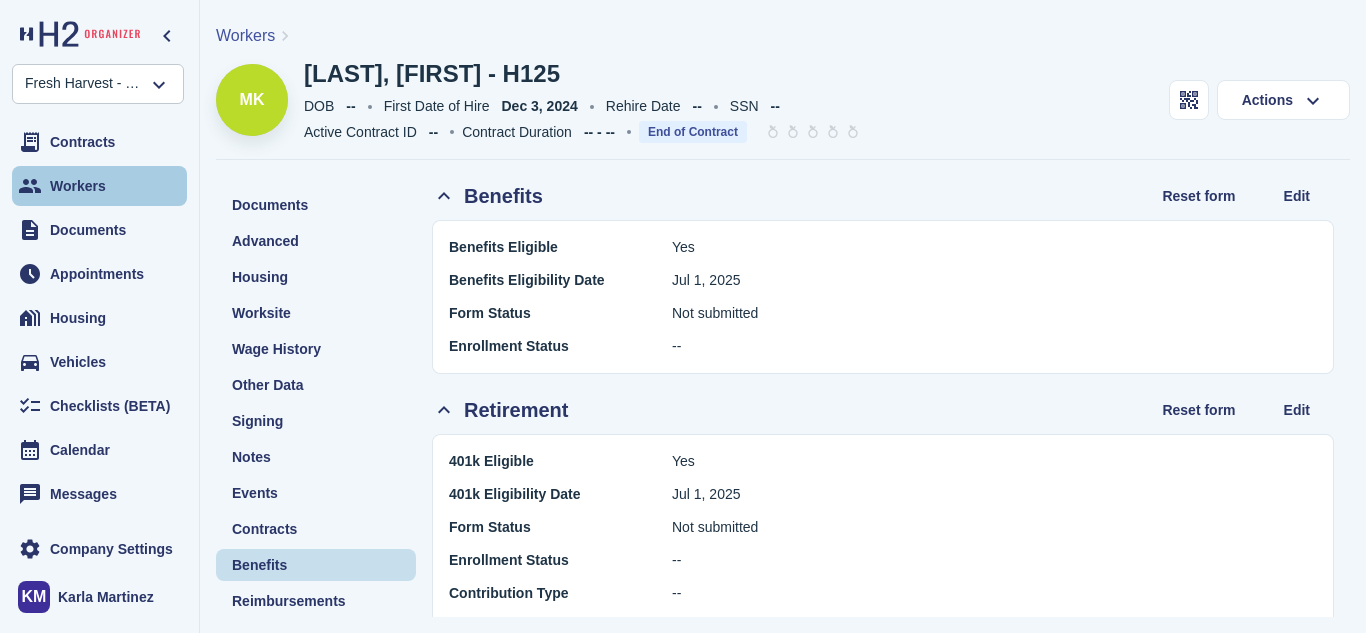 click on "Workers" at bounding box center [99, 186] 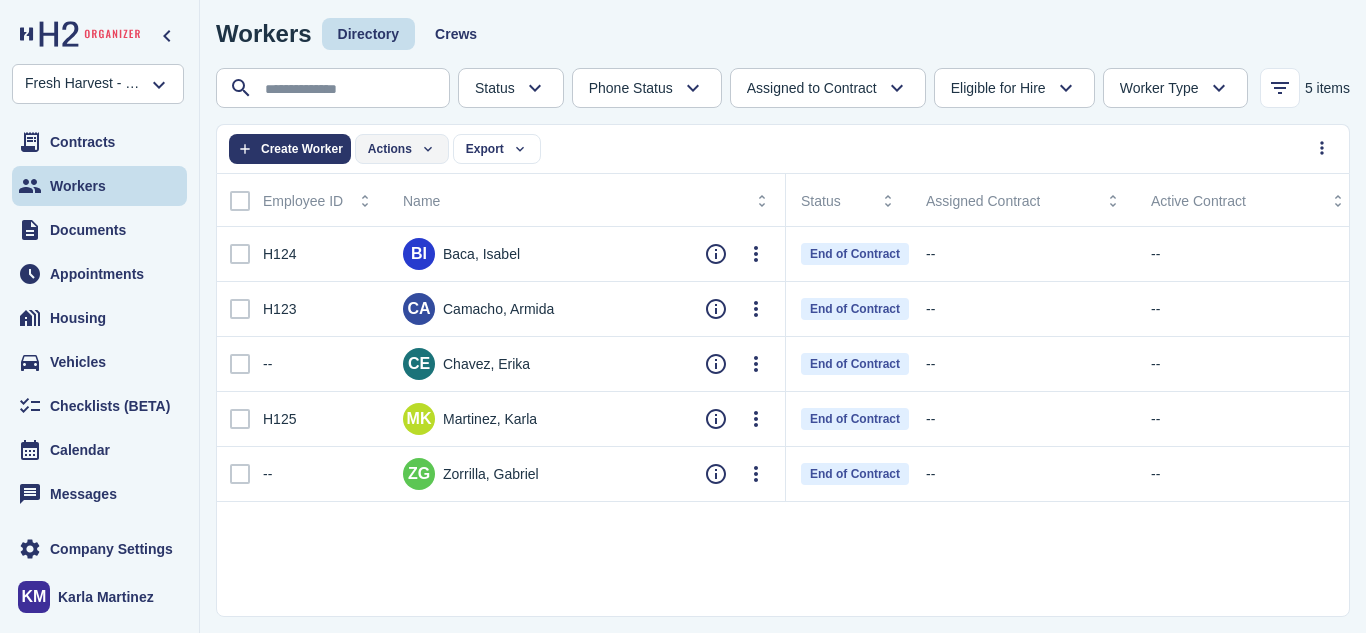 click on "Actions" at bounding box center [390, 149] 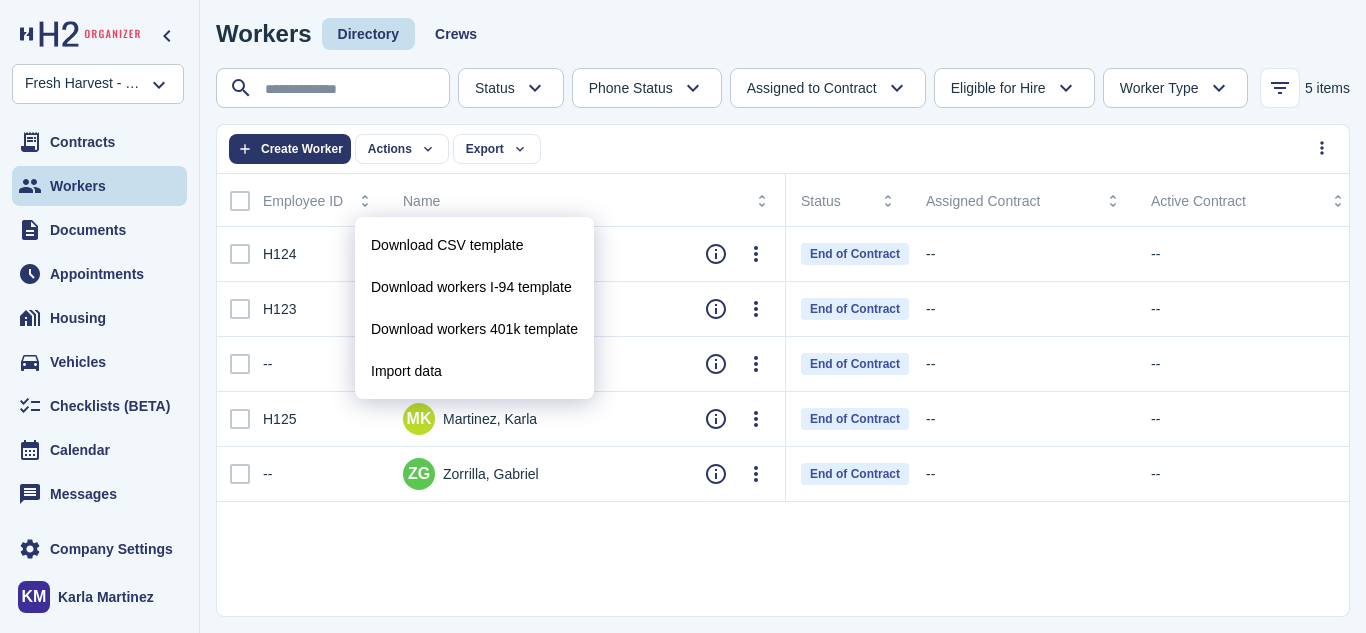 click on "Import data" at bounding box center [406, 371] 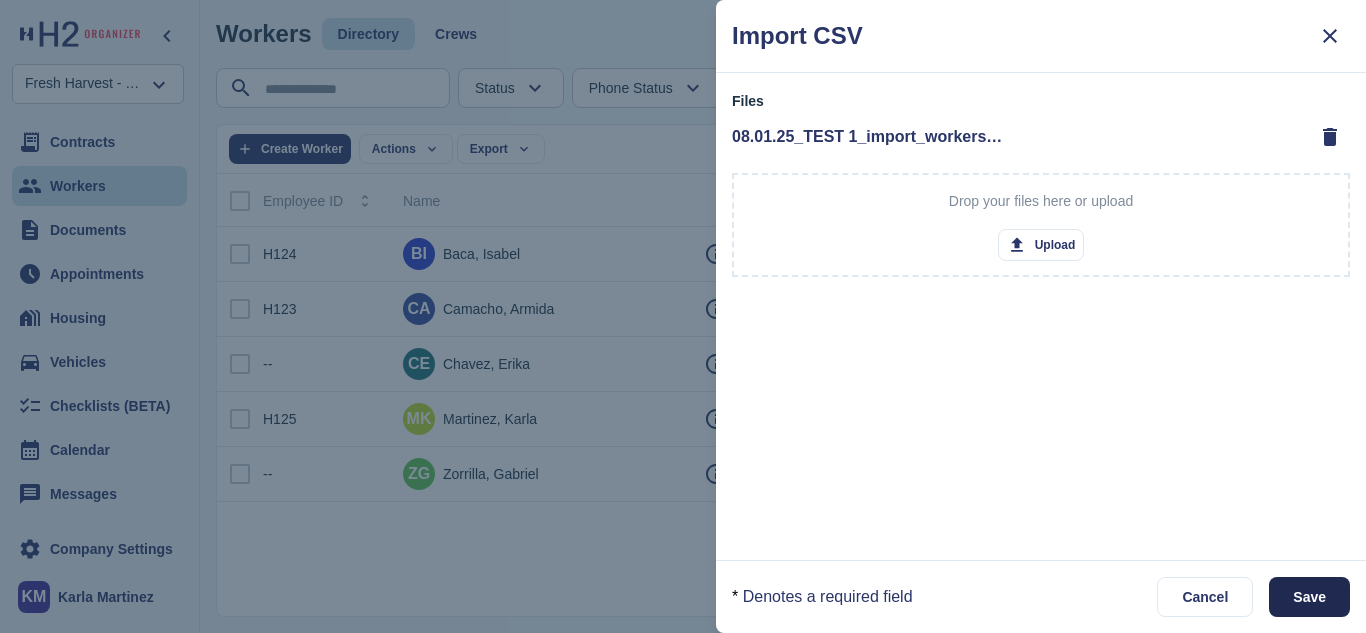 click on "Save" at bounding box center (1309, 597) 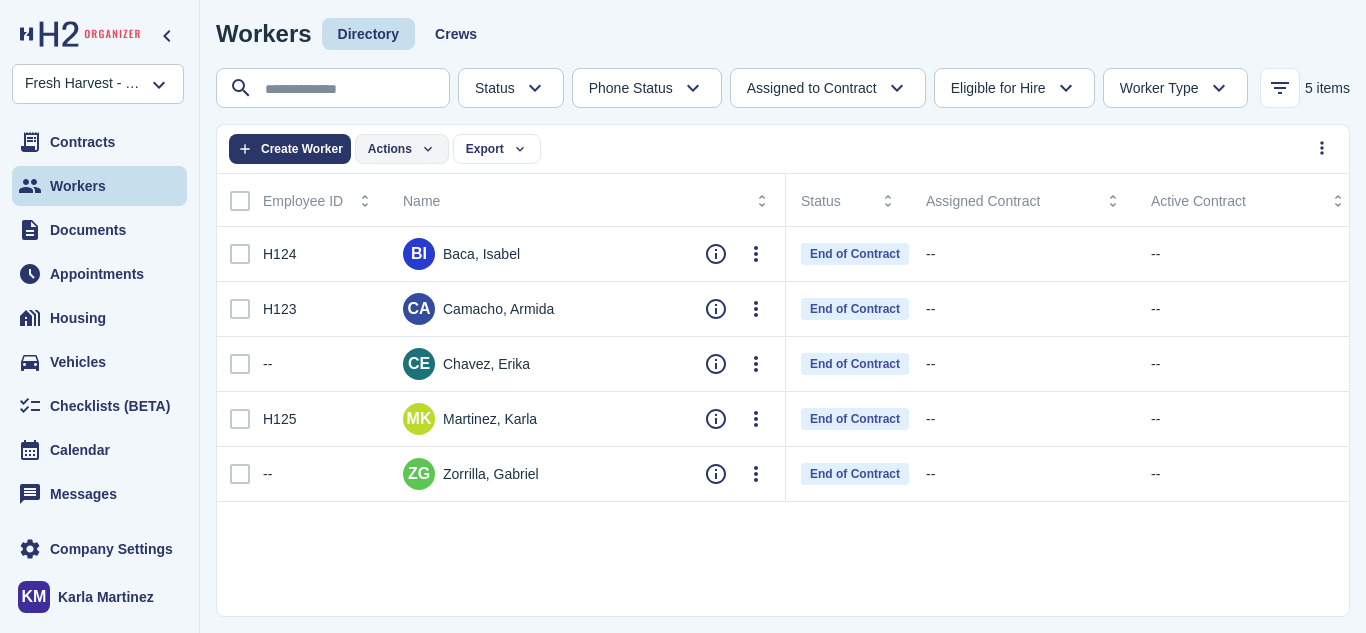 click on "Actions" at bounding box center (390, 149) 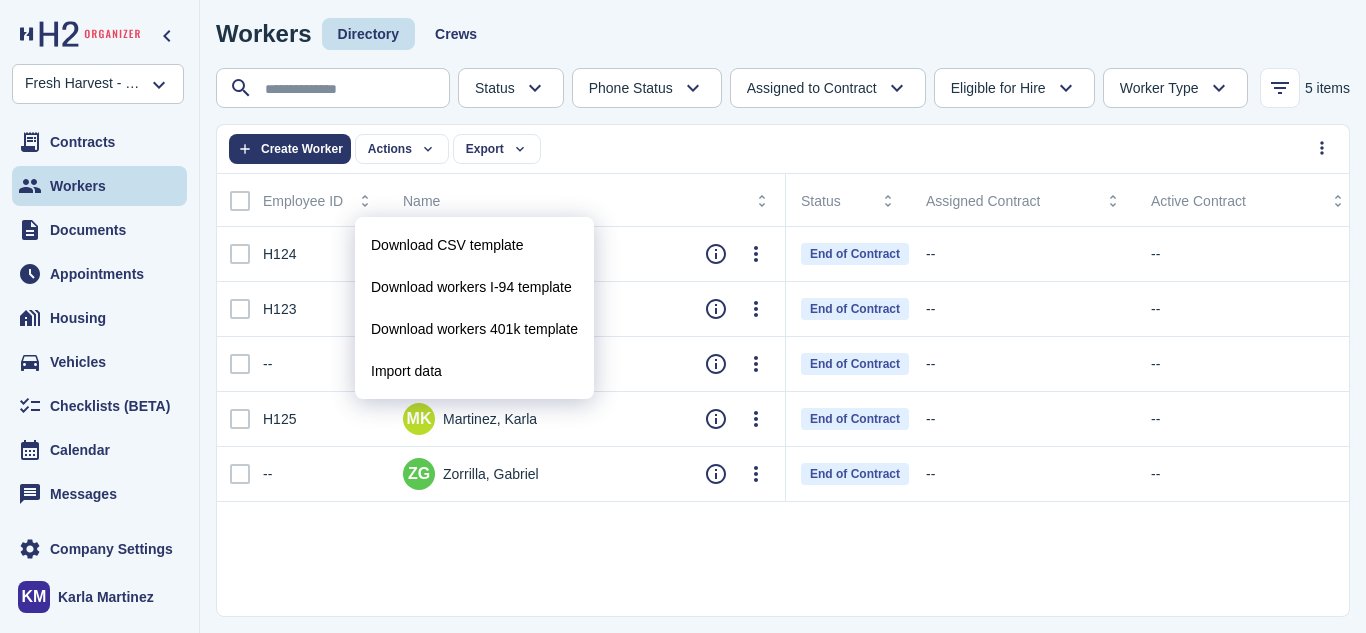 click on "Import data" at bounding box center [406, 371] 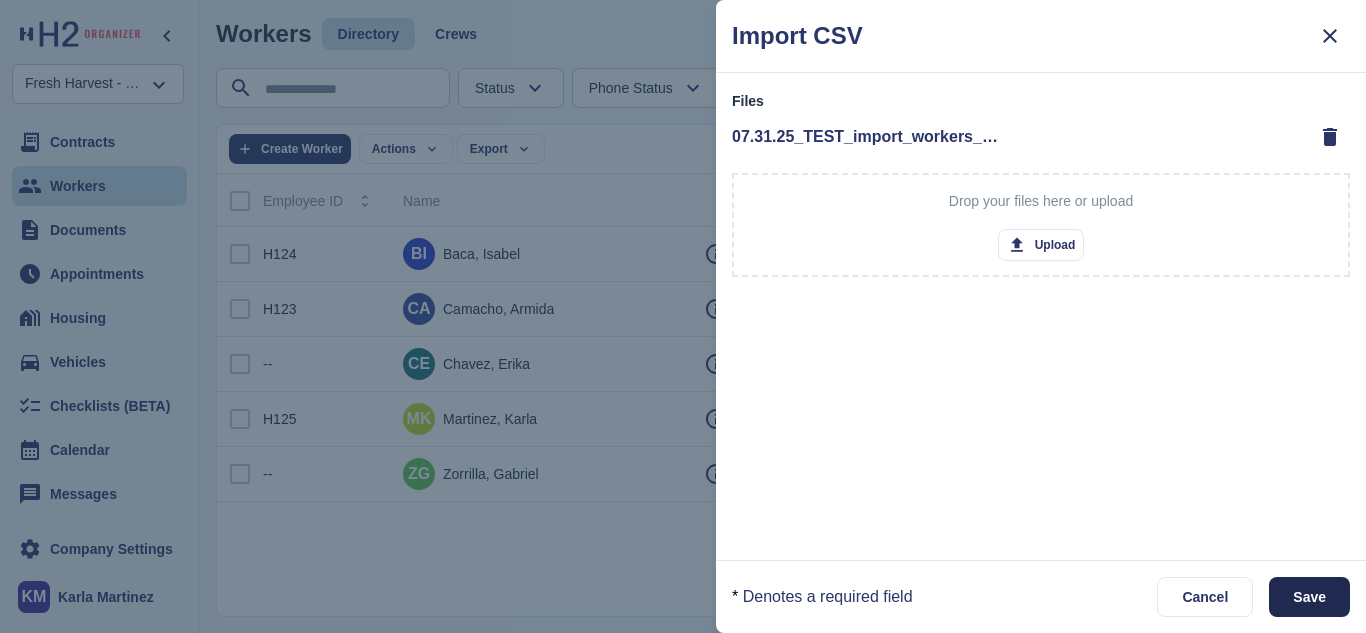 click on "Save" at bounding box center [1309, 597] 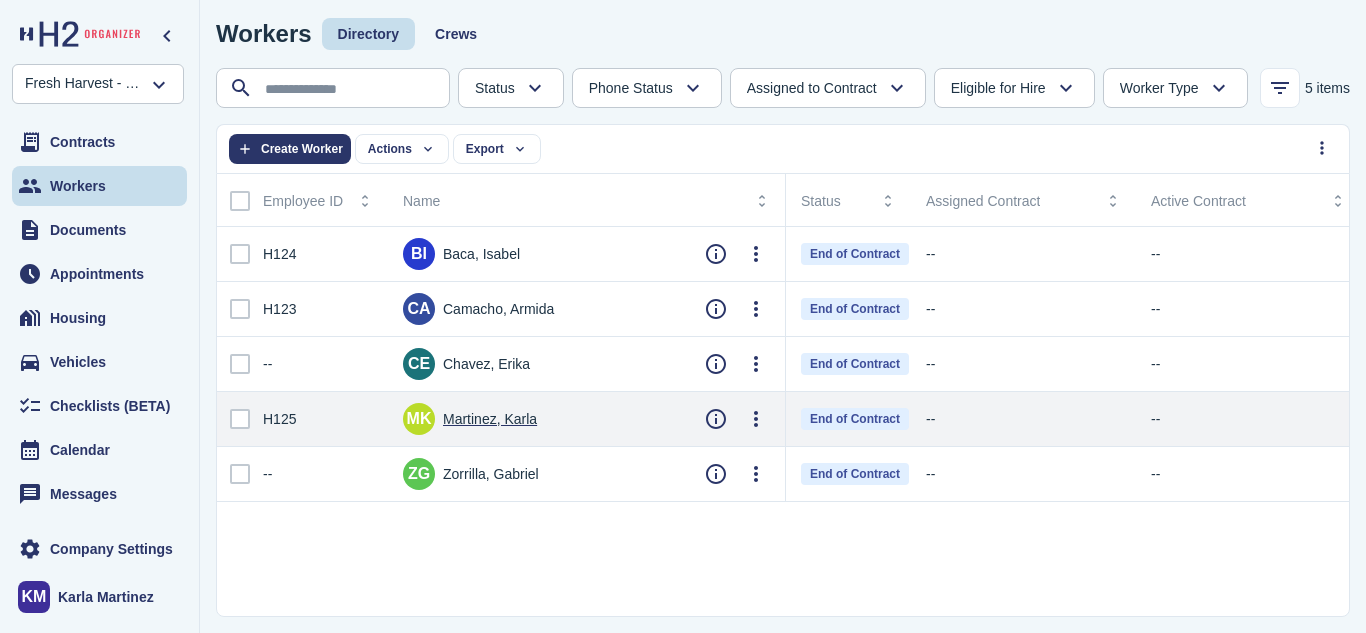 click on "Martinez, Karla" at bounding box center [490, 419] 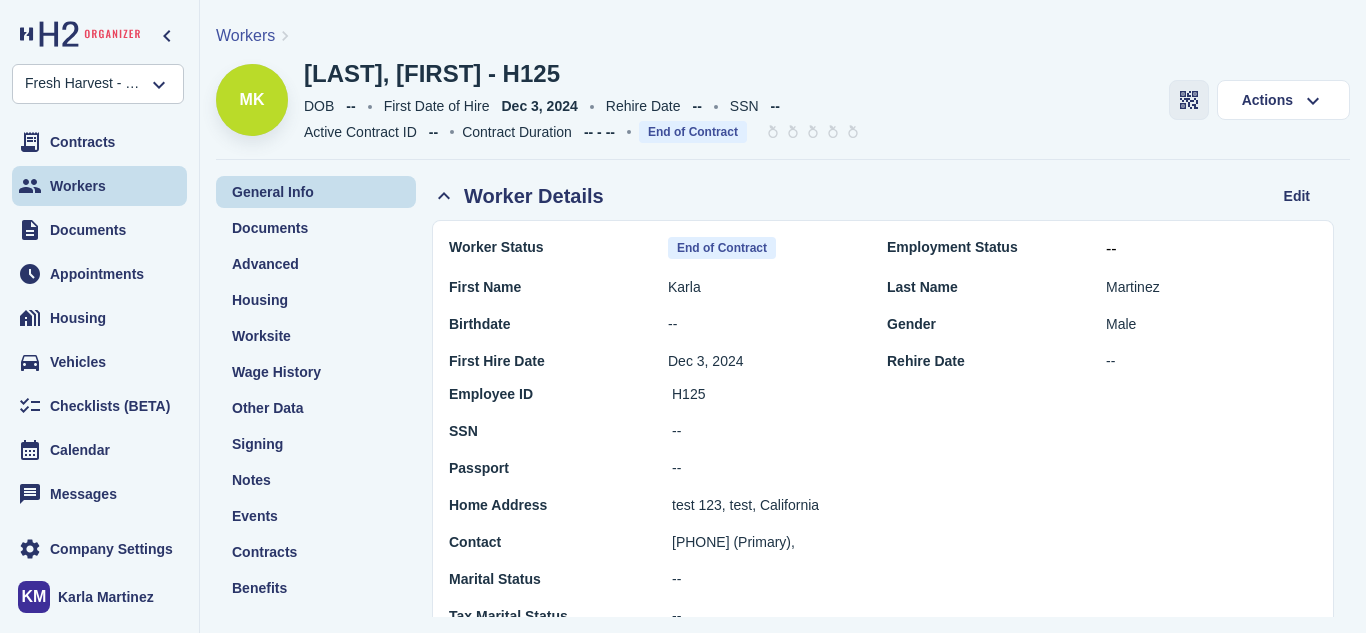 click at bounding box center (1189, 100) 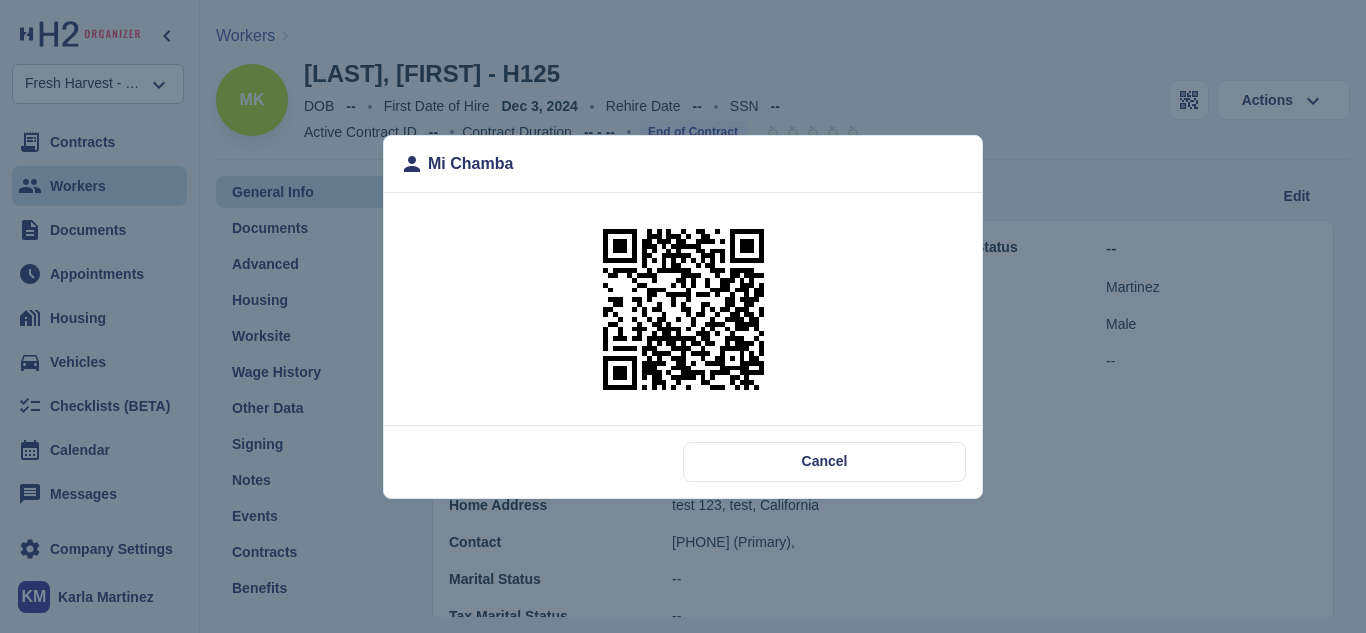 click at bounding box center [683, 309] 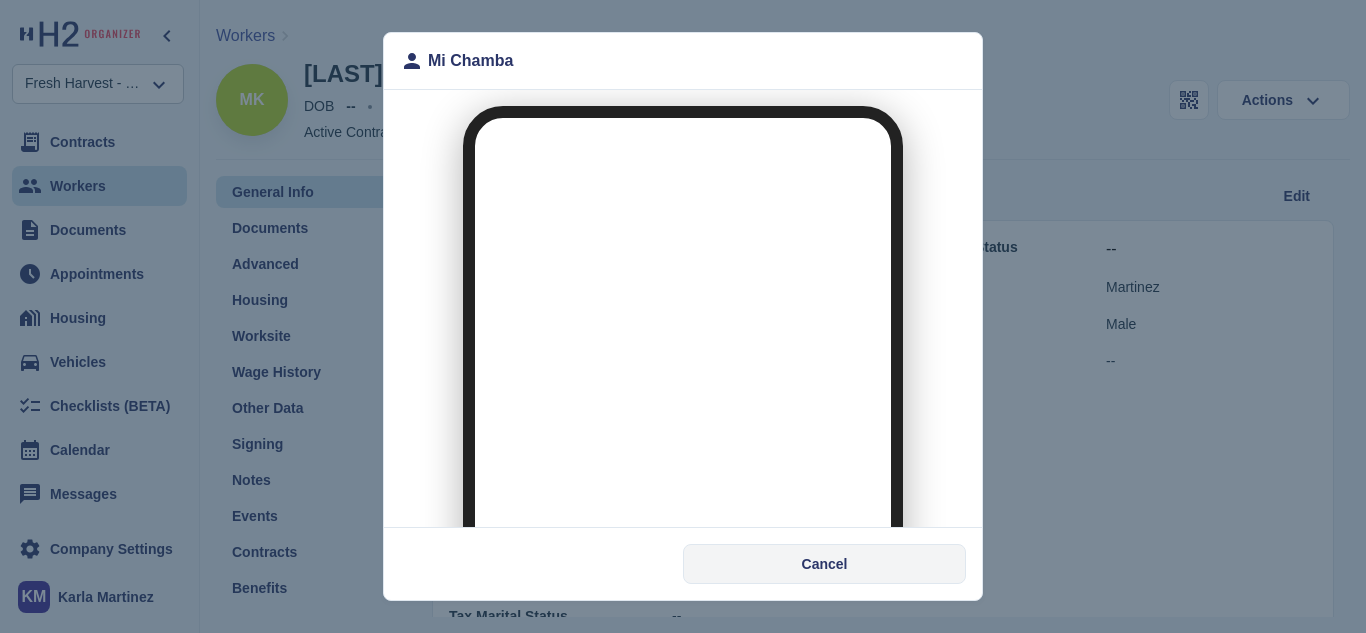 scroll, scrollTop: 0, scrollLeft: 0, axis: both 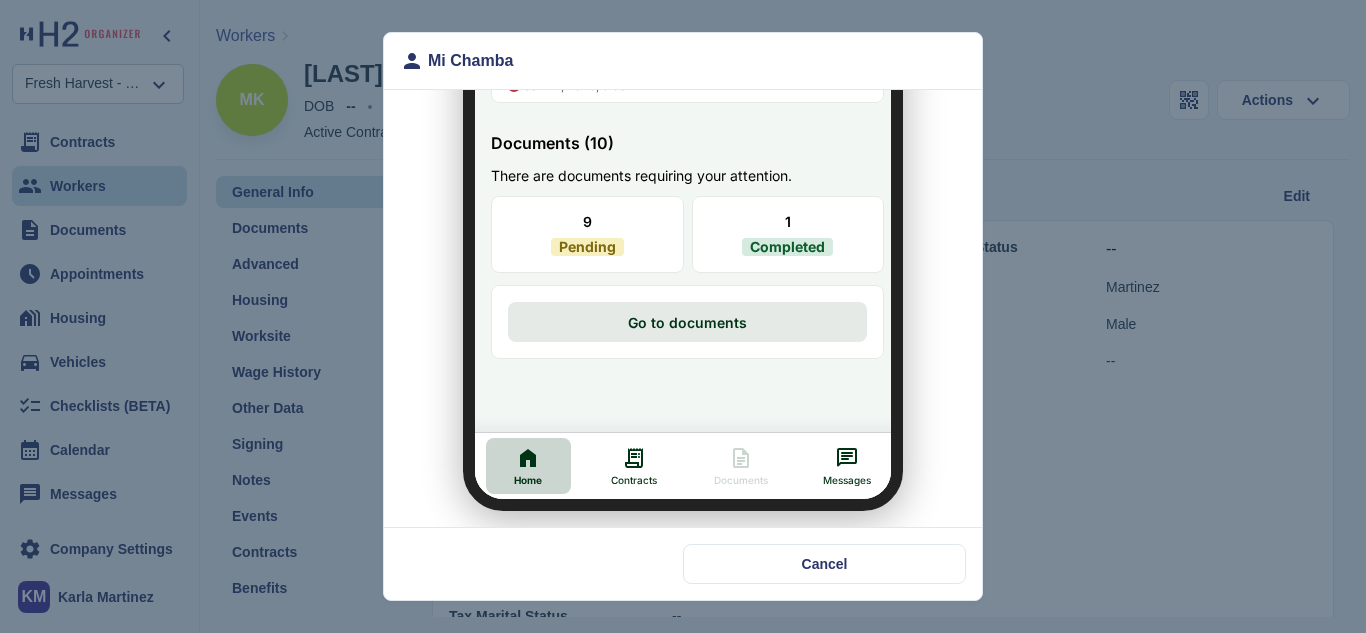click 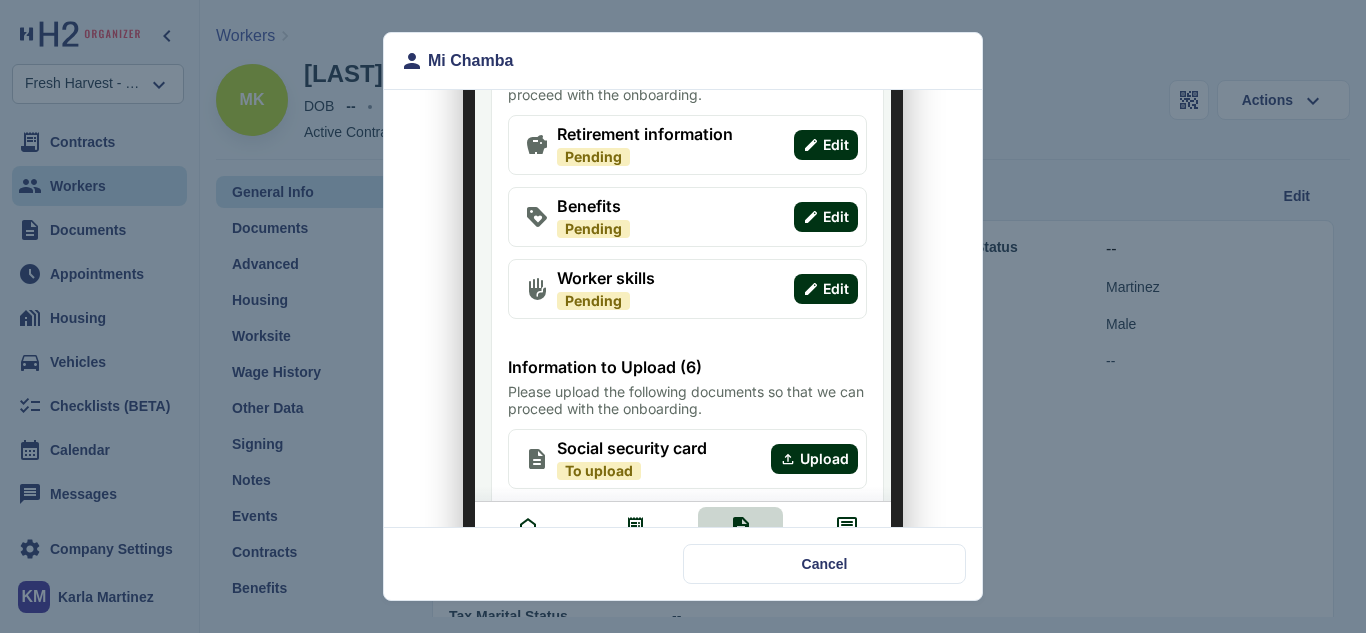 scroll, scrollTop: 195, scrollLeft: 0, axis: vertical 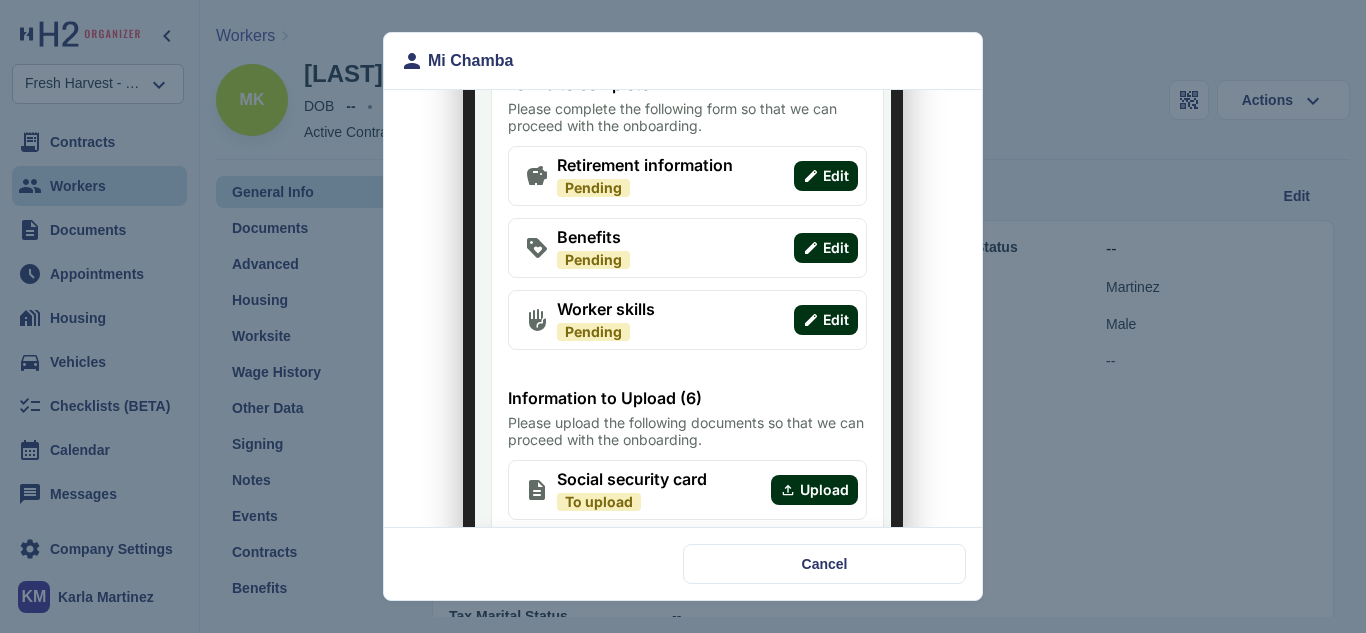 click on "Edit" at bounding box center (824, 236) 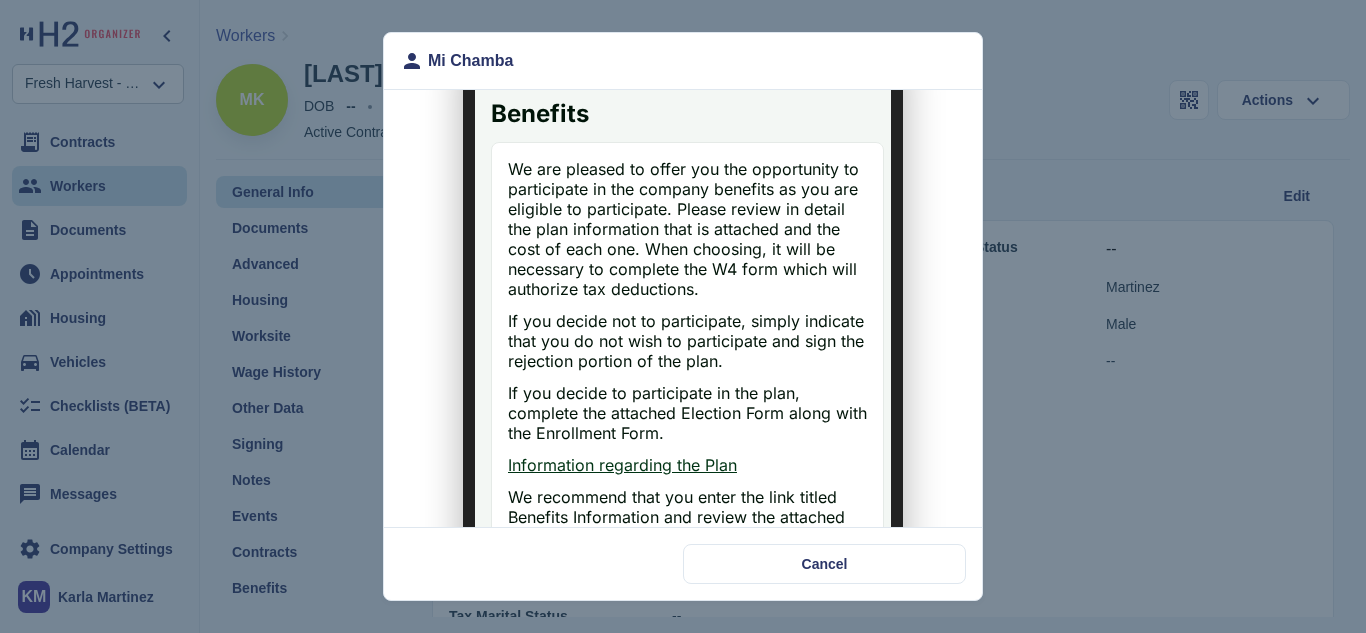 scroll, scrollTop: 0, scrollLeft: 0, axis: both 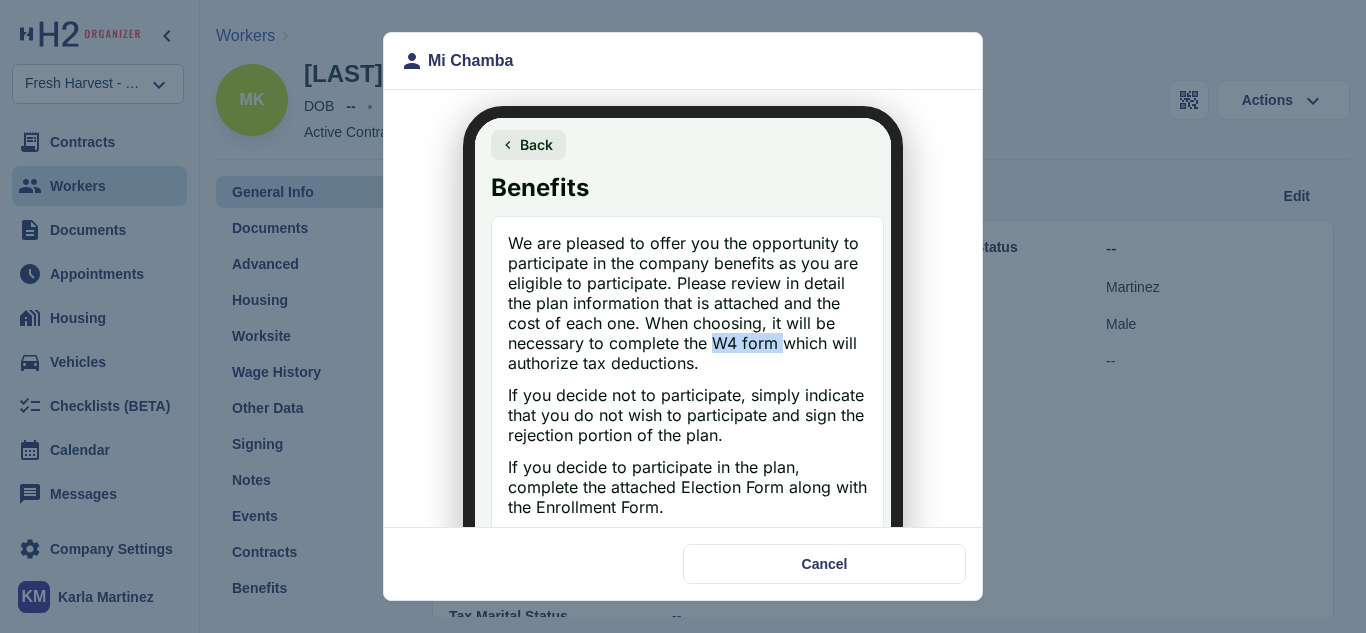 drag, startPoint x: 754, startPoint y: 333, endPoint x: 832, endPoint y: 339, distance: 78.23043 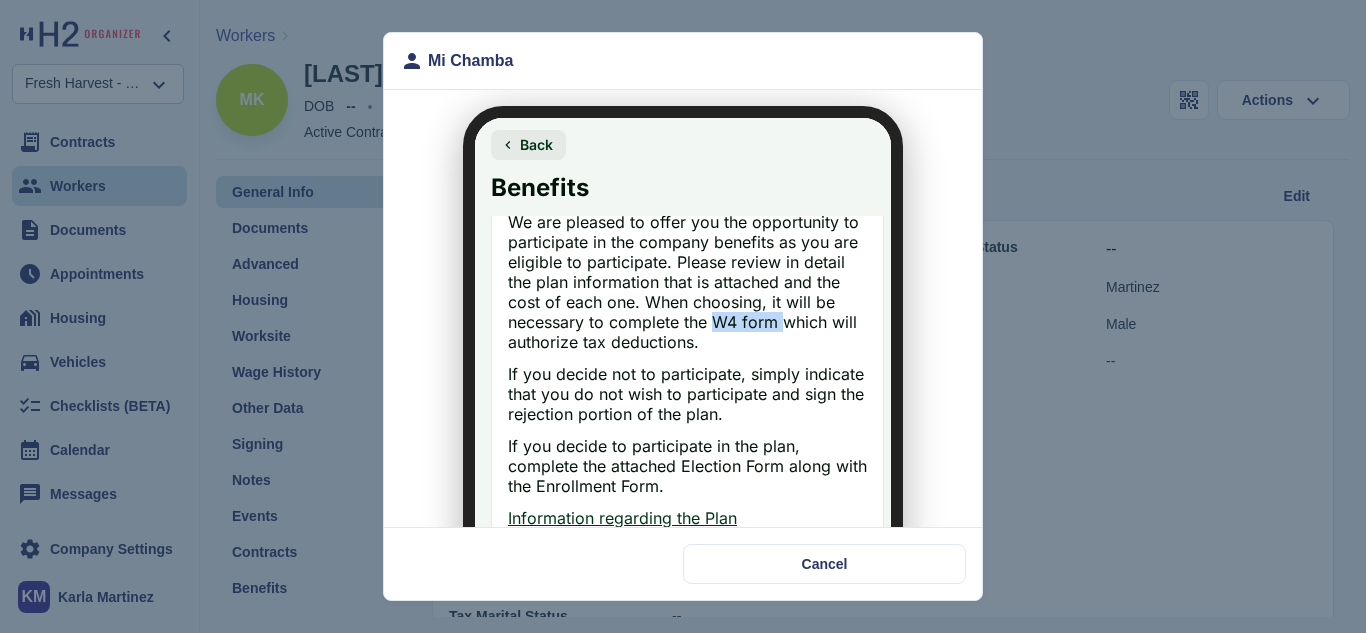 scroll, scrollTop: 27, scrollLeft: 0, axis: vertical 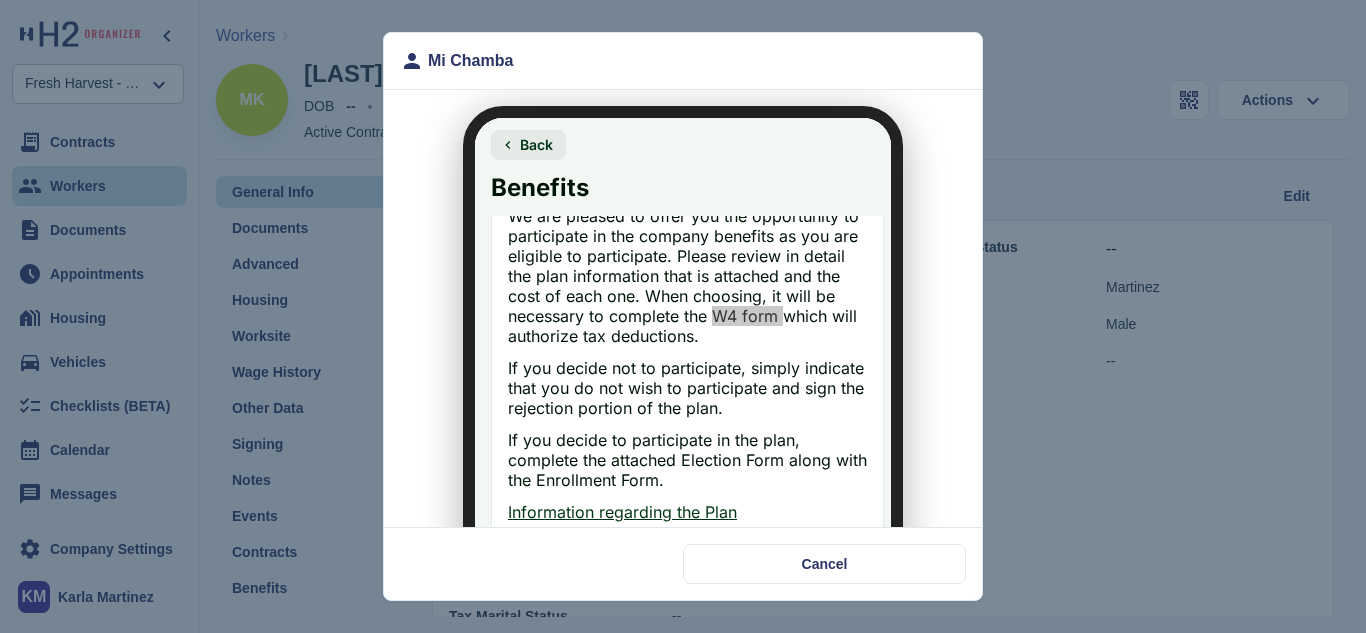 click on "Mi Chamba       Cancel" at bounding box center (683, 316) 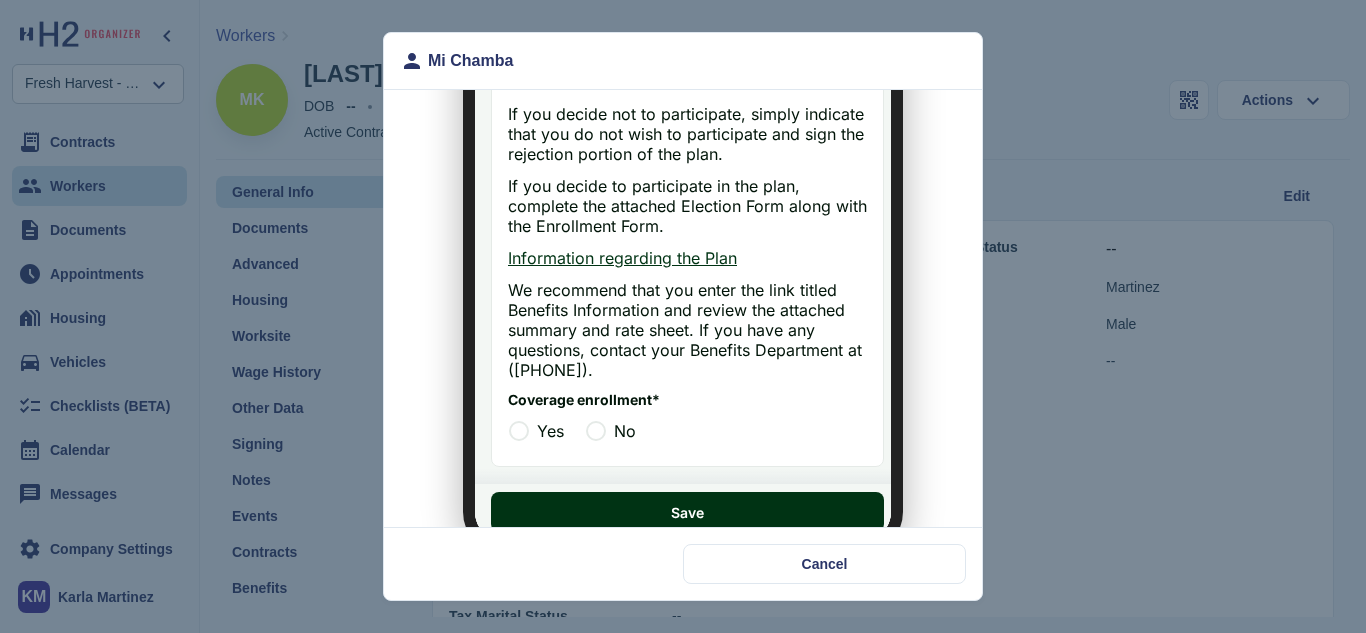 scroll, scrollTop: 279, scrollLeft: 0, axis: vertical 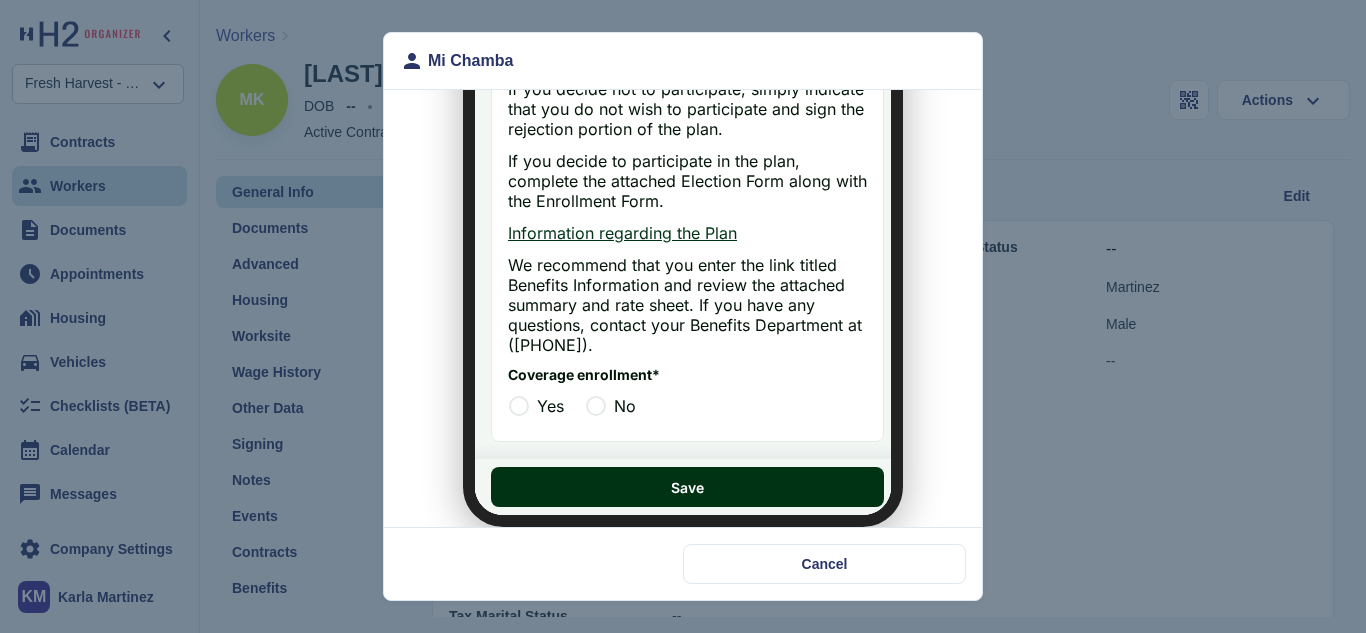 click at bounding box center [507, 394] 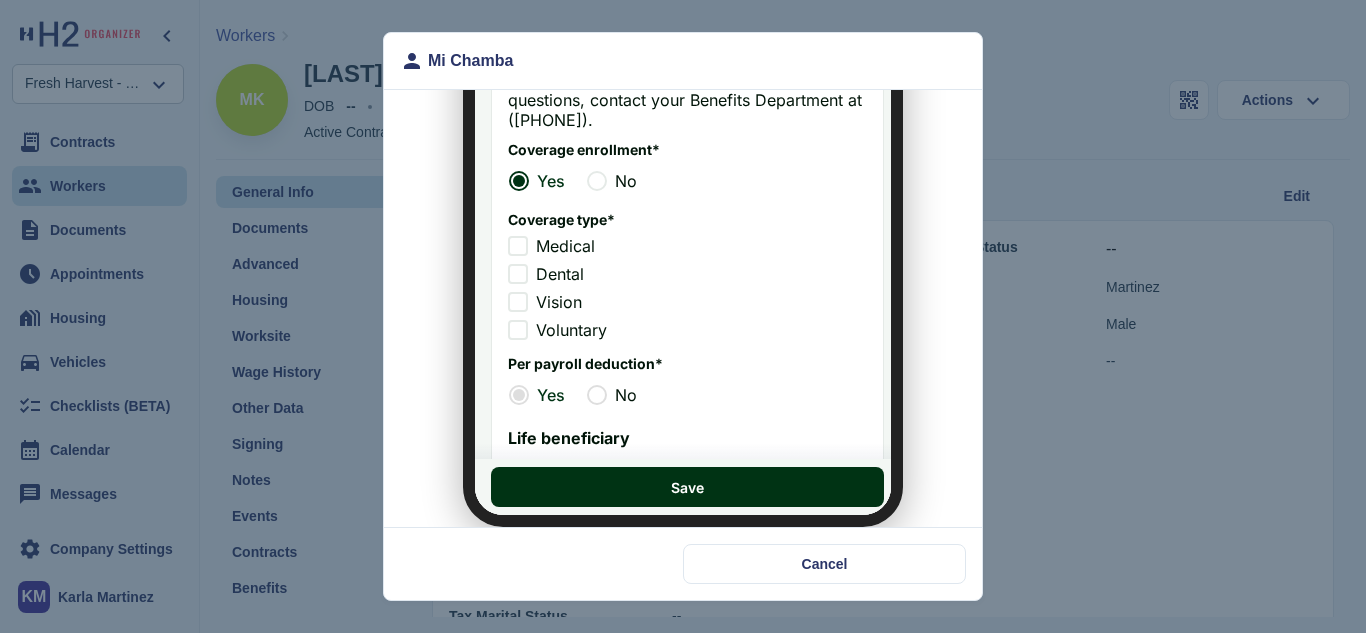 scroll, scrollTop: 327, scrollLeft: 0, axis: vertical 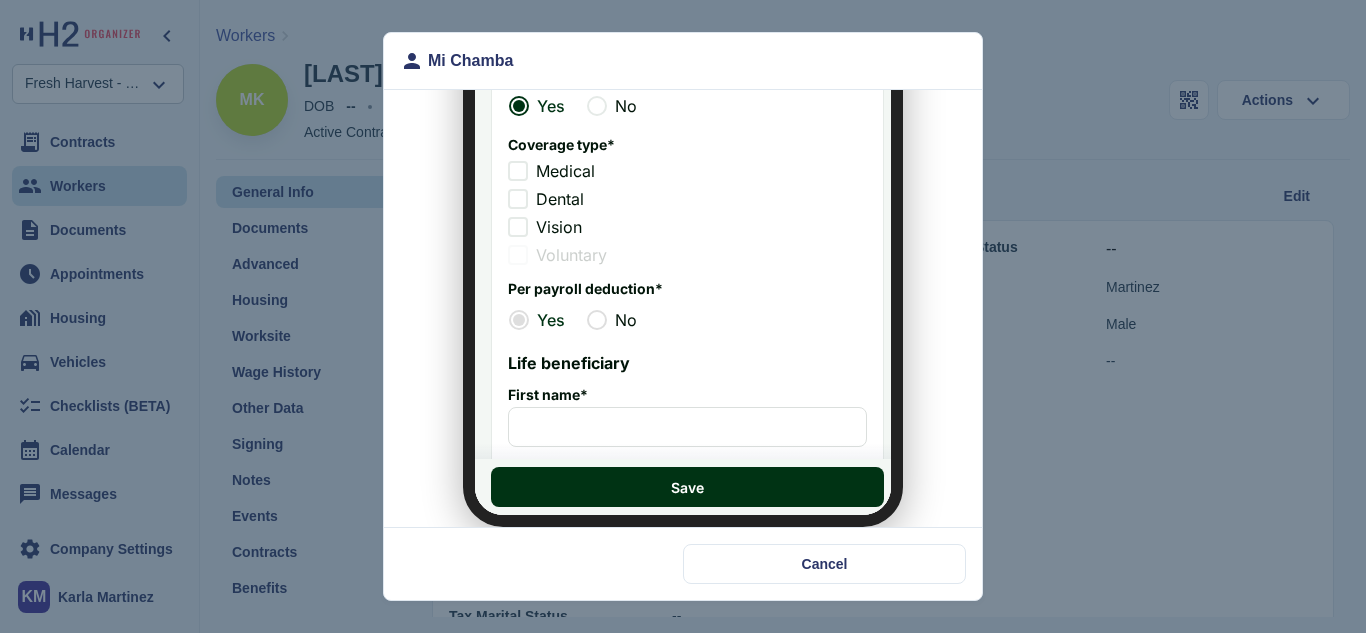 click at bounding box center [506, 243] 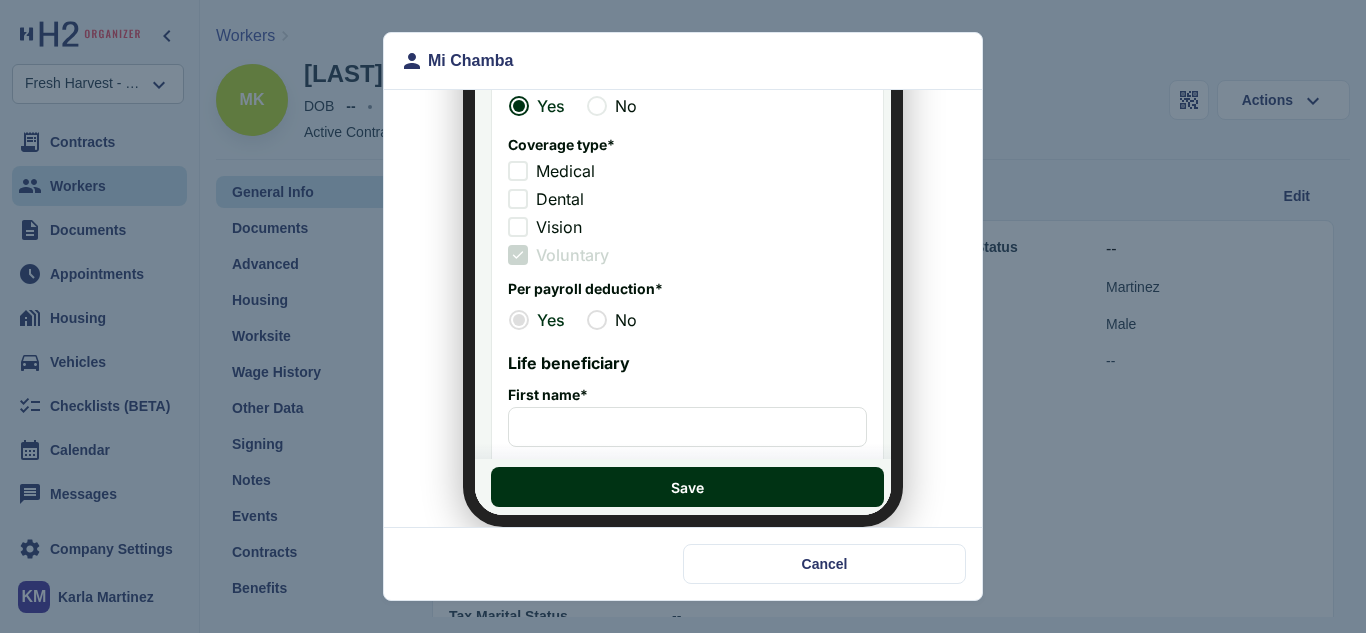 click 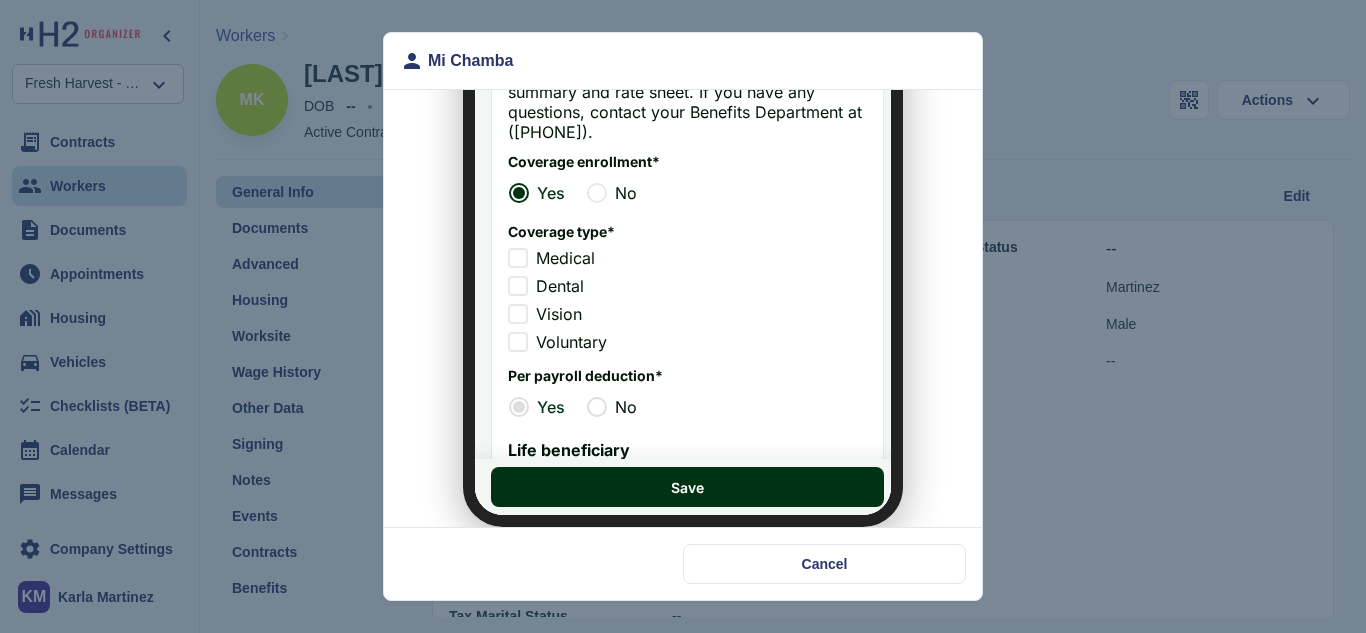 scroll, scrollTop: 0, scrollLeft: 0, axis: both 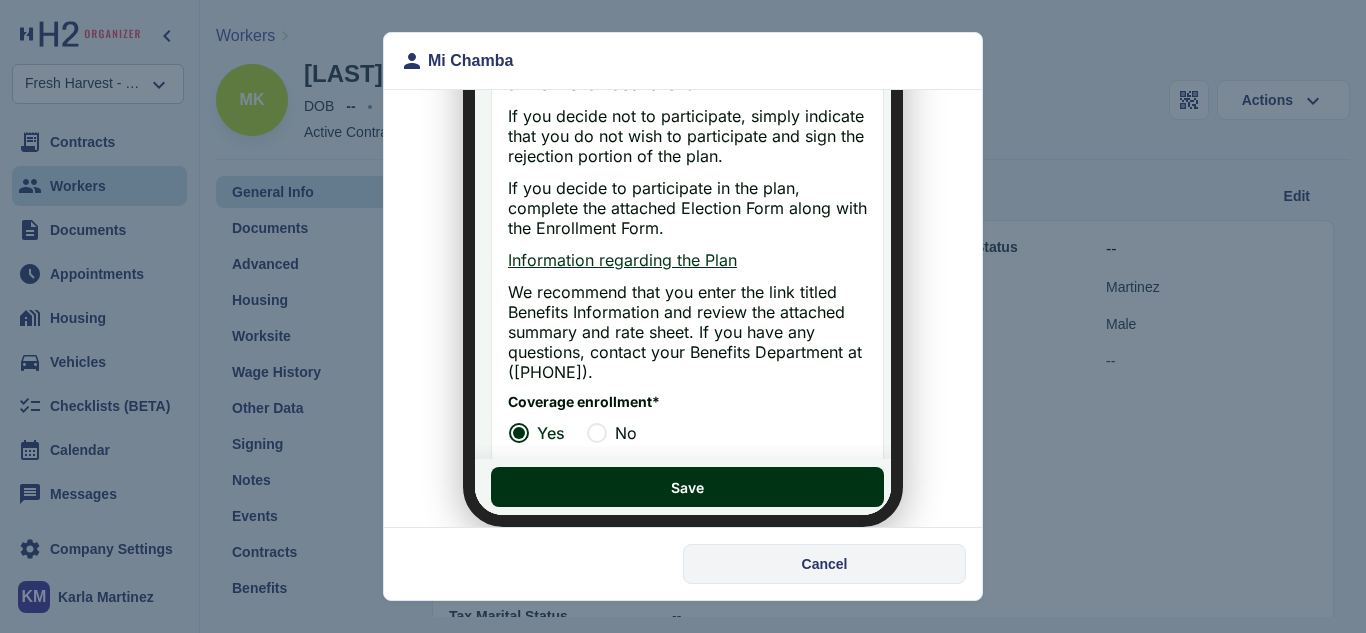 click on "Cancel" at bounding box center [824, 564] 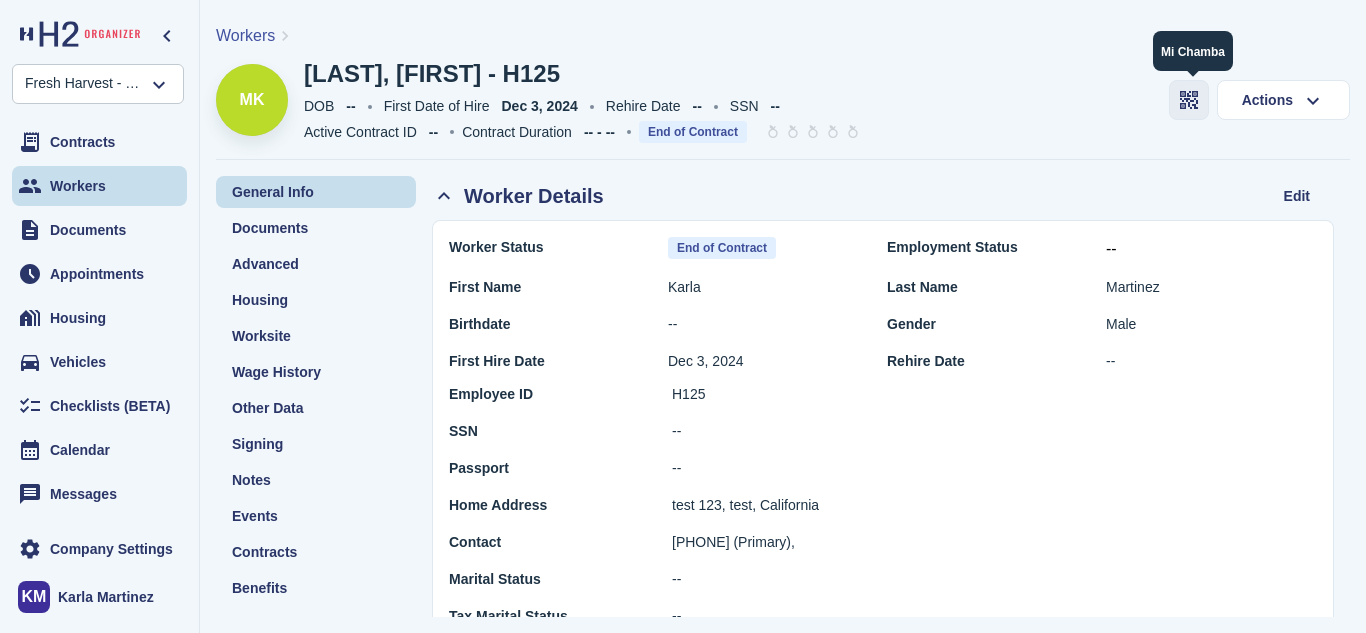 click at bounding box center [1189, 100] 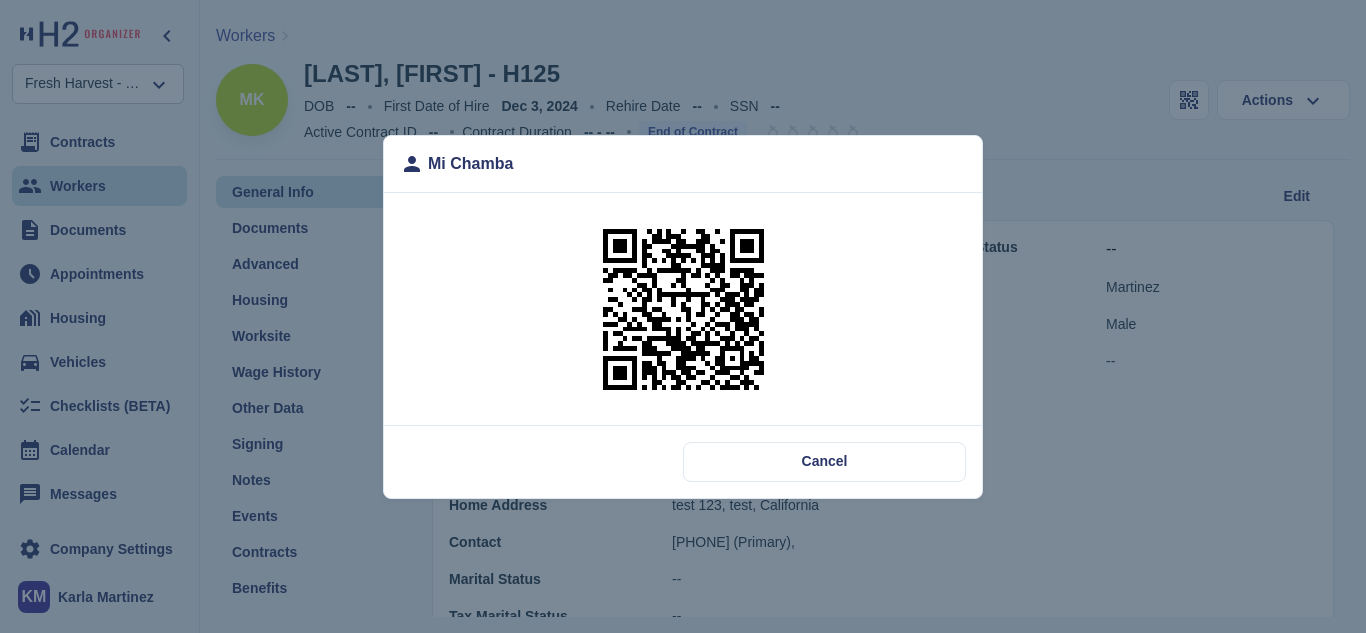 click at bounding box center (683, 309) 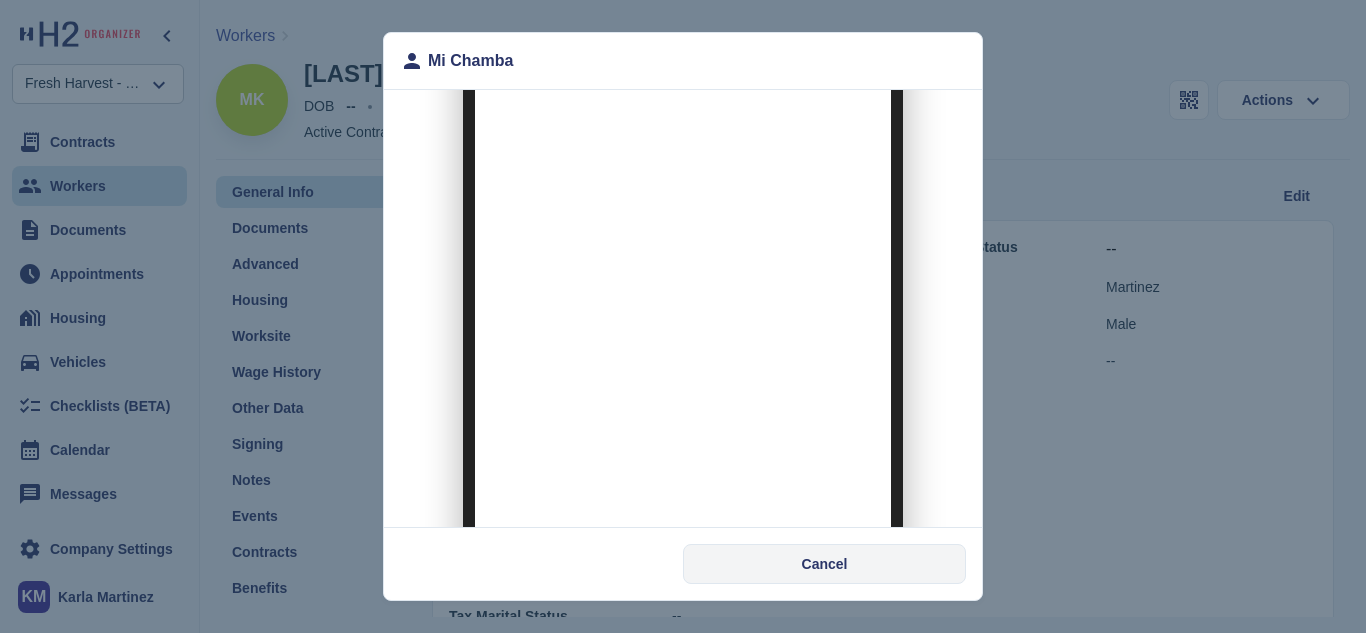 scroll, scrollTop: 6, scrollLeft: 0, axis: vertical 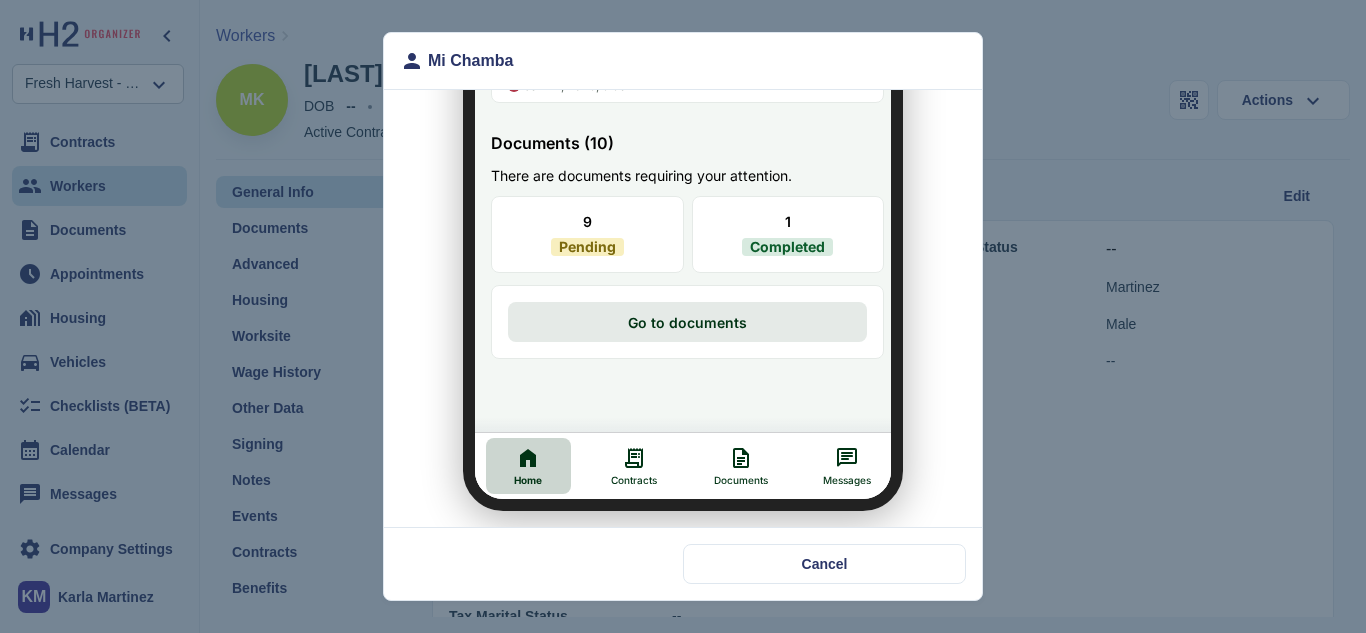 click on "Documents" at bounding box center (728, 454) 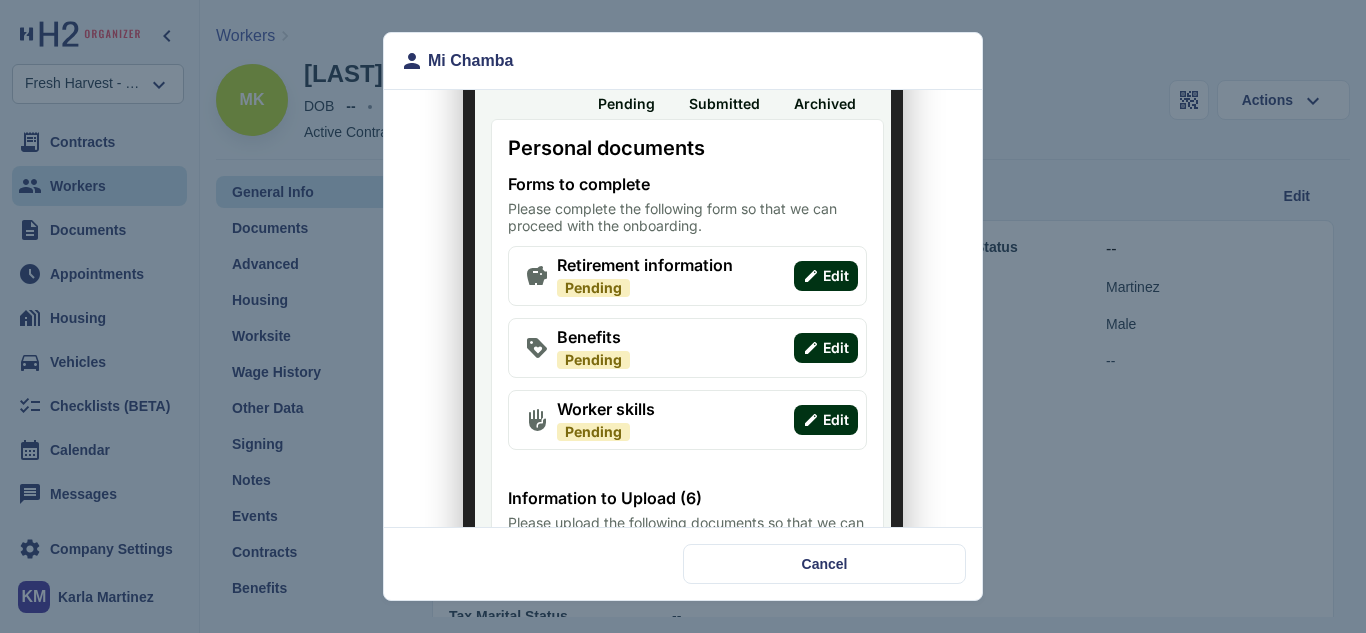 scroll, scrollTop: 0, scrollLeft: 0, axis: both 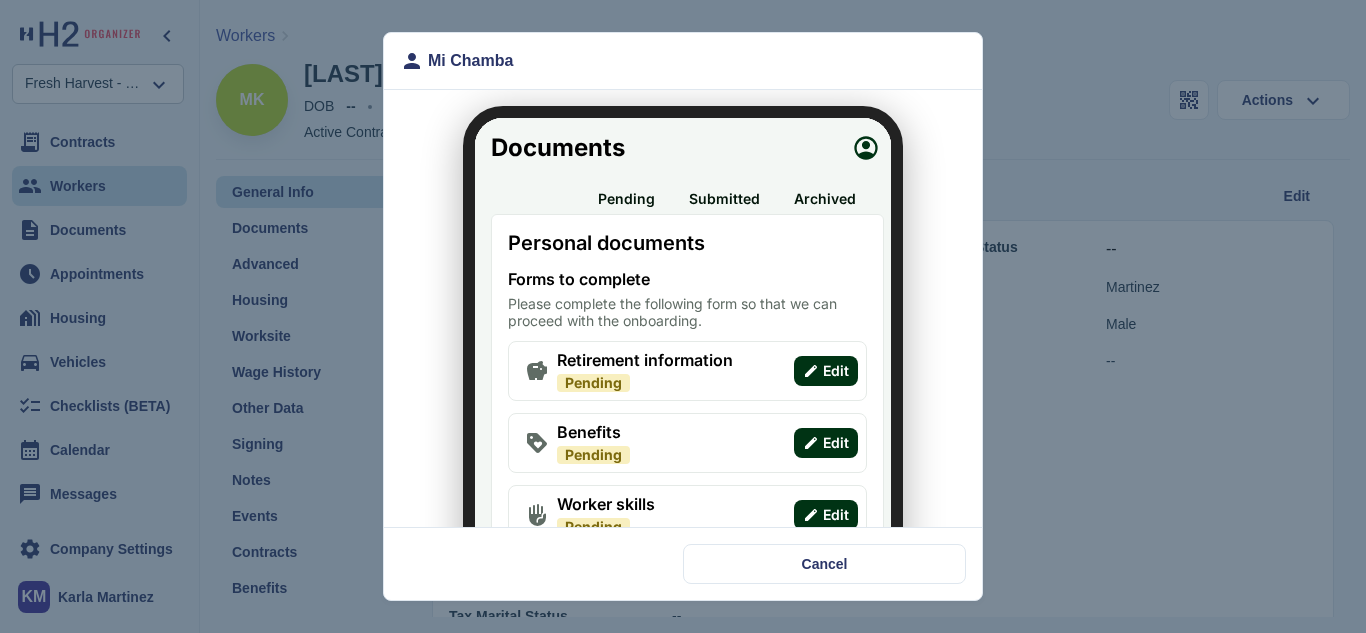 click 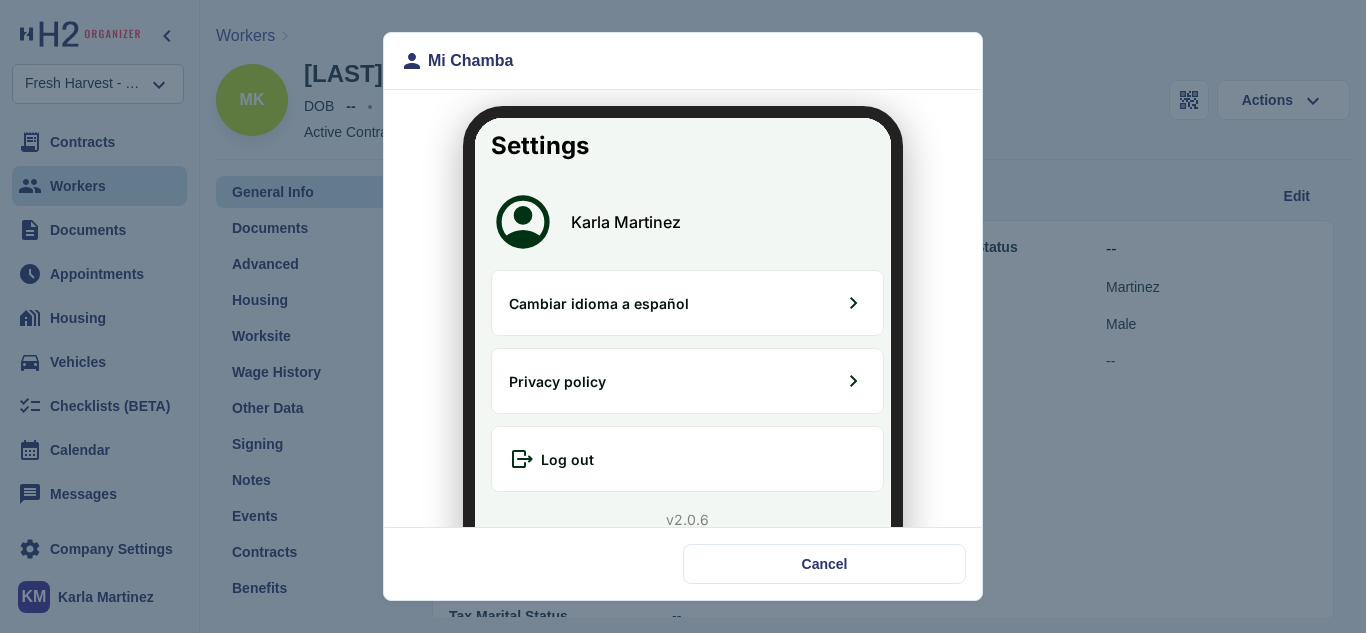 click on "Cambiar idioma a español" at bounding box center (587, 291) 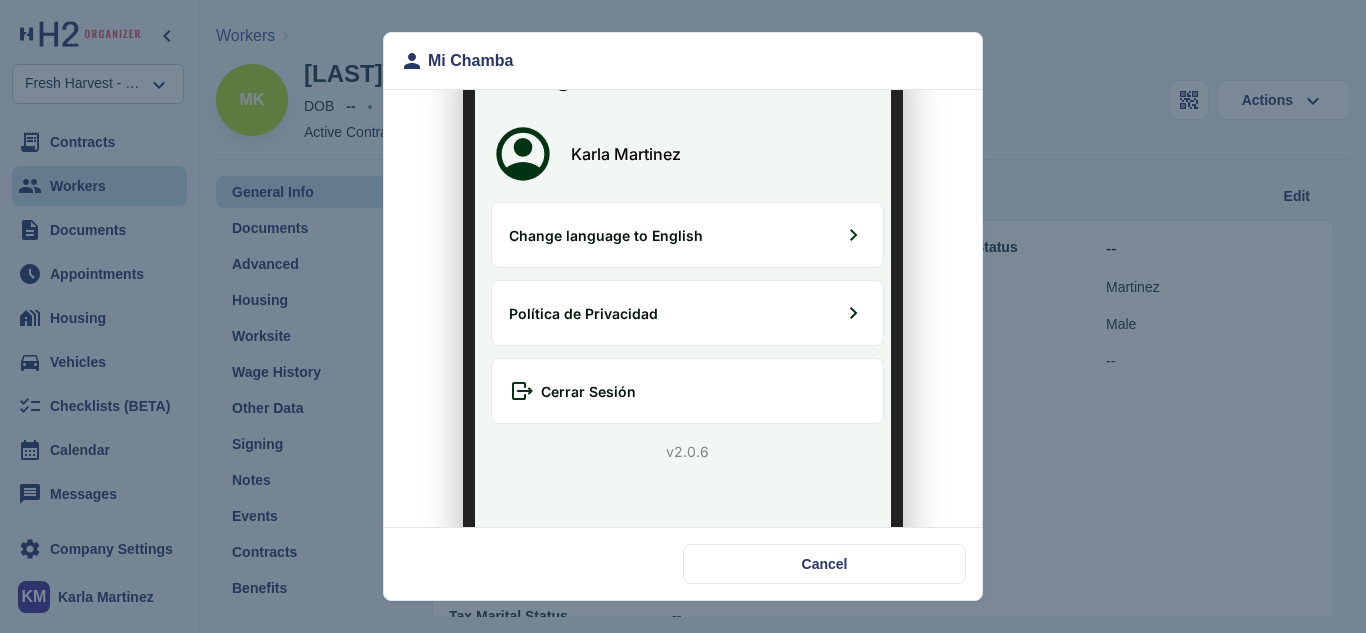 scroll, scrollTop: 295, scrollLeft: 0, axis: vertical 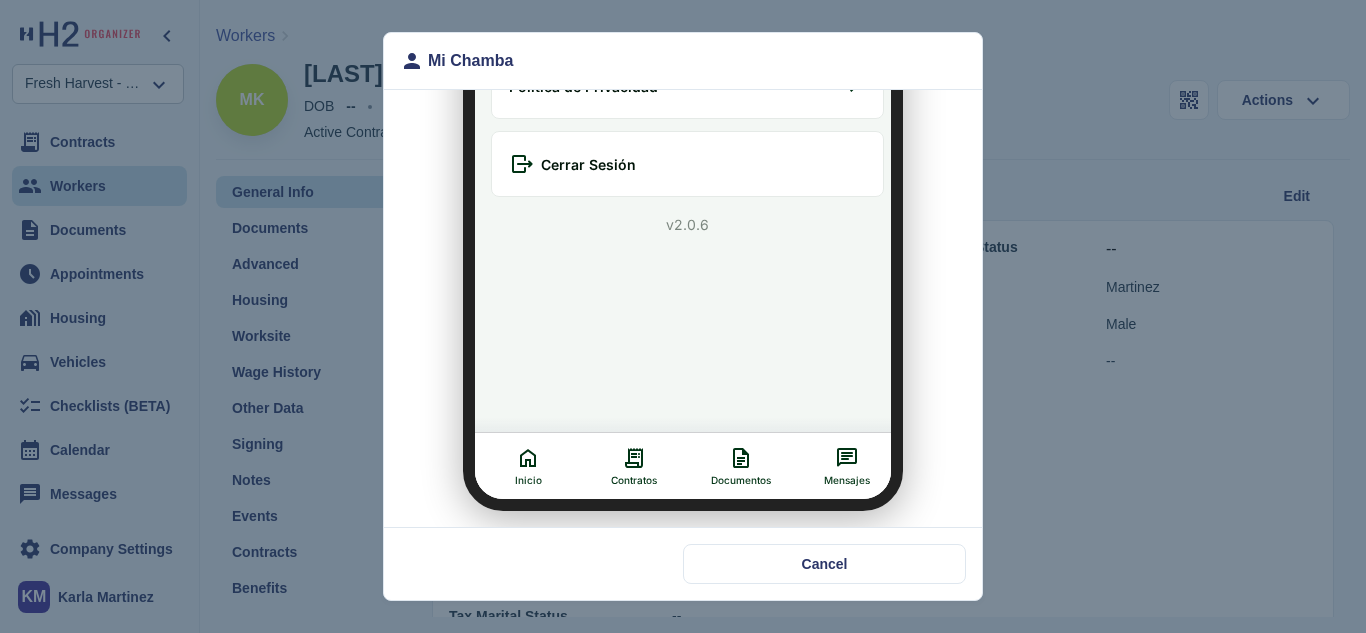 click on "Documentos" at bounding box center [729, 468] 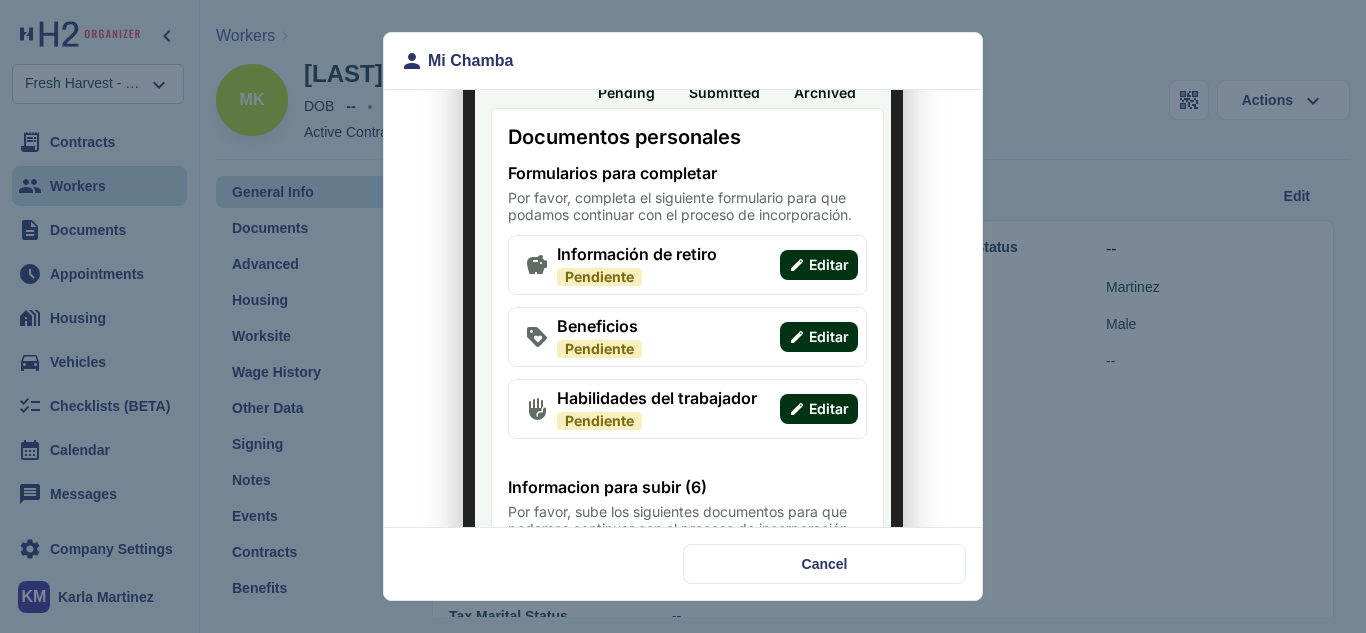scroll, scrollTop: 95, scrollLeft: 0, axis: vertical 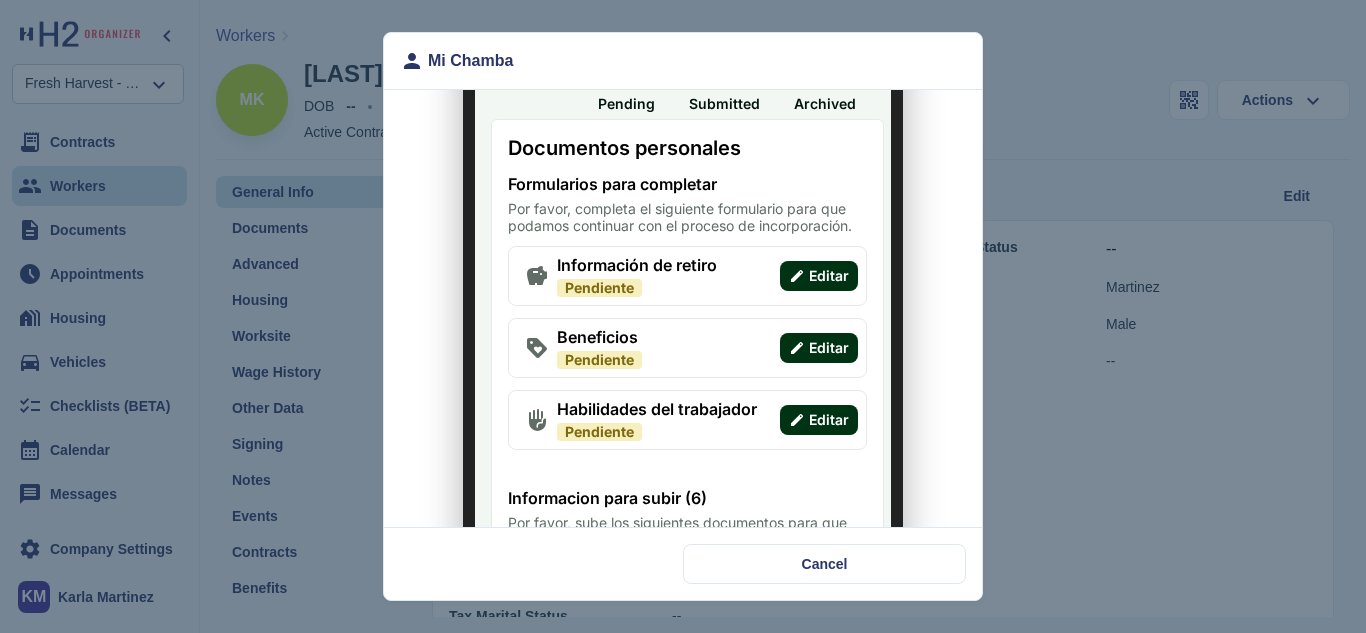 click on "Editar" at bounding box center [817, 336] 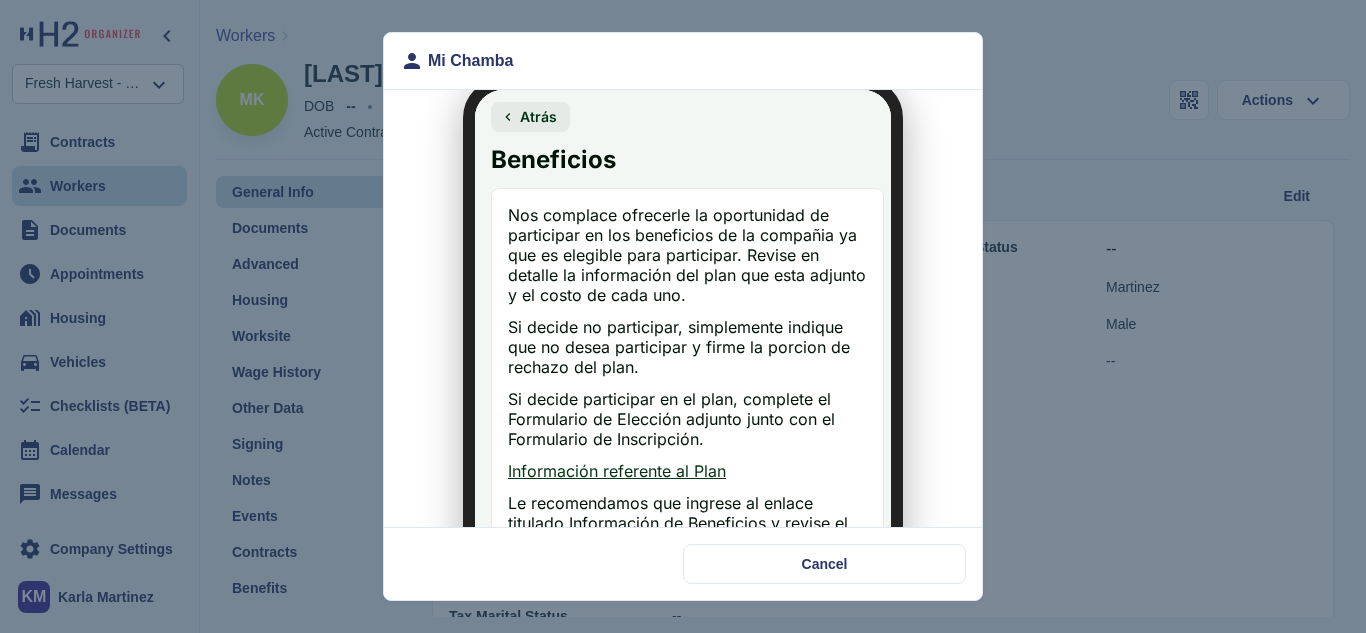 scroll, scrollTop: 0, scrollLeft: 0, axis: both 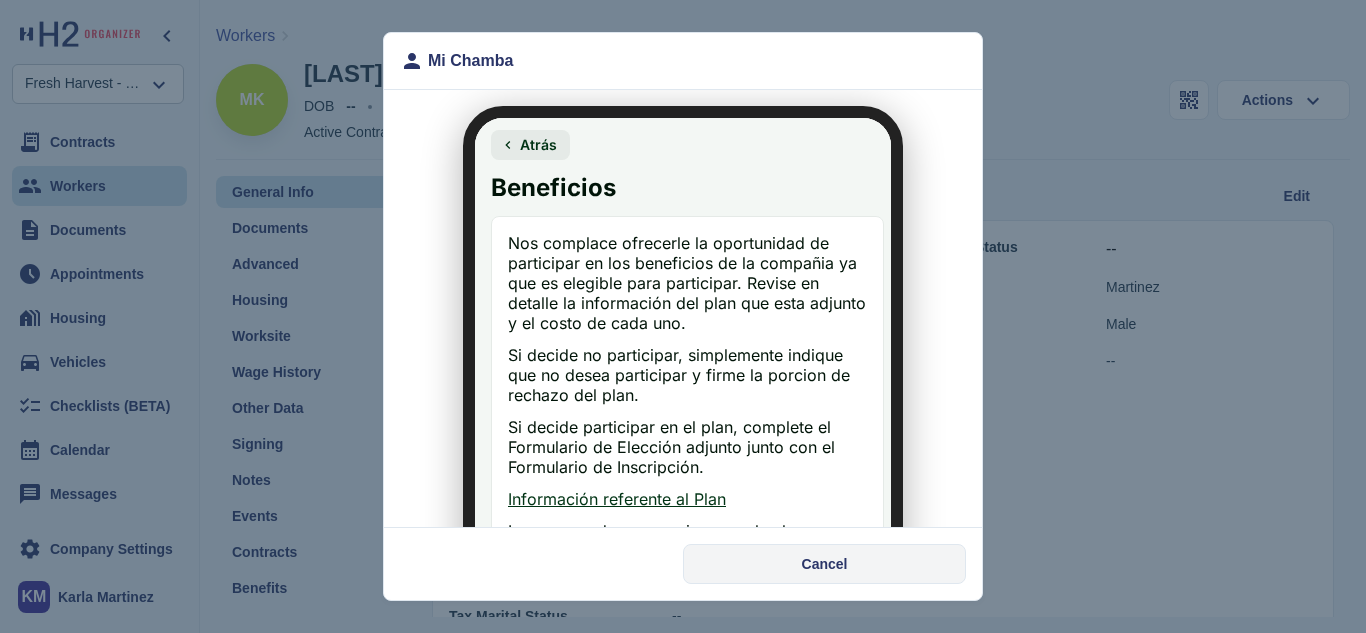 click on "Cancel" at bounding box center [824, 564] 